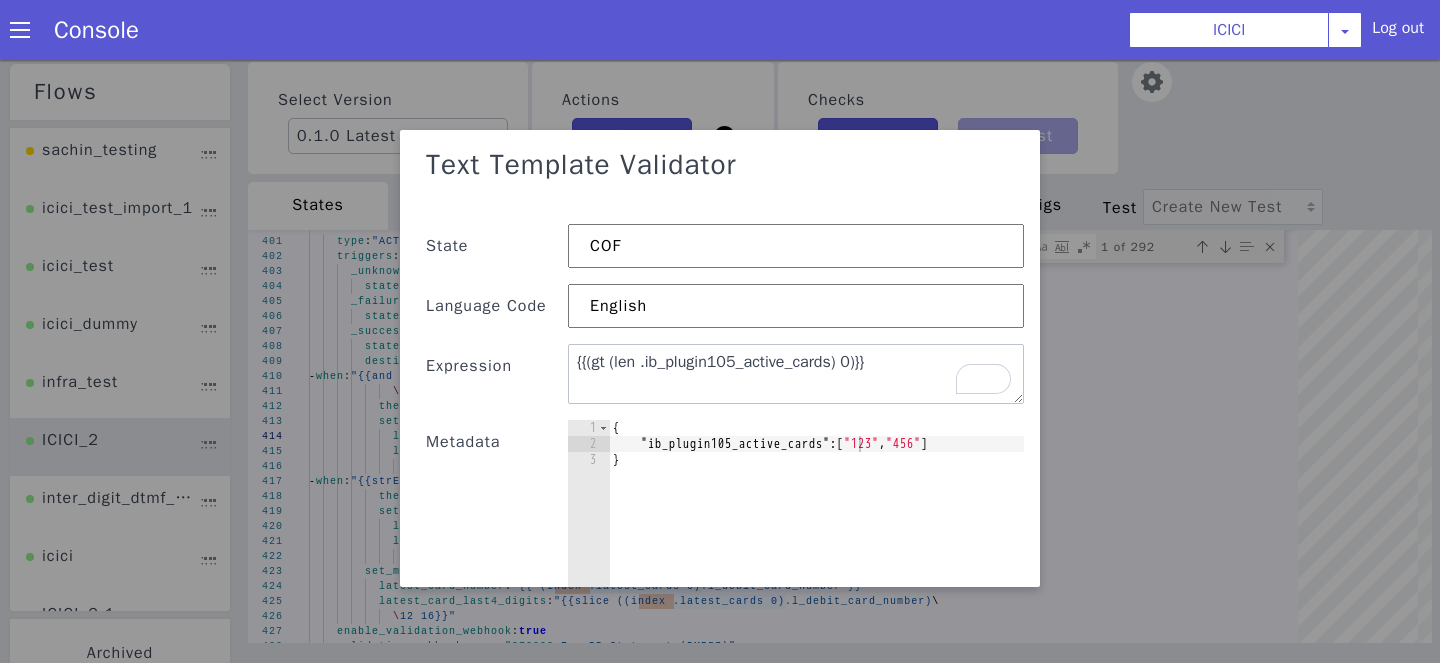 scroll, scrollTop: 0, scrollLeft: 0, axis: both 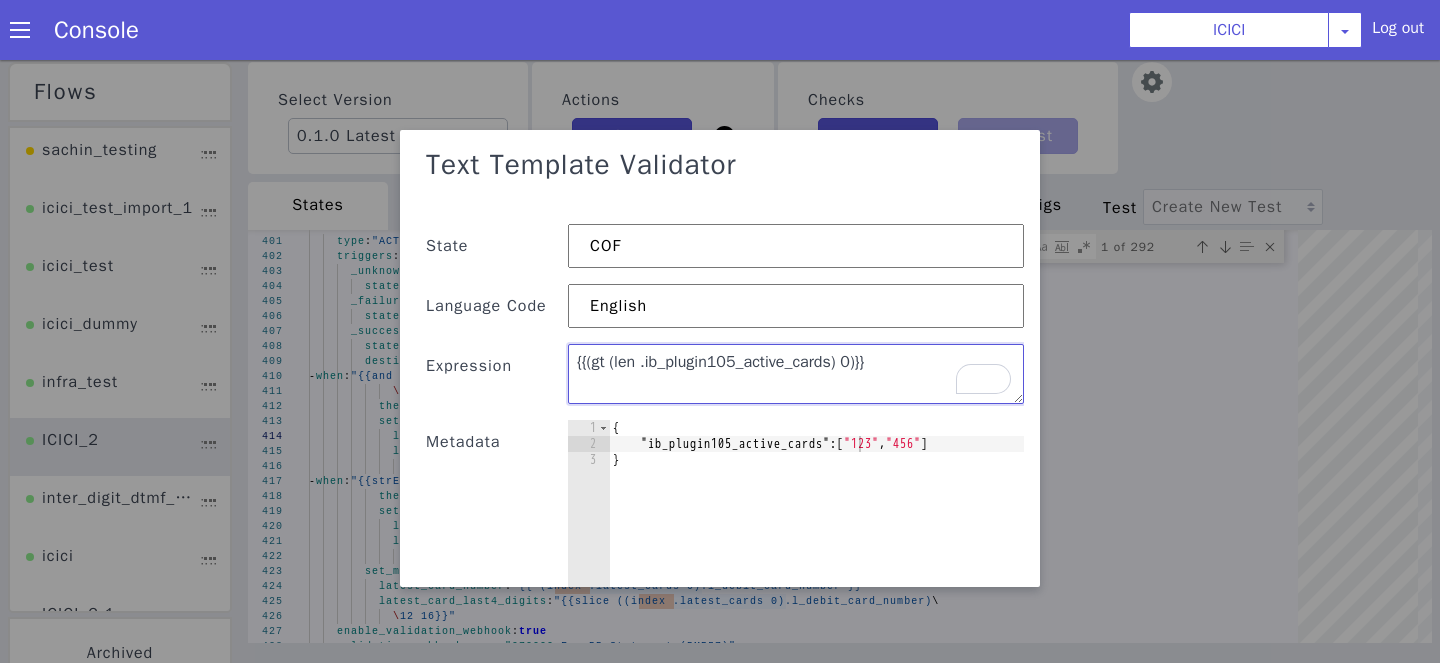 click on "{{(gt (len .ib_plugin105_active_cards) 0)}}" at bounding box center [796, 374] 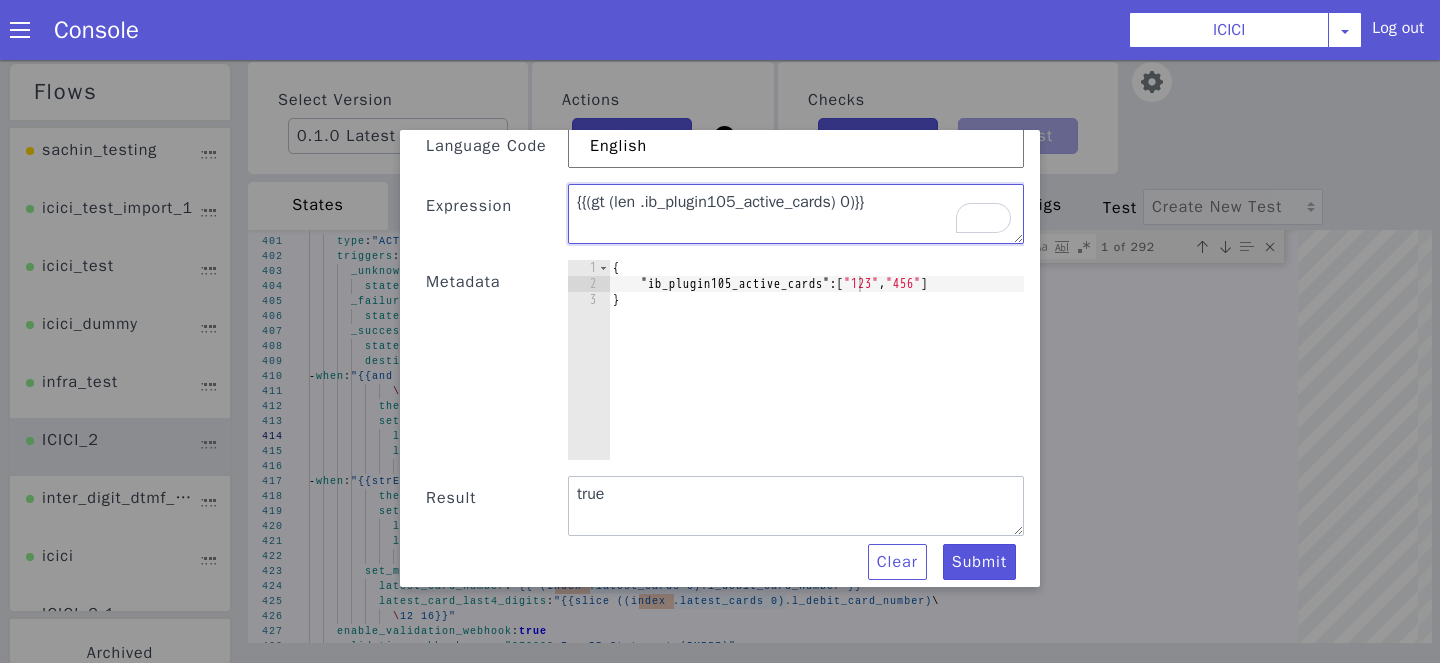 click on "{{(gt (len .ib_plugin105_active_cards) 0)}}" at bounding box center (796, 214) 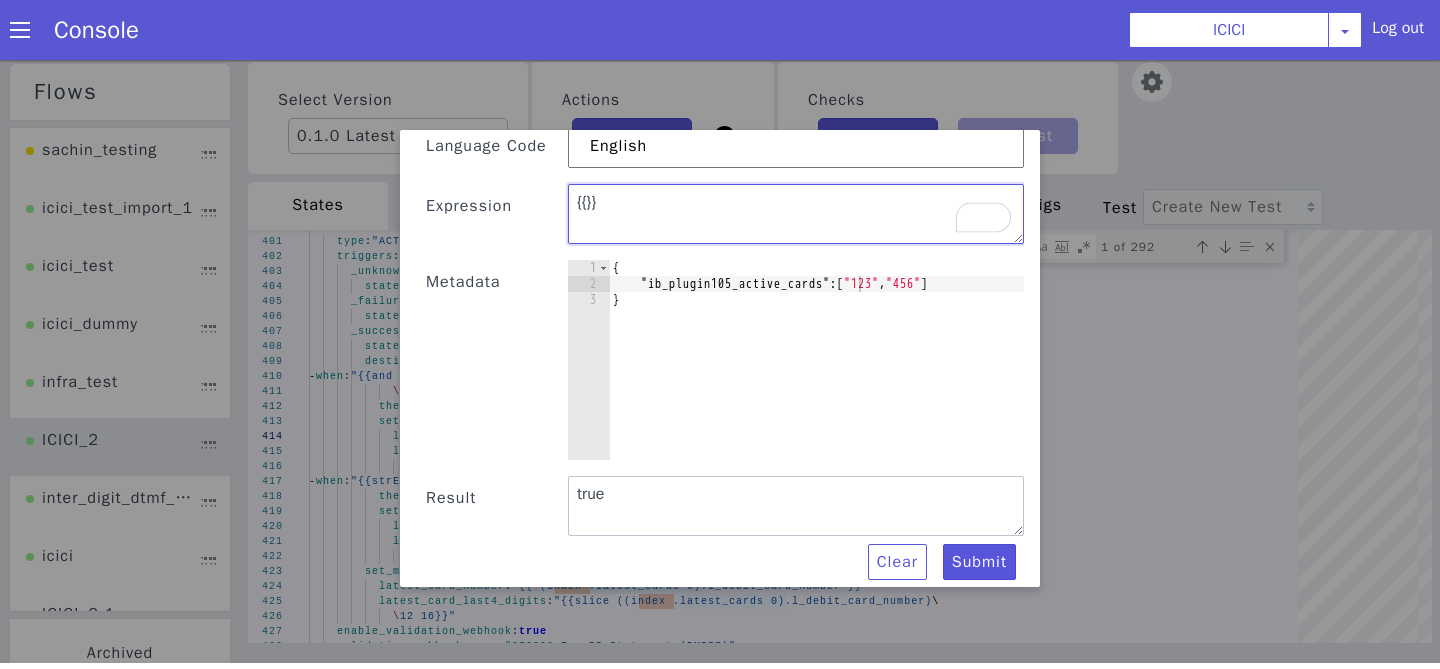 type on "{{}}" 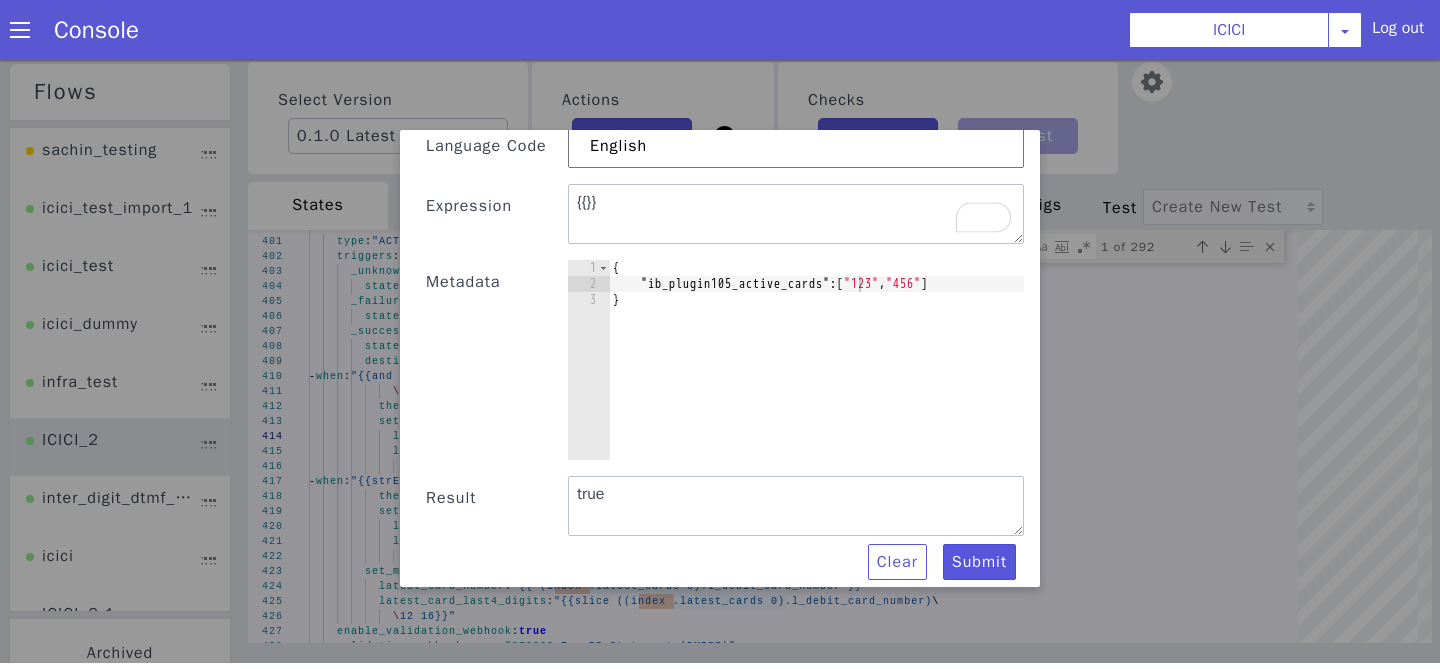 click on "{      "ib_plugin105_active_cards" :  [ "123" ,  "456" ] }" at bounding box center (816, 376) 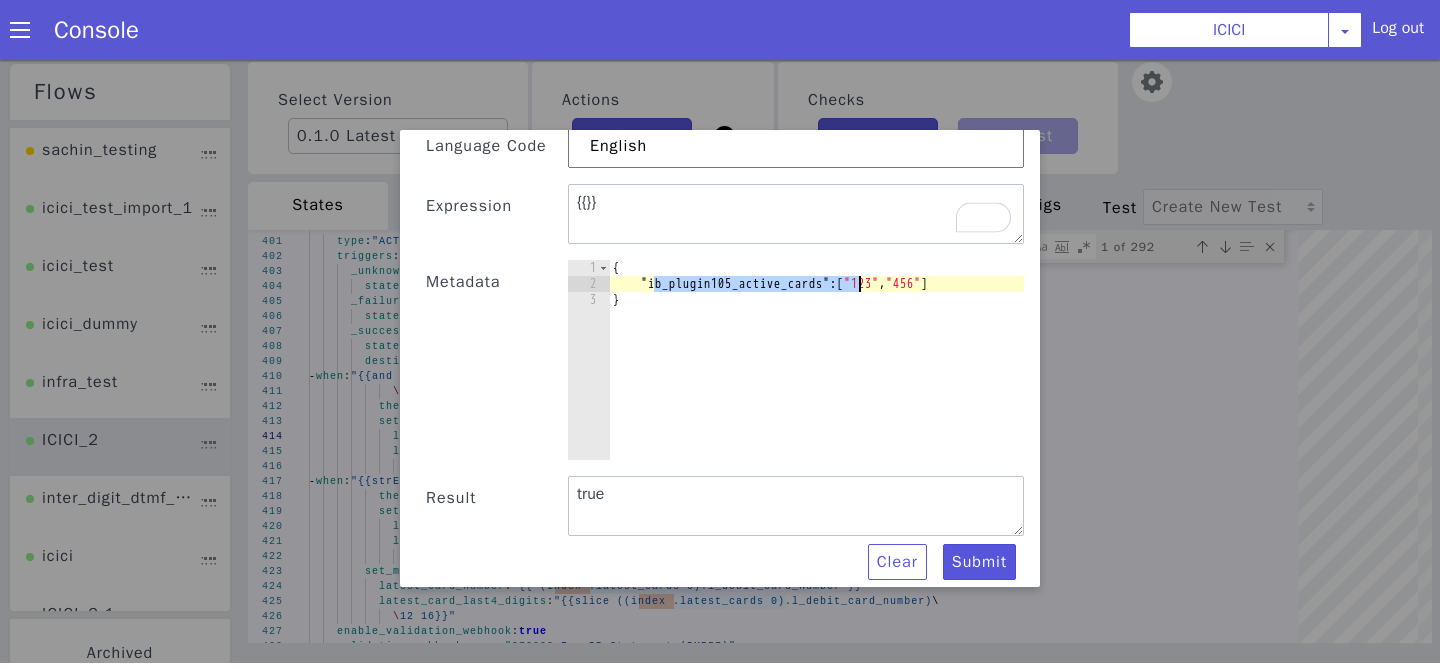 paste on "new_value" 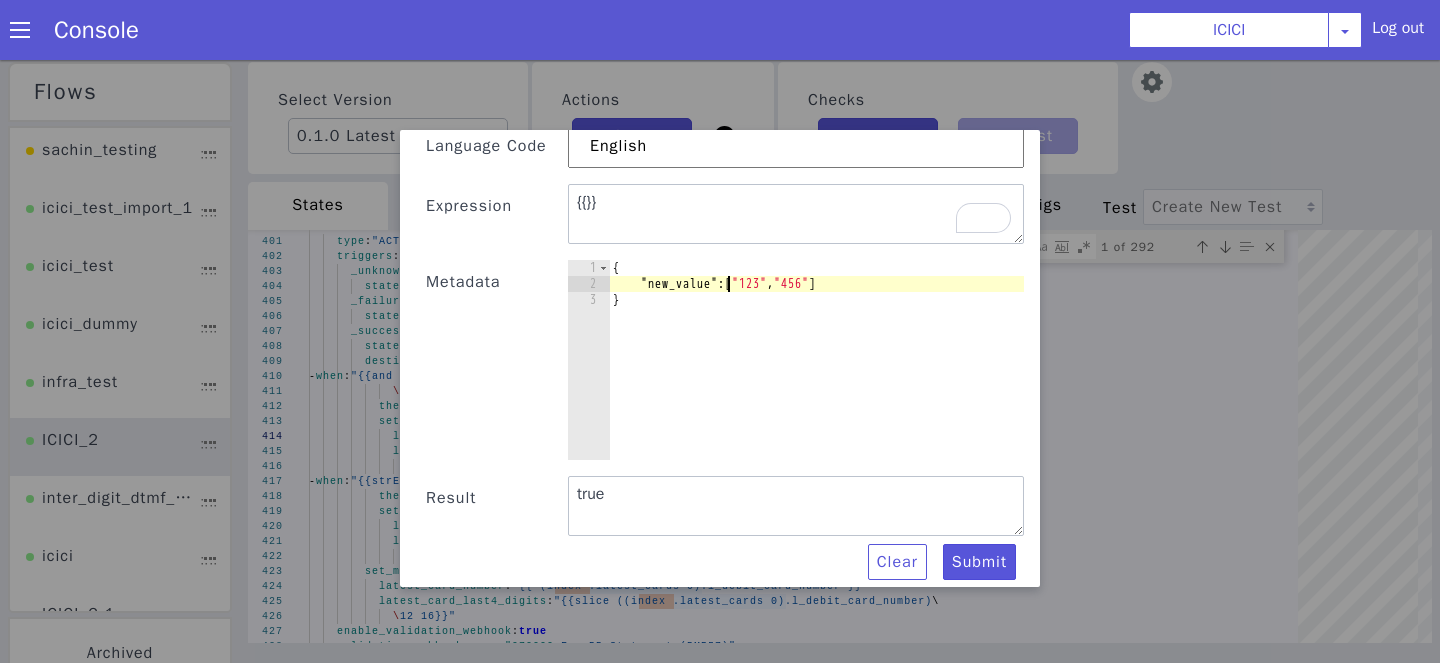 click on "{      "new_value" :  [ "123" ,  "456" ] }" at bounding box center (816, 376) 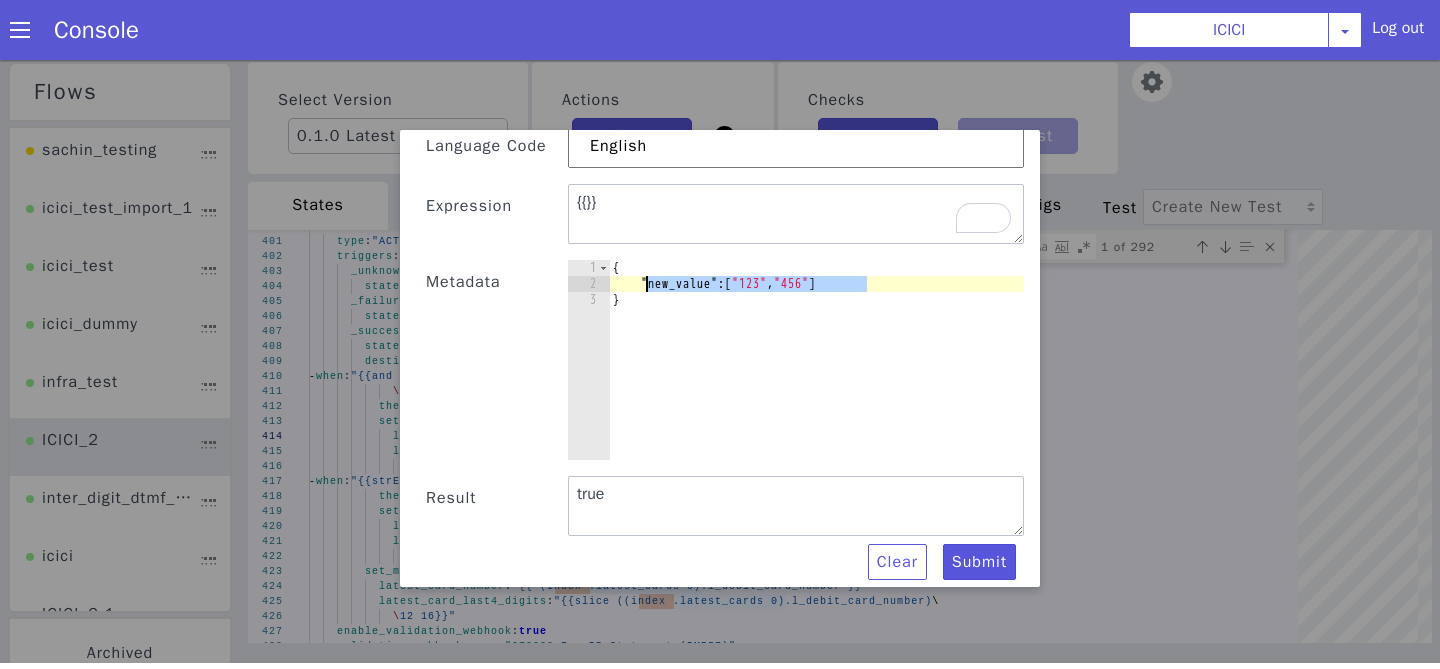 paste on "{{strEquals .block_reason "fraud"}}" 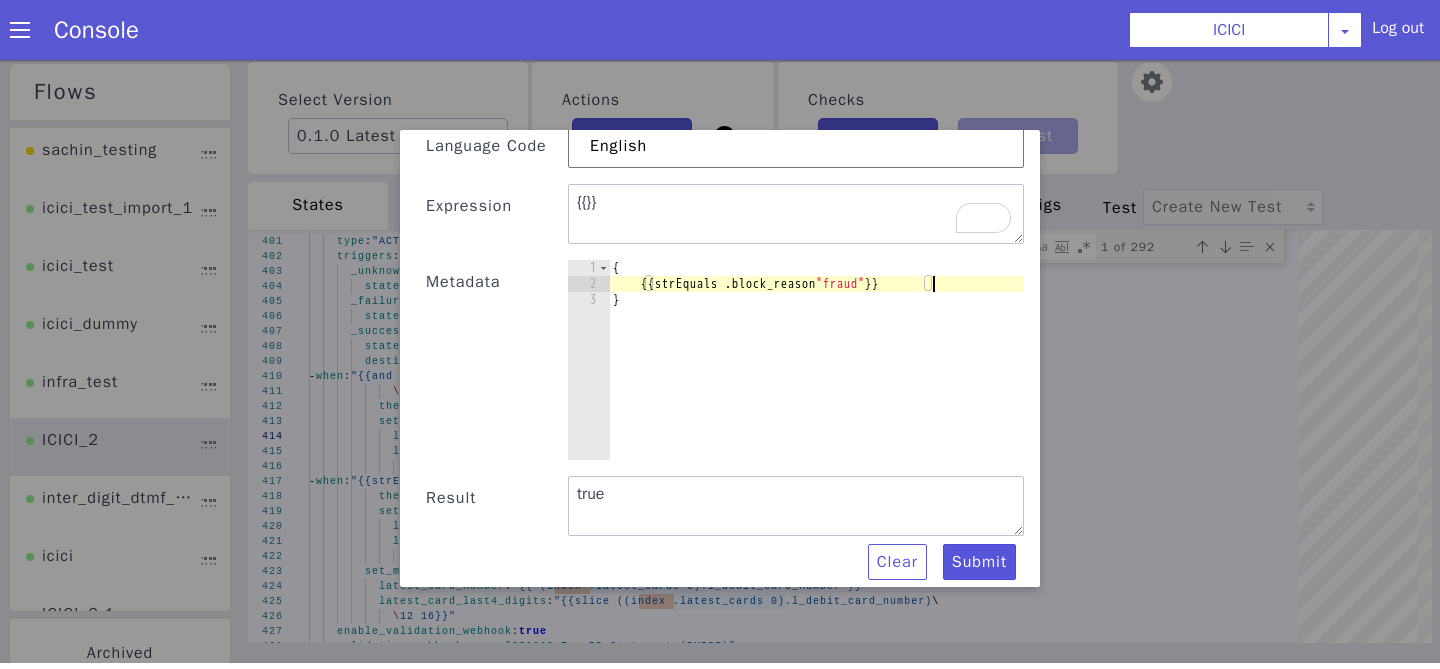 scroll, scrollTop: 0, scrollLeft: 1, axis: horizontal 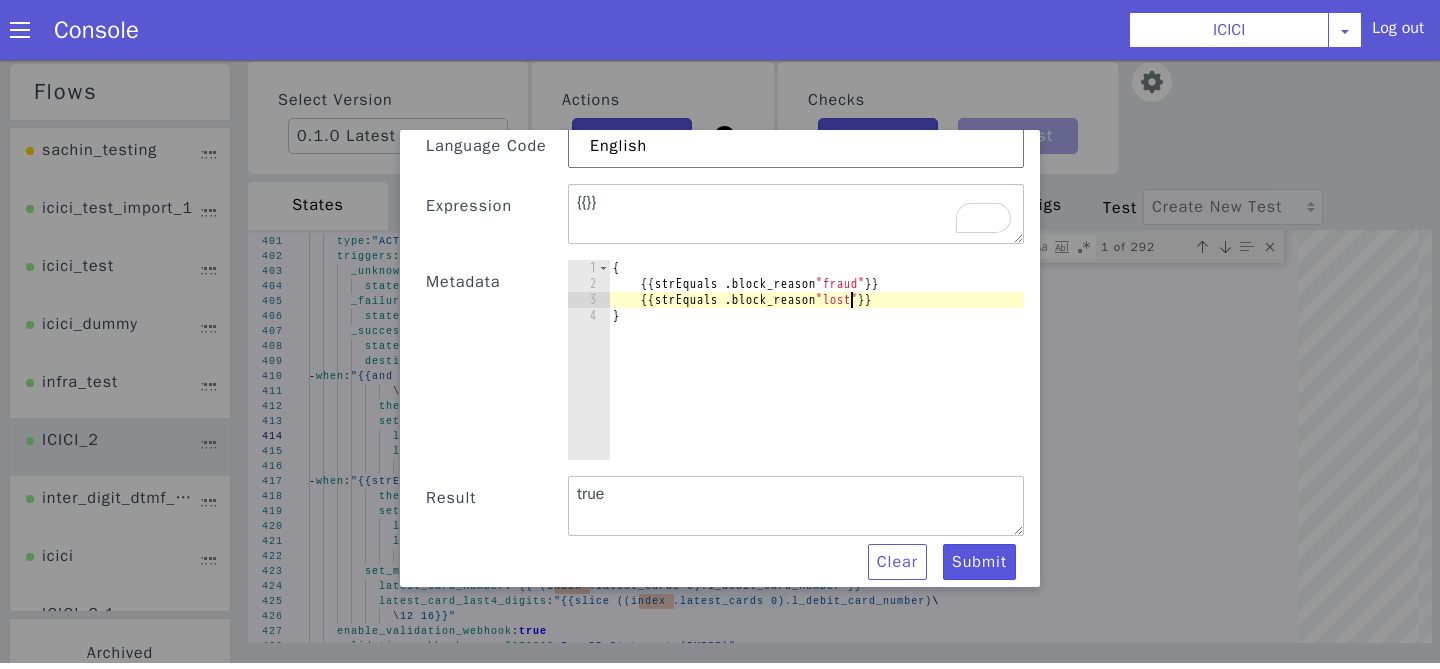 type on "{{strEquals .block_reason "lost"}}" 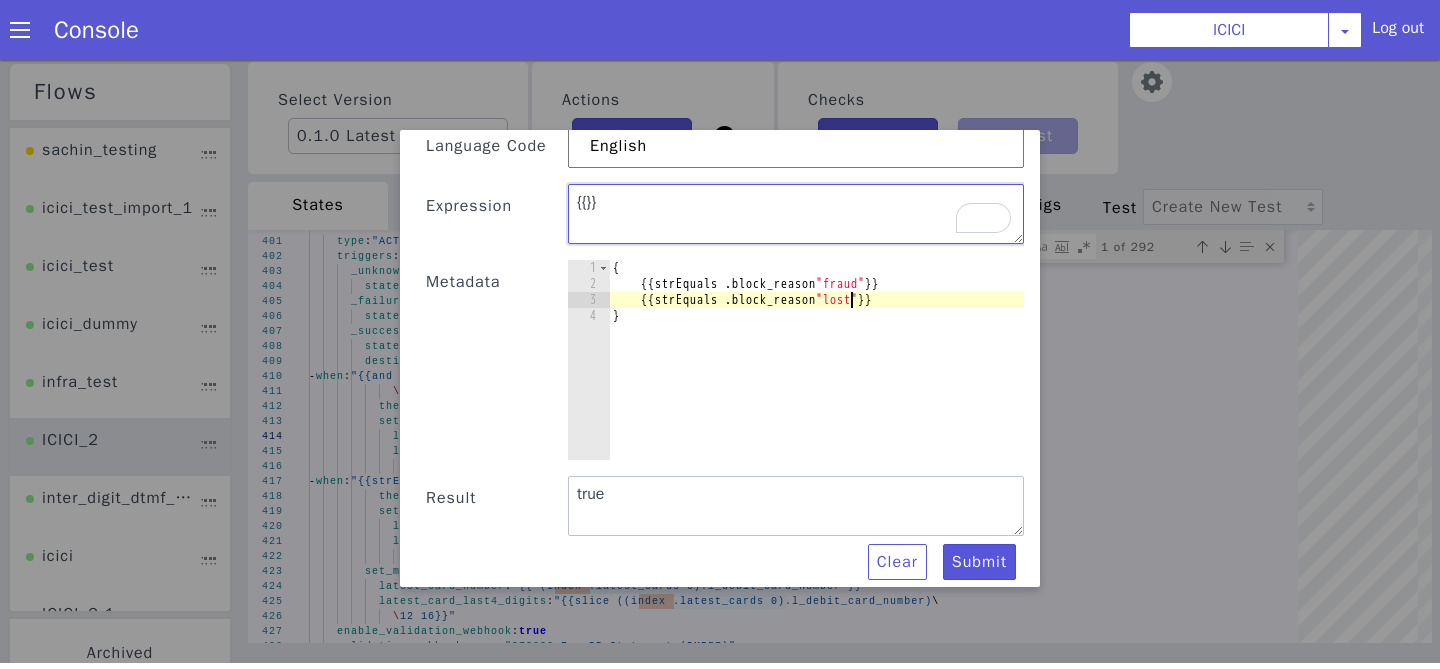 click on "{{}}" at bounding box center (796, 214) 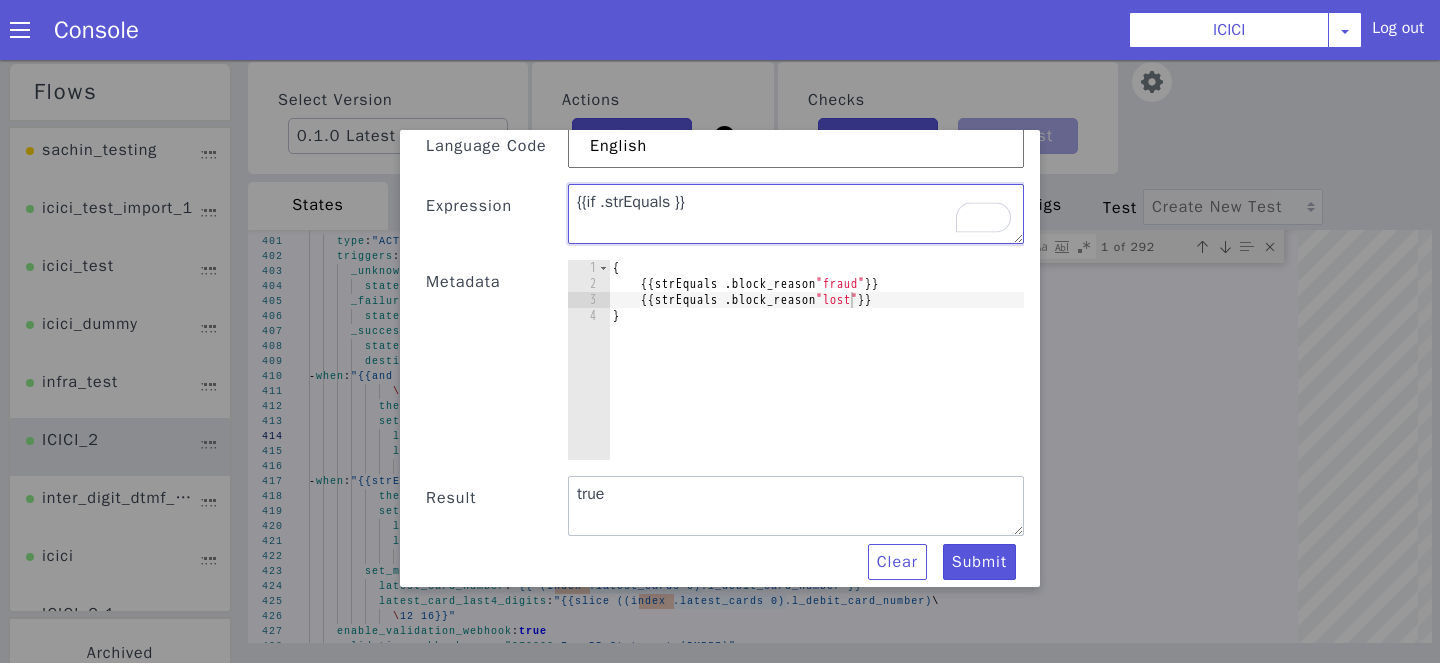 type on "{{if .strEquals }}" 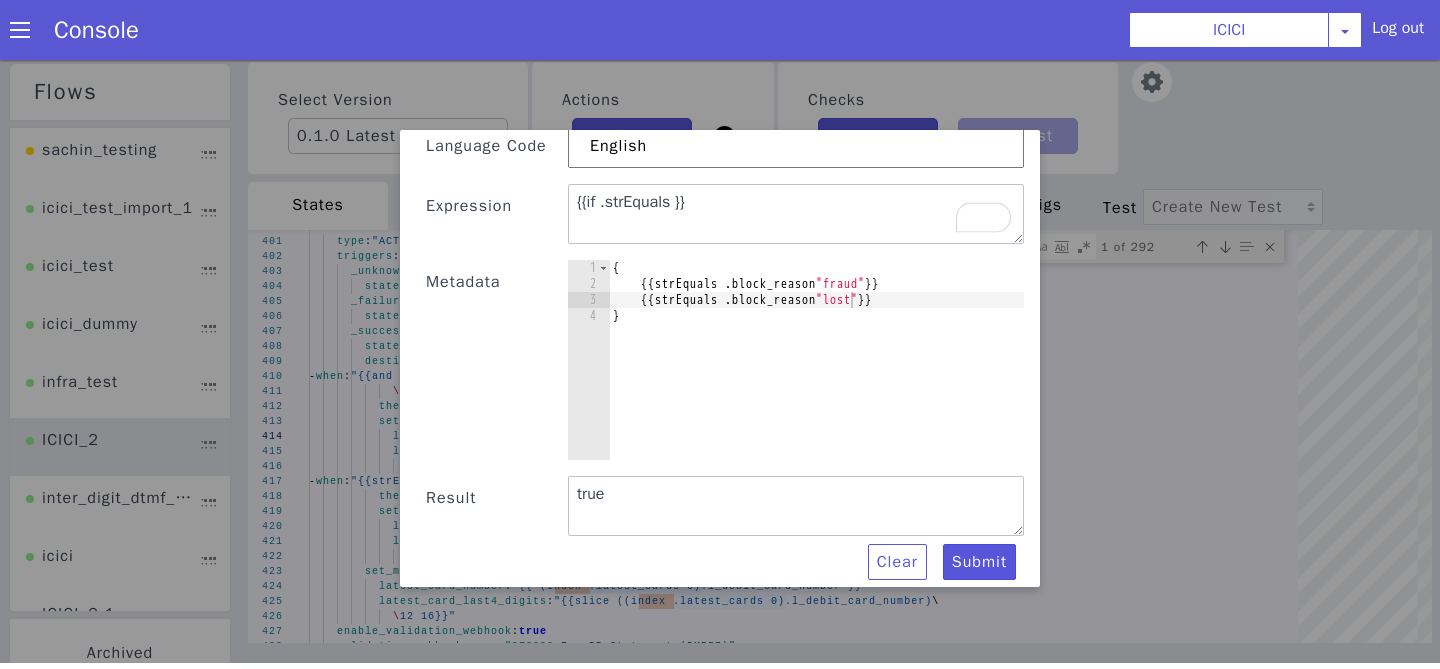 type on "{{strEquals .block_reason "fraud"}}" 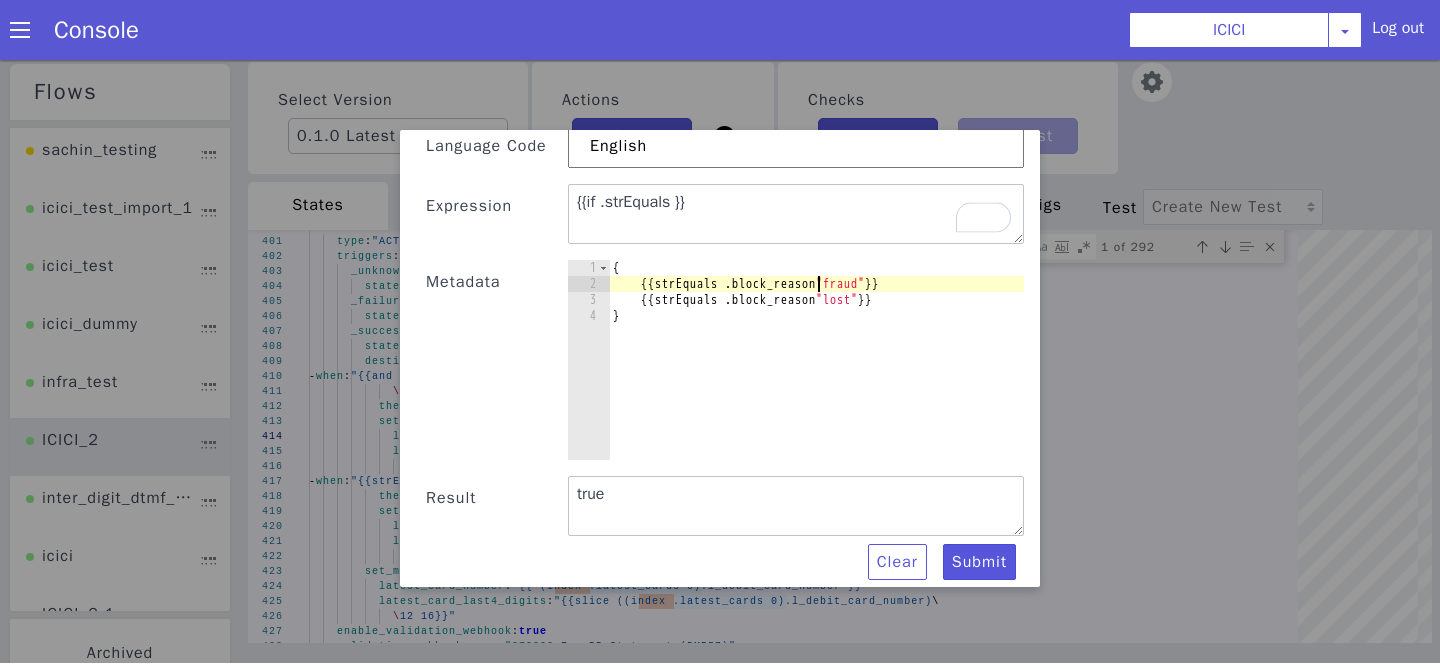 click on "{      {{ strEquals .block_reason  "fraud" }}      {{ strEquals .block_reason  "lost" }} }" at bounding box center (816, 376) 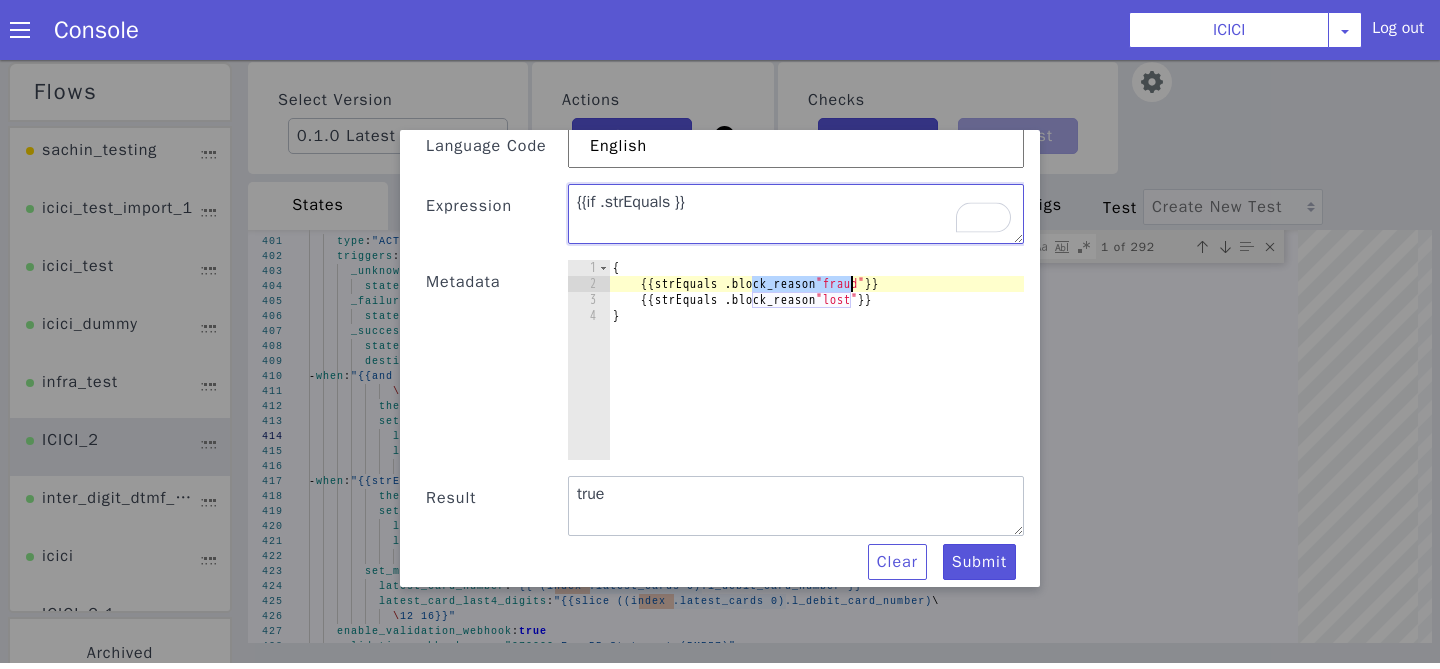 click on "{{if .strEquals }}" at bounding box center (796, 214) 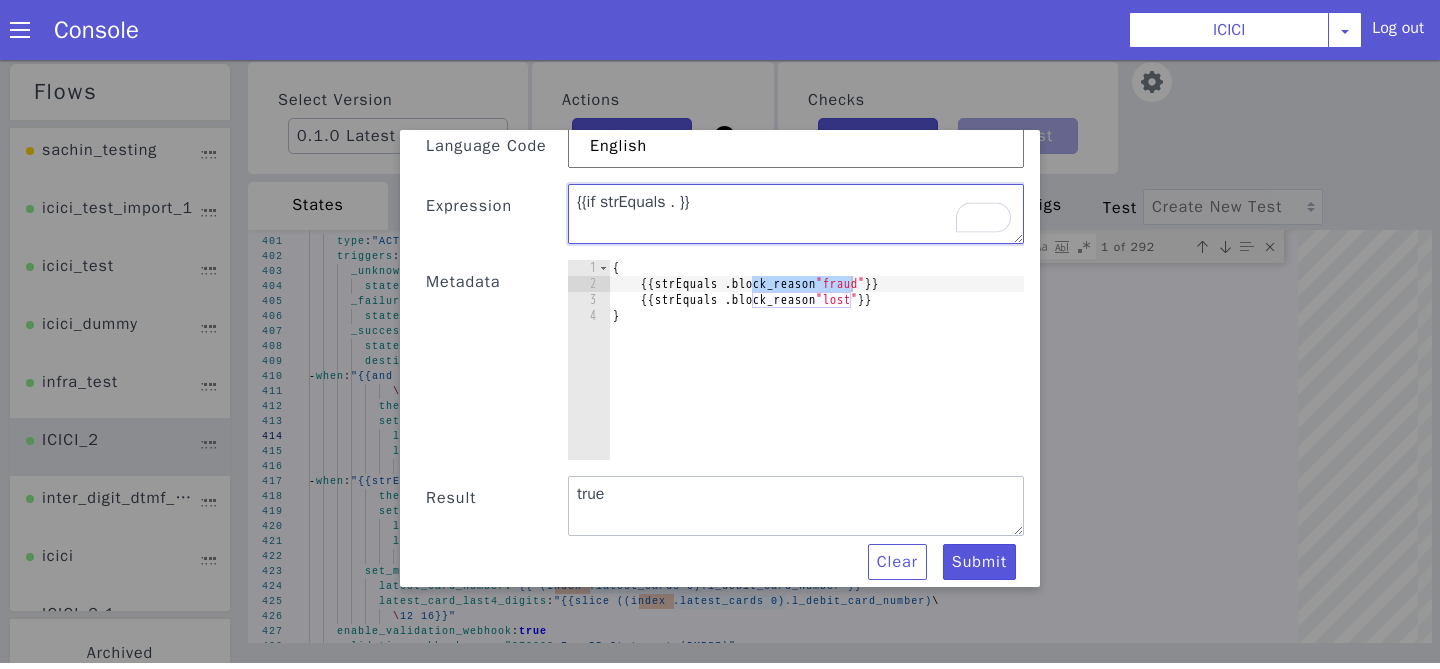 paste on "block_reason" 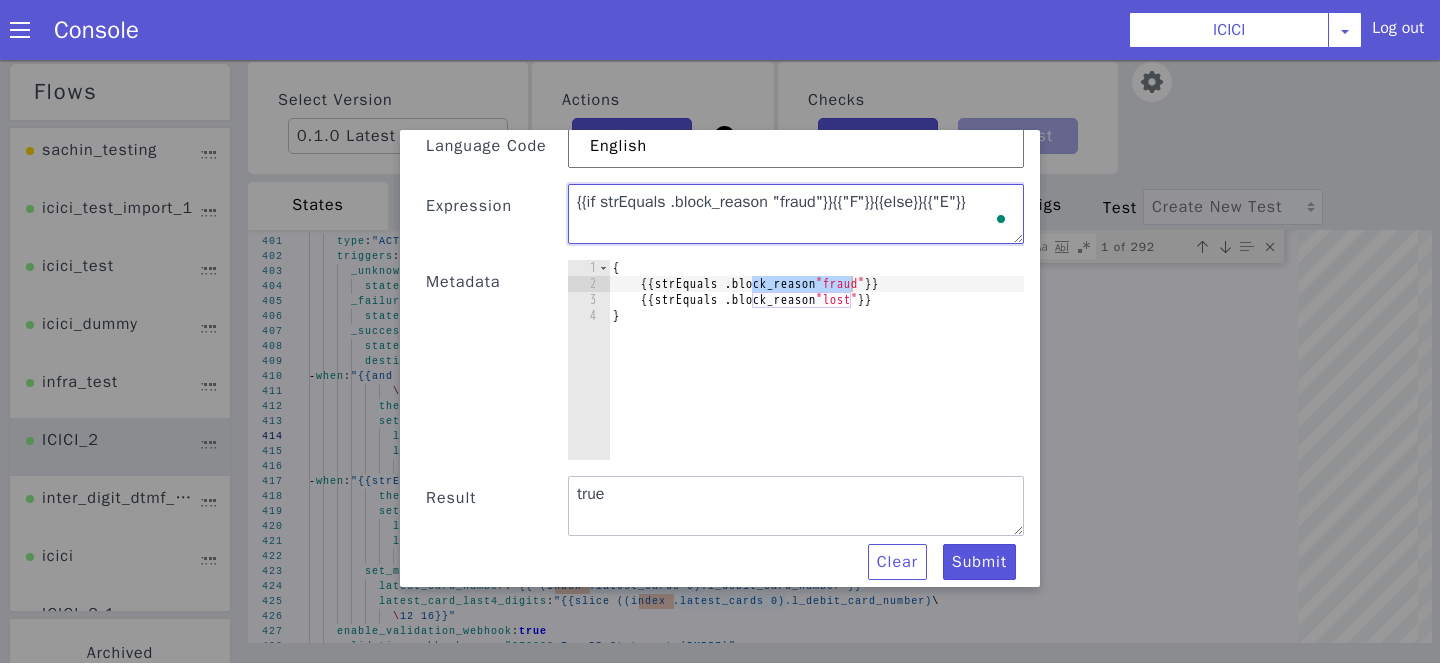 type on "{{if strEquals .block_reason "fraud"}}{{"F"}}{{else}}{{"E"}}" 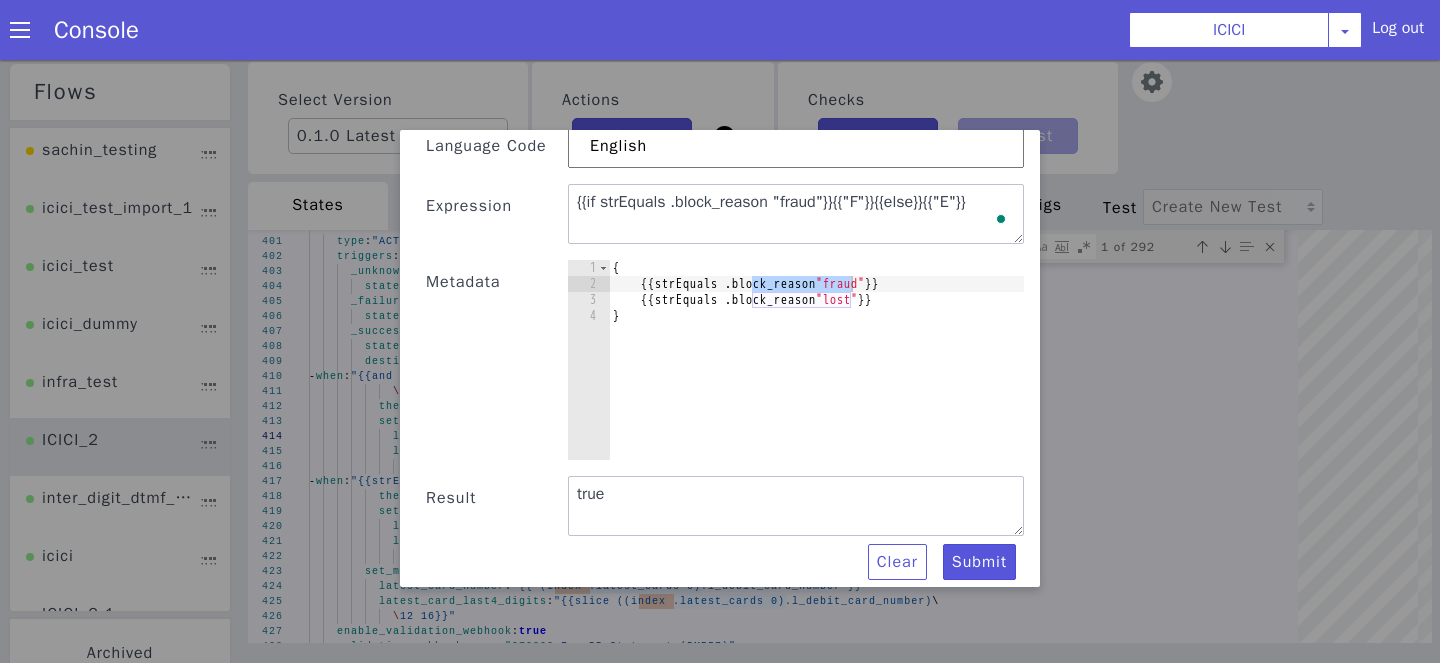 click on "{      {{ strEquals .block_reason  "fraud" }}      {{ strEquals .block_reason  "lost" }} }" at bounding box center [816, 376] 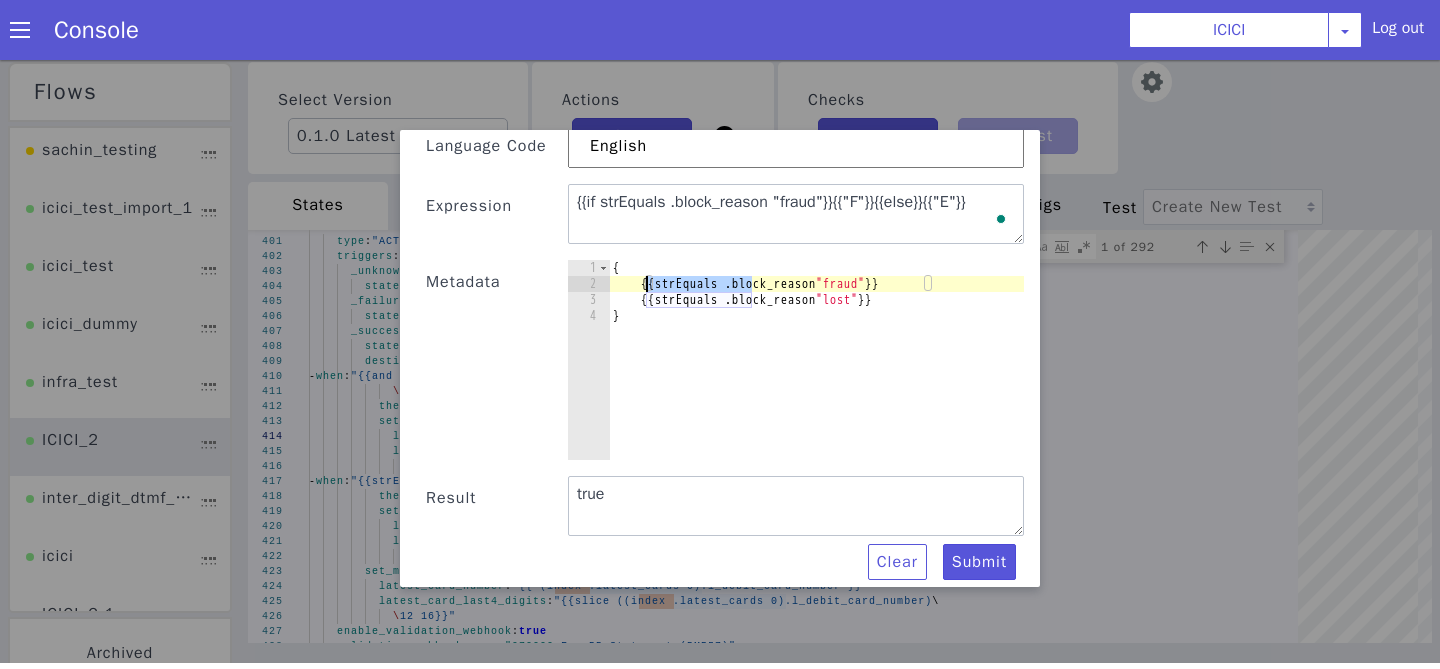 scroll, scrollTop: 0, scrollLeft: 2, axis: horizontal 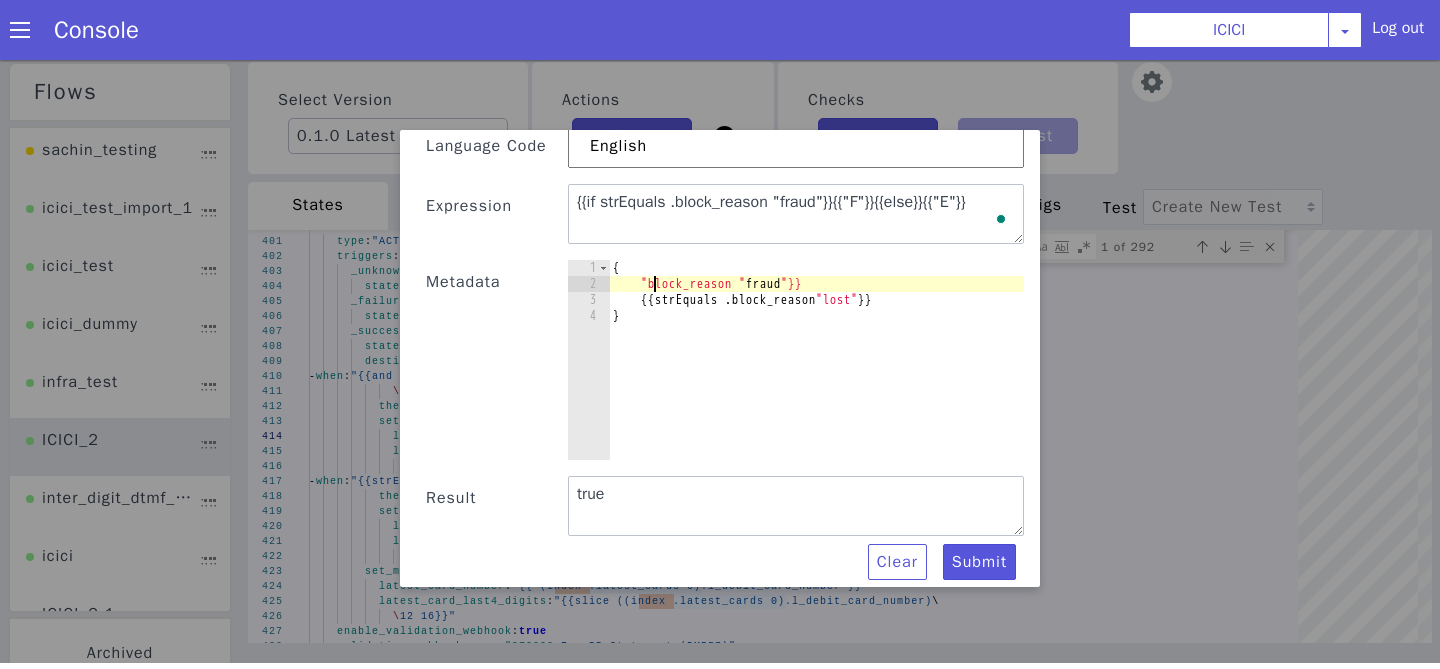click on "{      "block_reason " fraud "}}      {{ strEquals .block_reason  "lost" }} }" at bounding box center (816, 376) 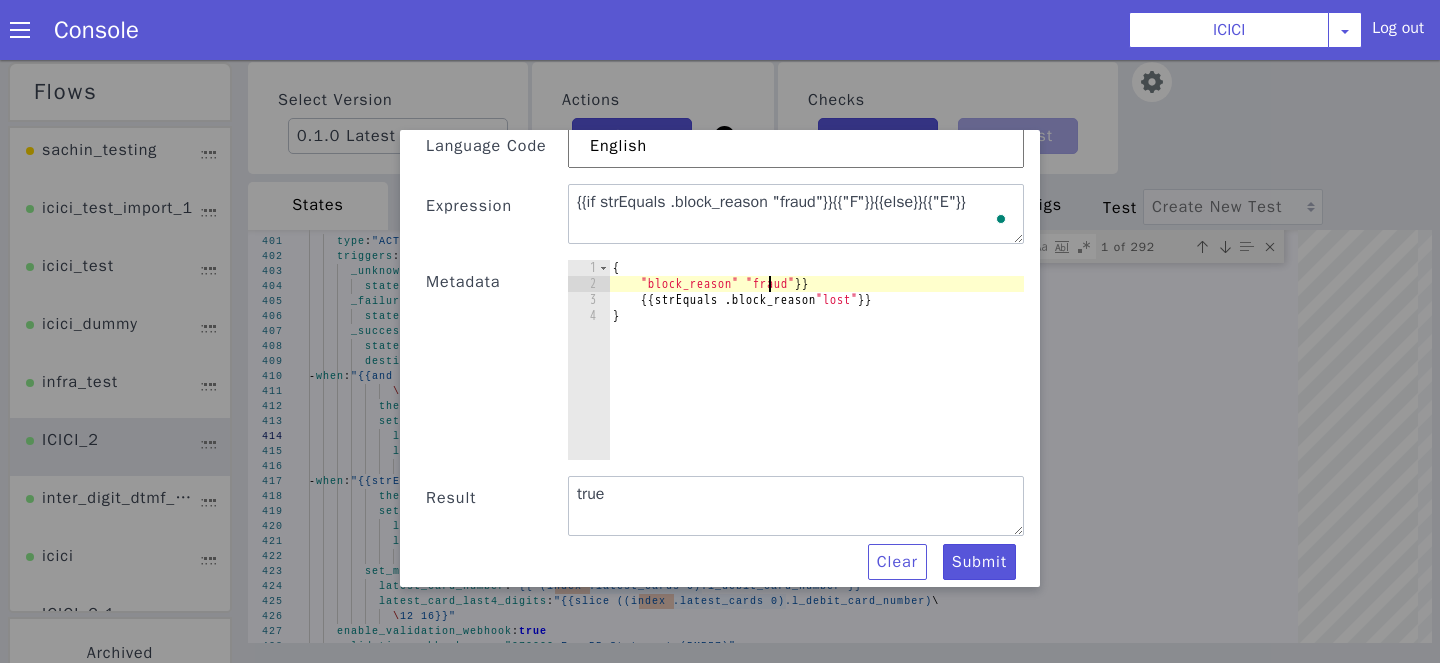scroll, scrollTop: 0, scrollLeft: 11, axis: horizontal 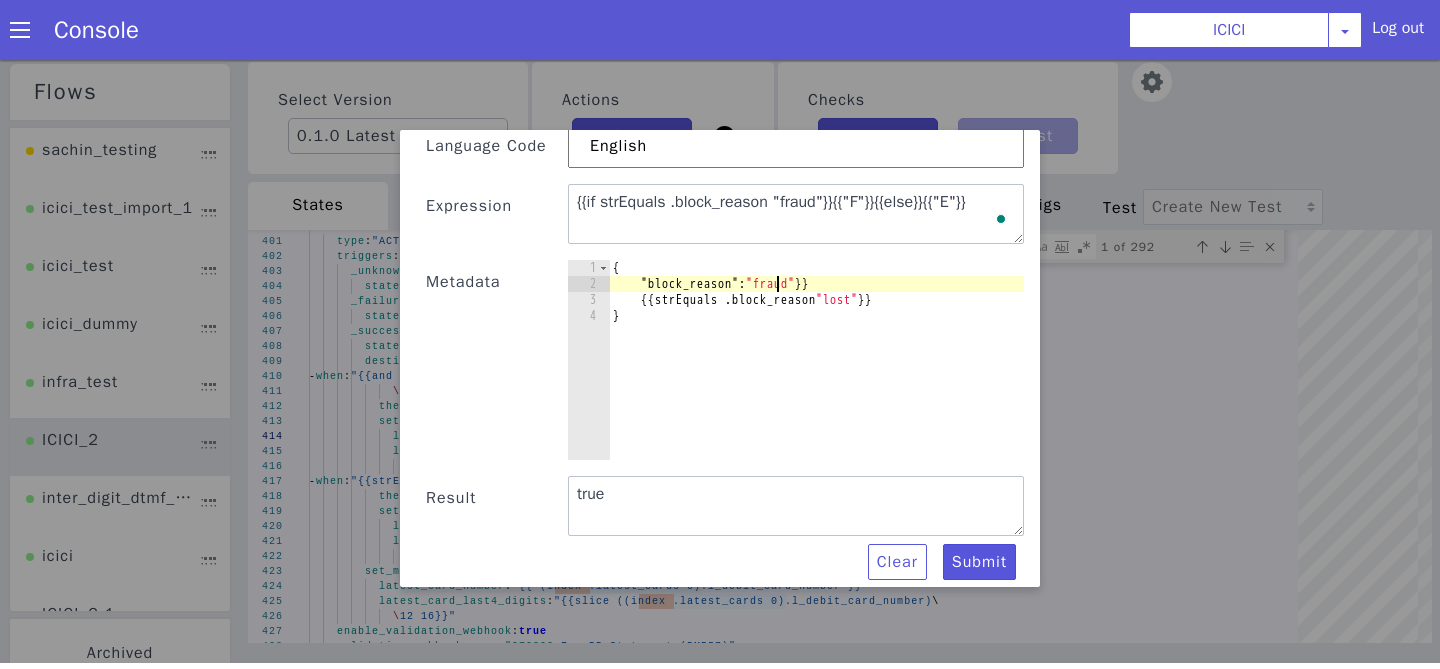 click on "{      "block_reason" :  "fraud" }}      {{ strEquals .block_reason  "lost" }} }" at bounding box center [816, 376] 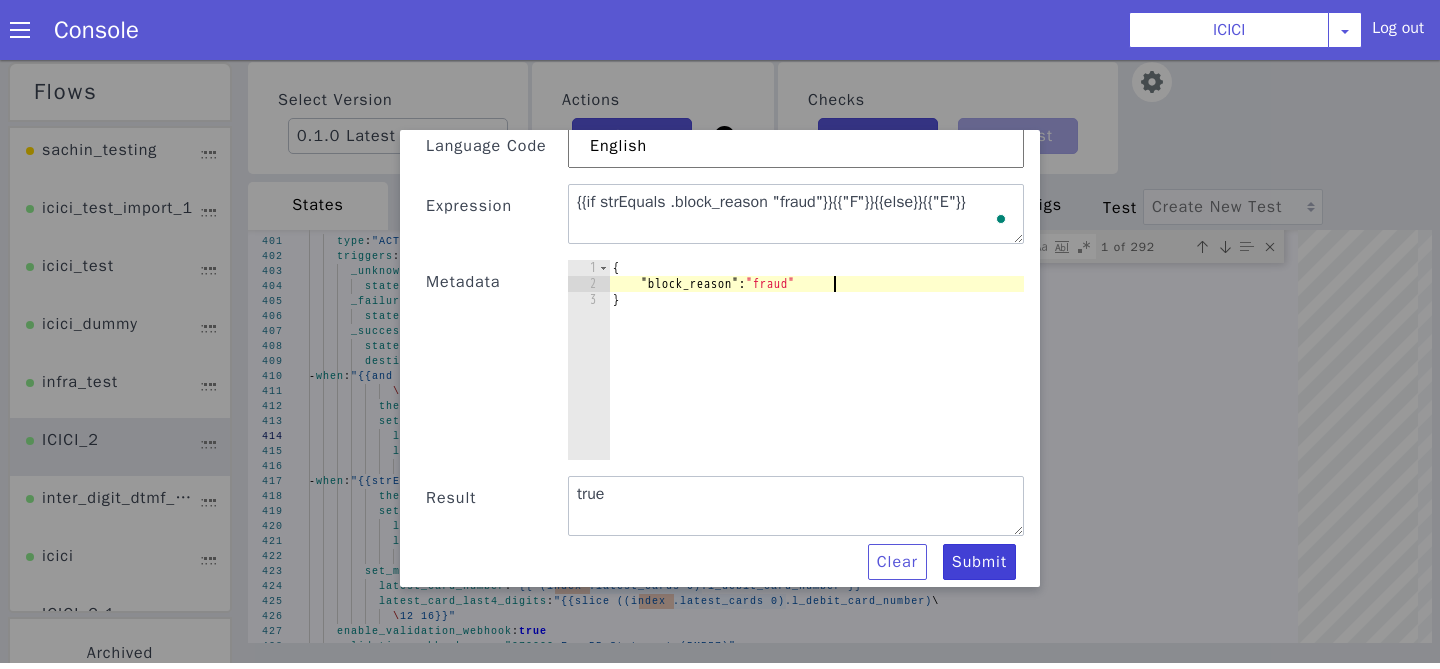 type on ""block_reason": "fraud"" 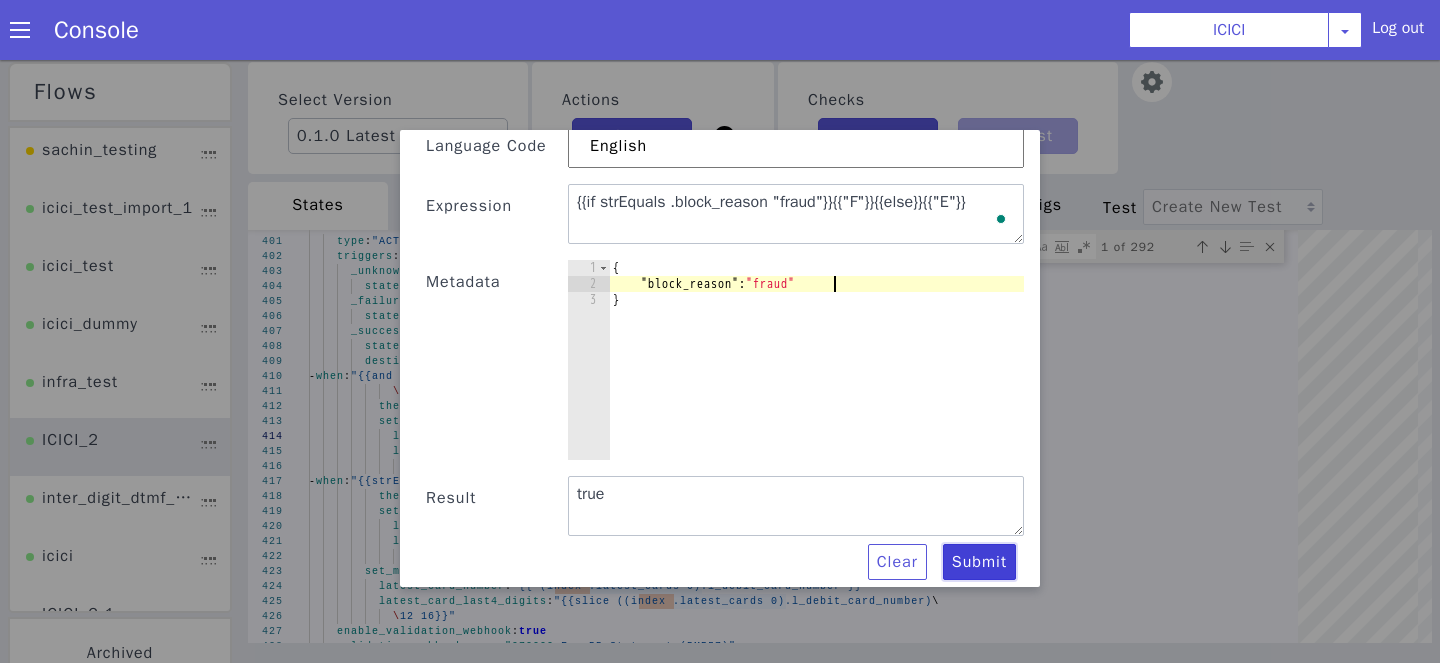click on "Submit" at bounding box center [979, 562] 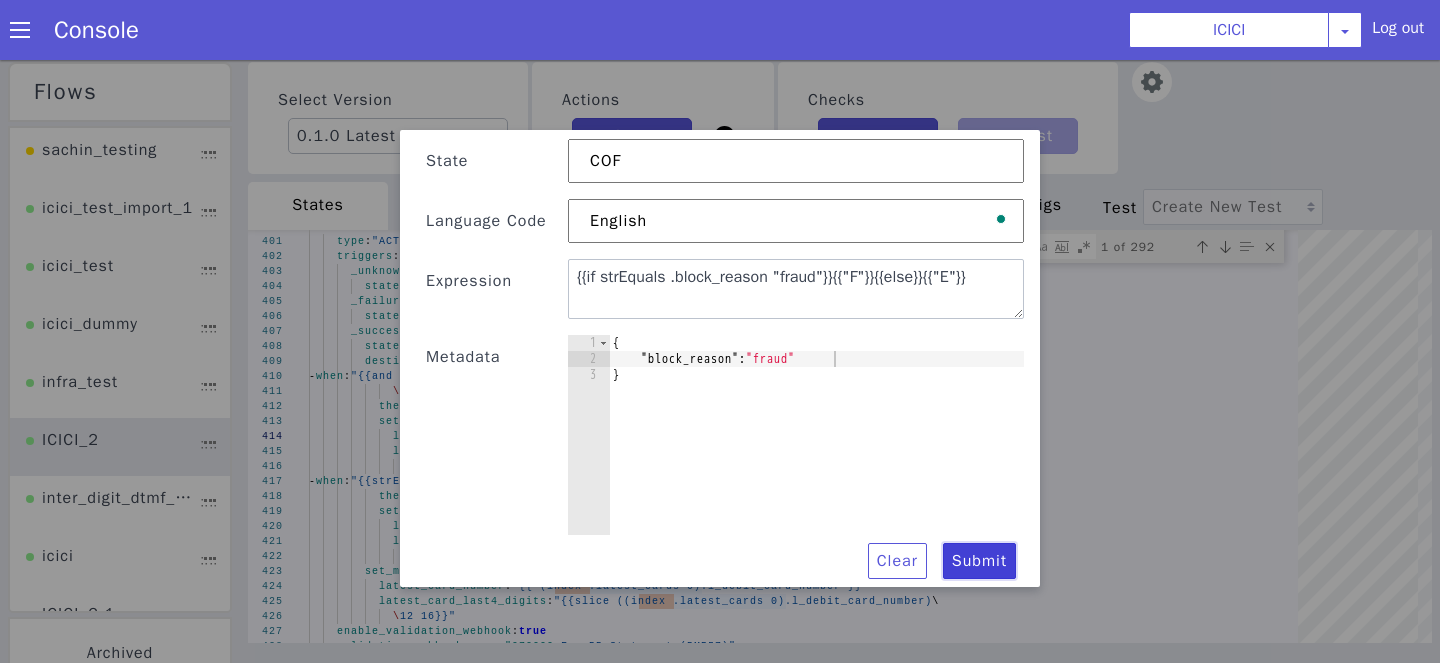 scroll, scrollTop: 84, scrollLeft: 0, axis: vertical 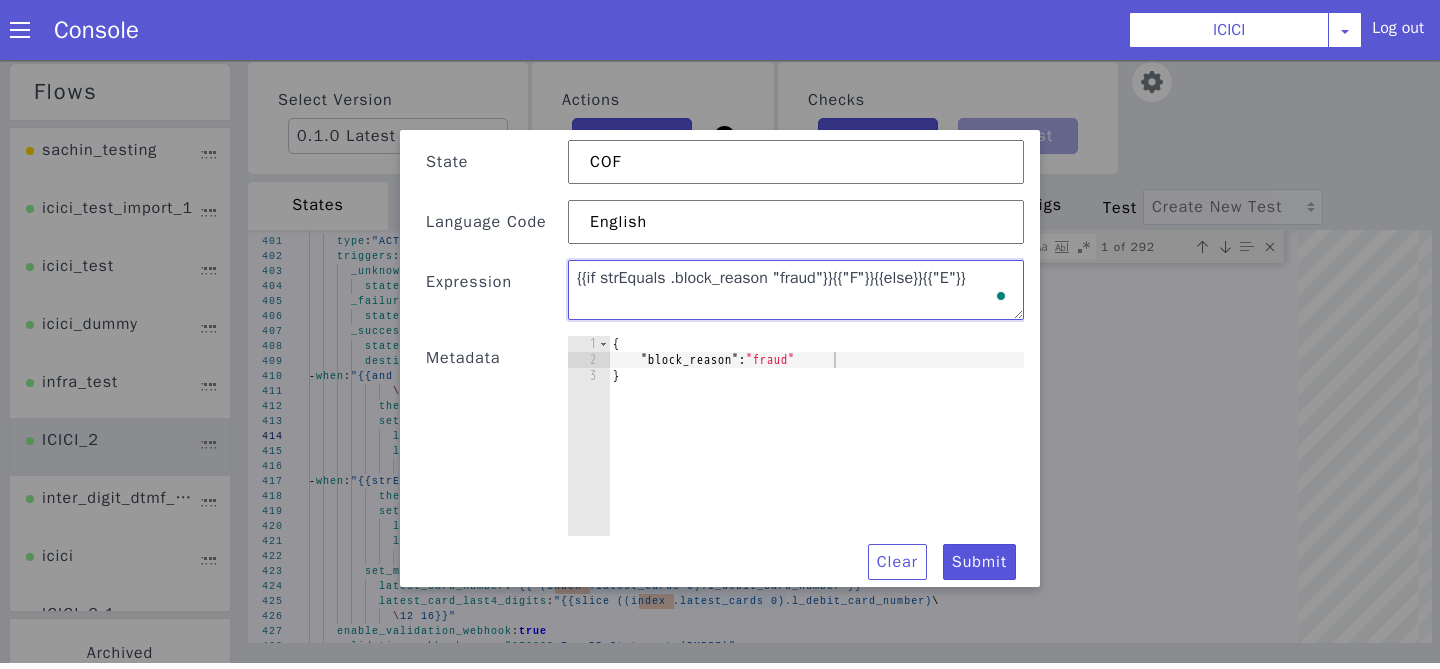 click on "{{if strEquals .block_reason "fraud"}}{{"F"}}{{else}}{{"E"}}" at bounding box center (796, 290) 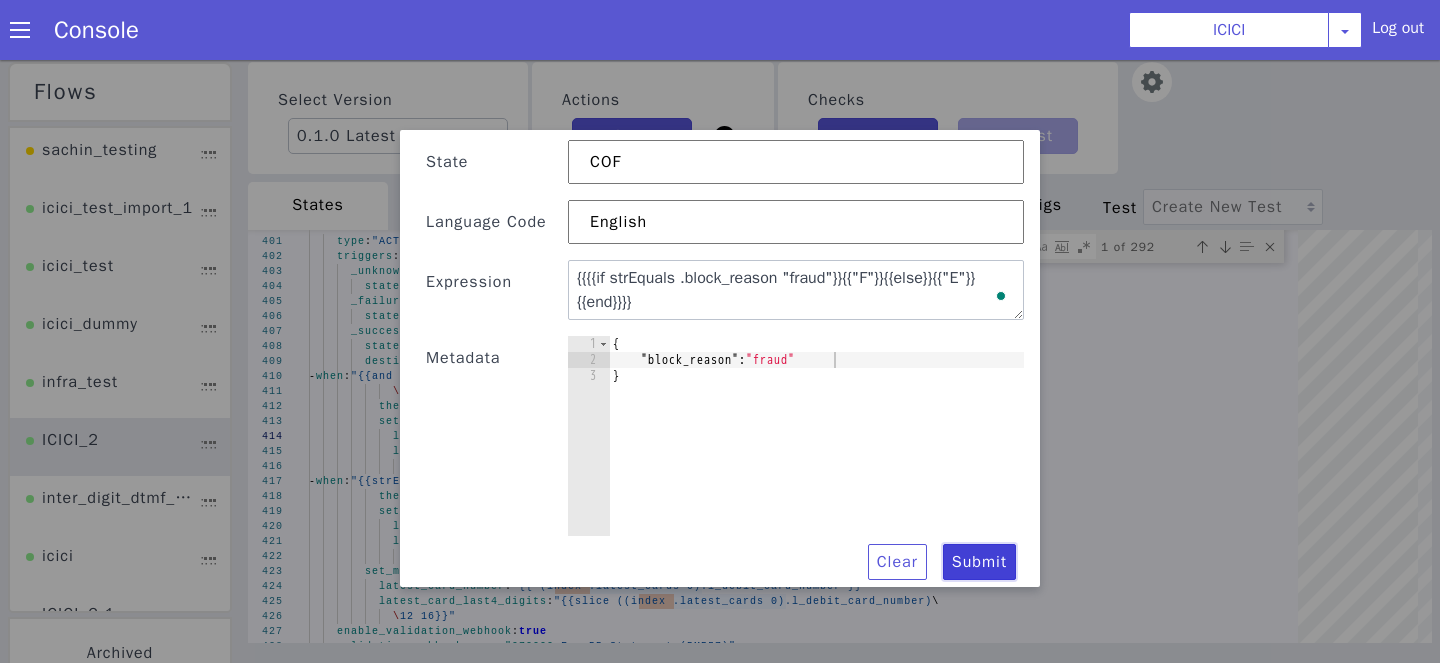click on "Submit" at bounding box center [979, 562] 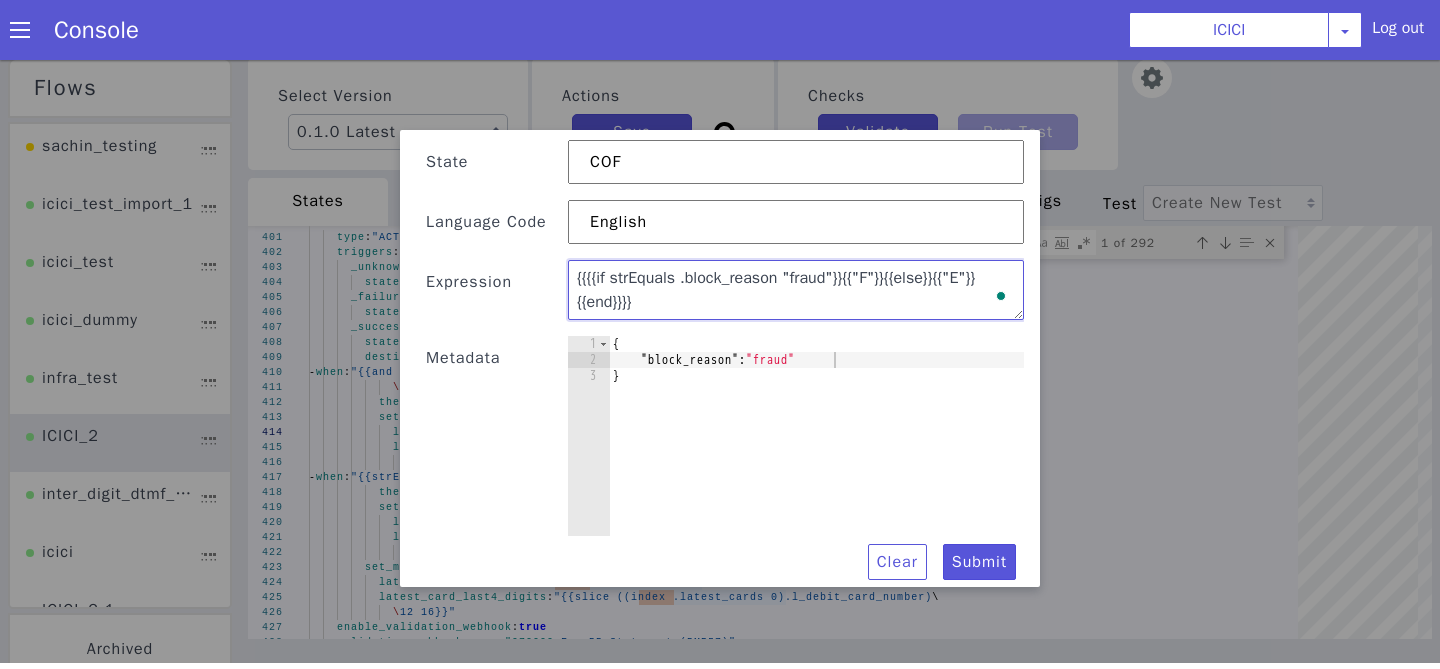 click on "{{{{if strEquals .block_reason "fraud"}}{{"F"}}{{else}}{{"E"}}{{end}}}}" at bounding box center [796, 290] 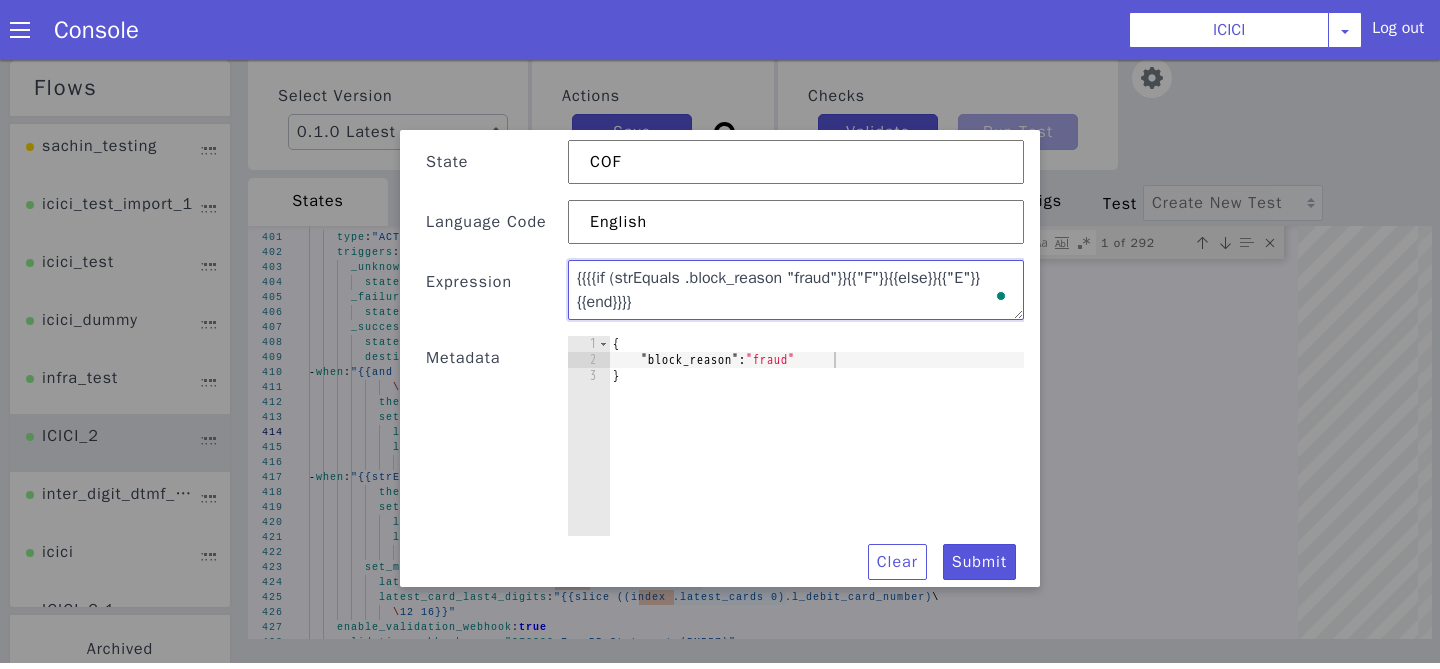 click on "{{{{if (strEquals .block_reason "fraud"}}{{"F"}}{{else}}{{"E"}}{{end}}}}" at bounding box center [796, 290] 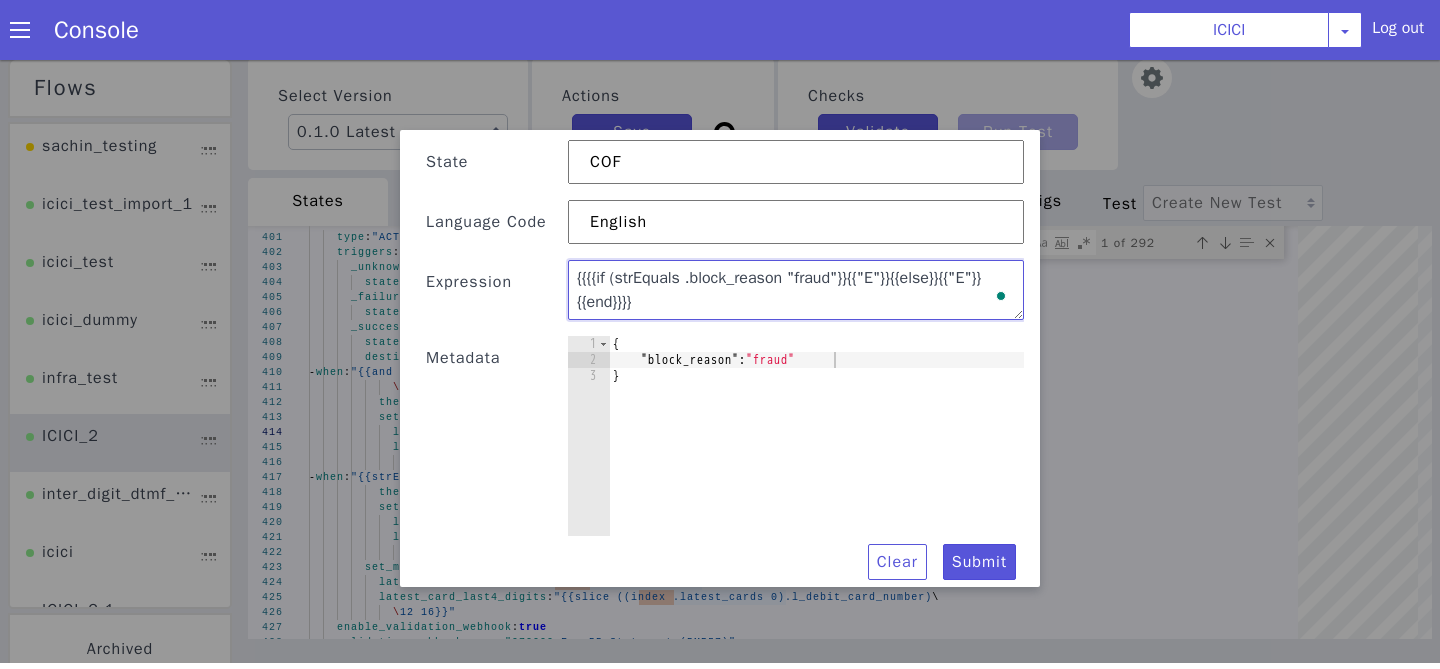 click on "{{{{if (strEquals .block_reason "fraud"}}{{"E"}}{{else}}{{"E"}}{{end}}}}" at bounding box center (796, 290) 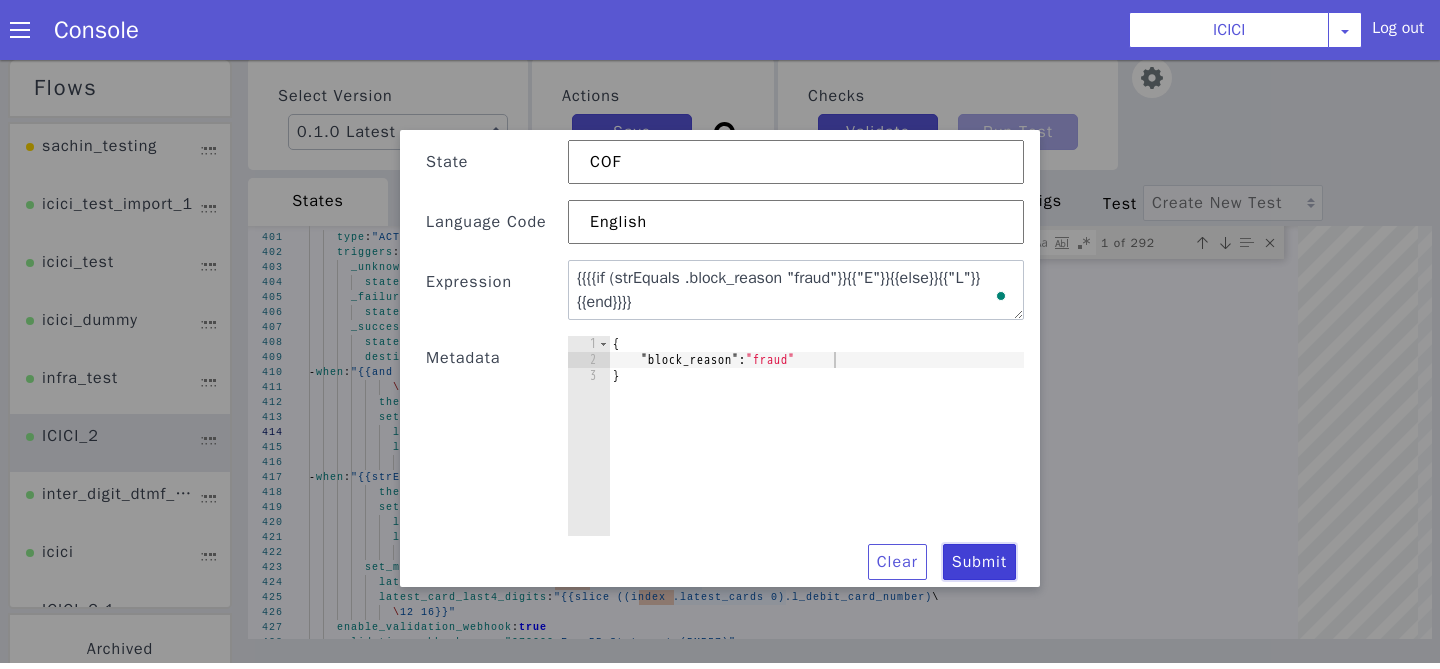 click on "Submit" at bounding box center (979, 562) 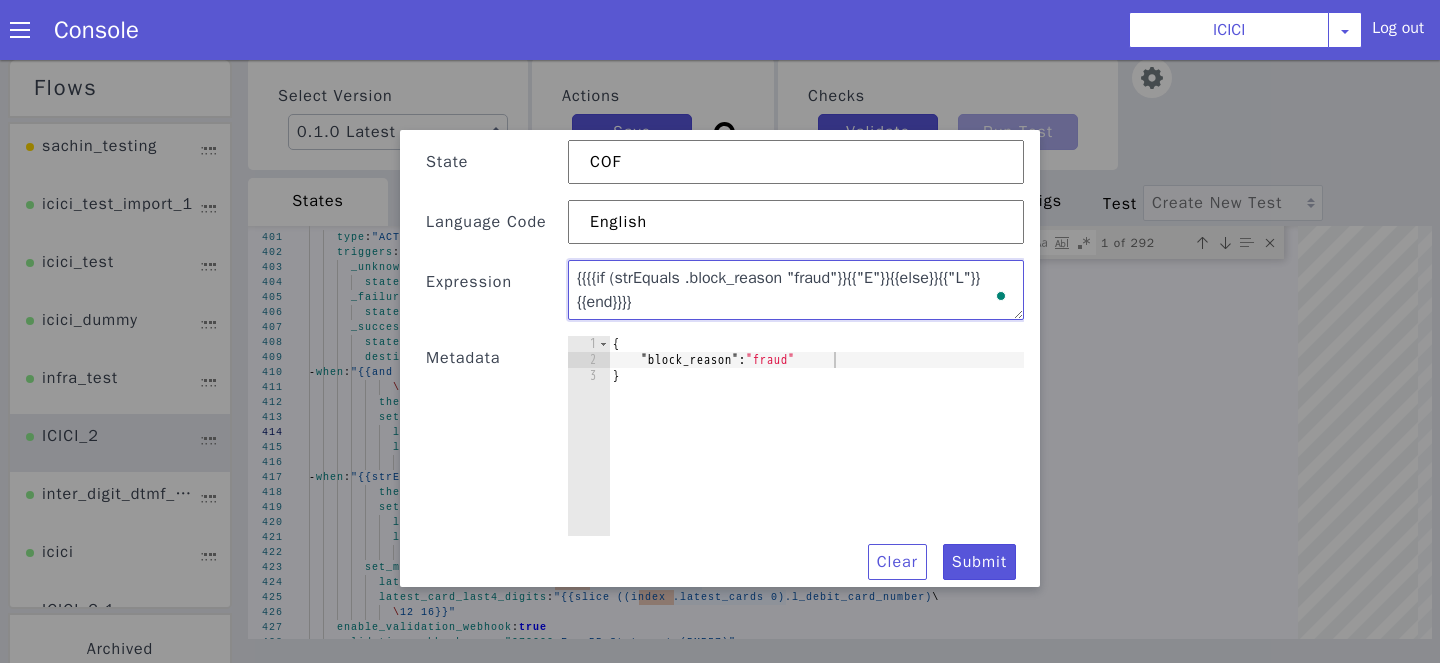 click on "{{{{if (strEquals .block_reason "fraud"}}{{"E"}}{{else}}{{"L"}}{{end}}}}" at bounding box center [796, 290] 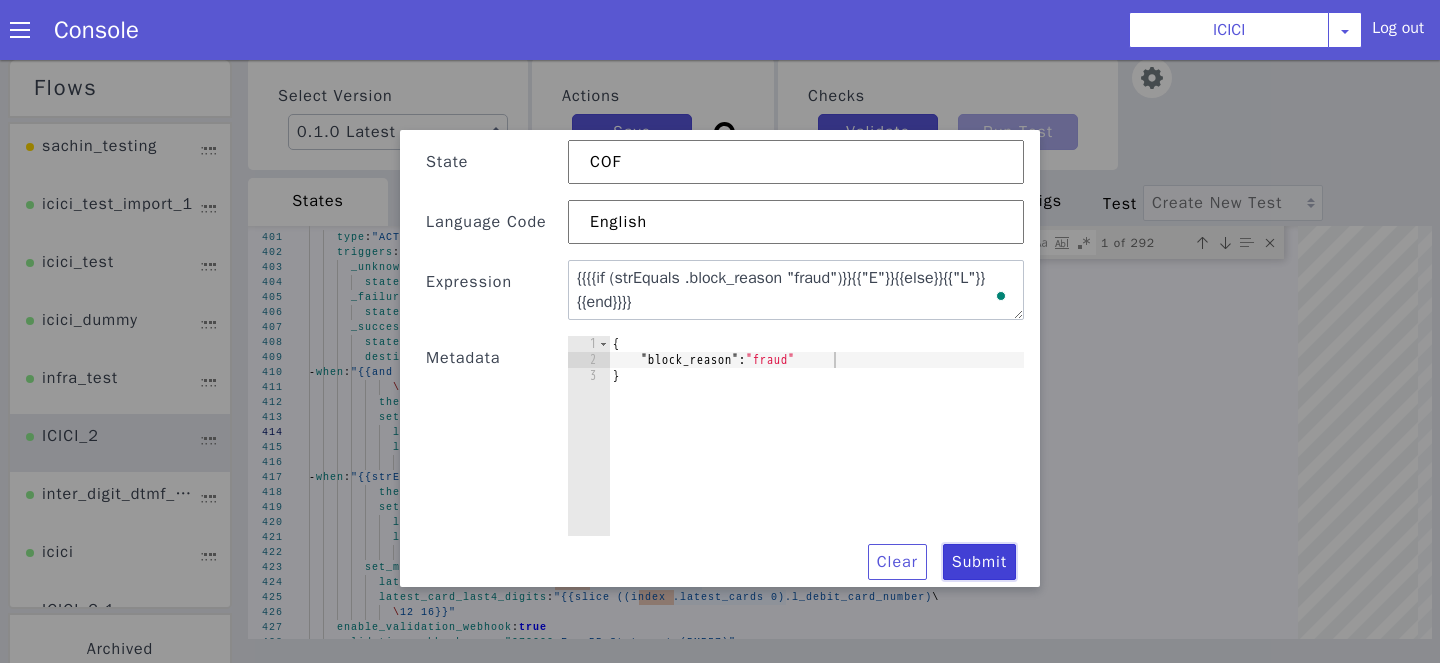 click on "Submit" at bounding box center (979, 562) 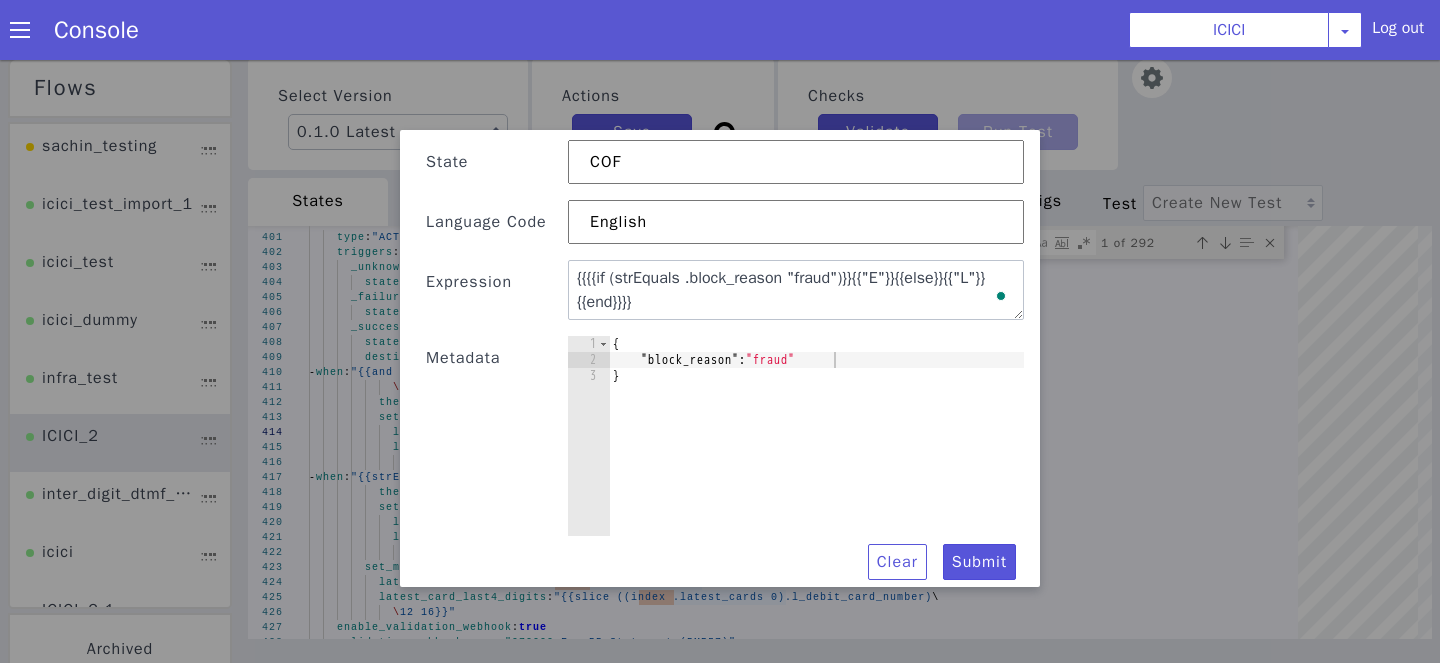 click on "{      "block_reason" :  "fraud" }" at bounding box center (816, 452) 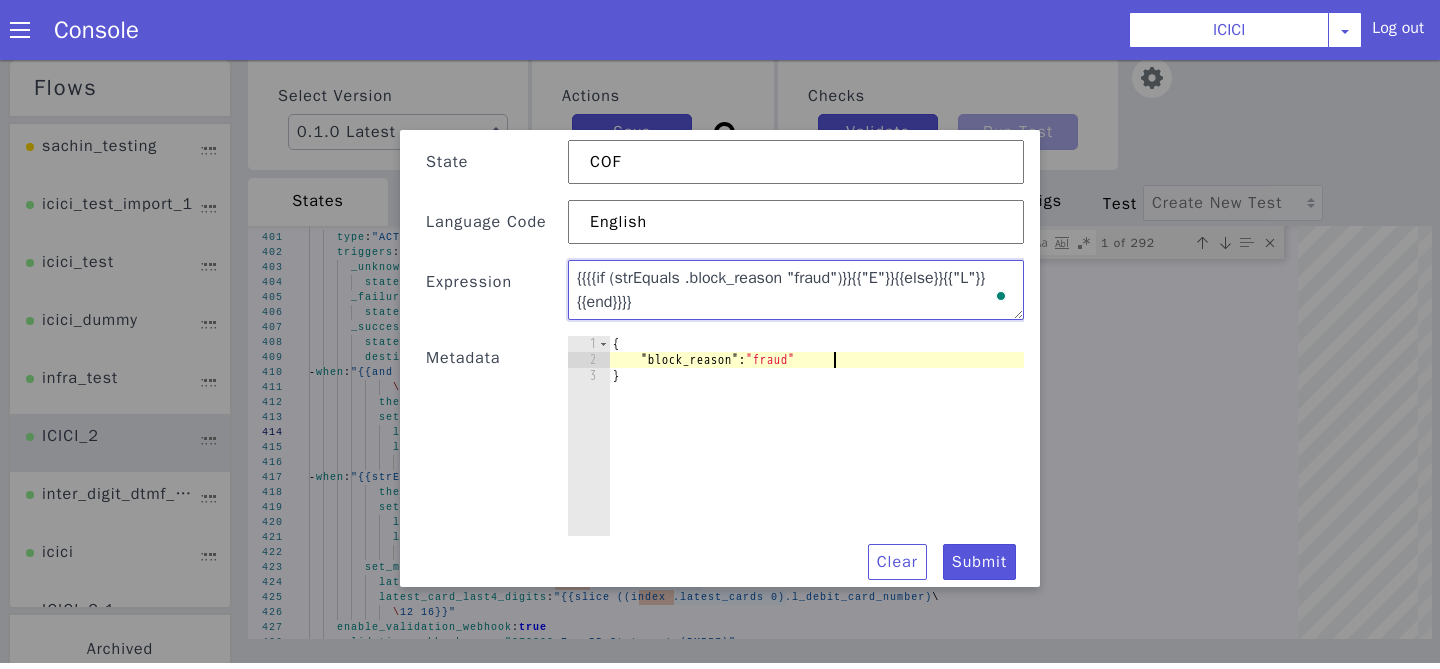 click on "{{{{if (strEquals .block_reason "fraud")}}{{"E"}}{{else}}{{"L"}}{{end}}}}" at bounding box center (796, 290) 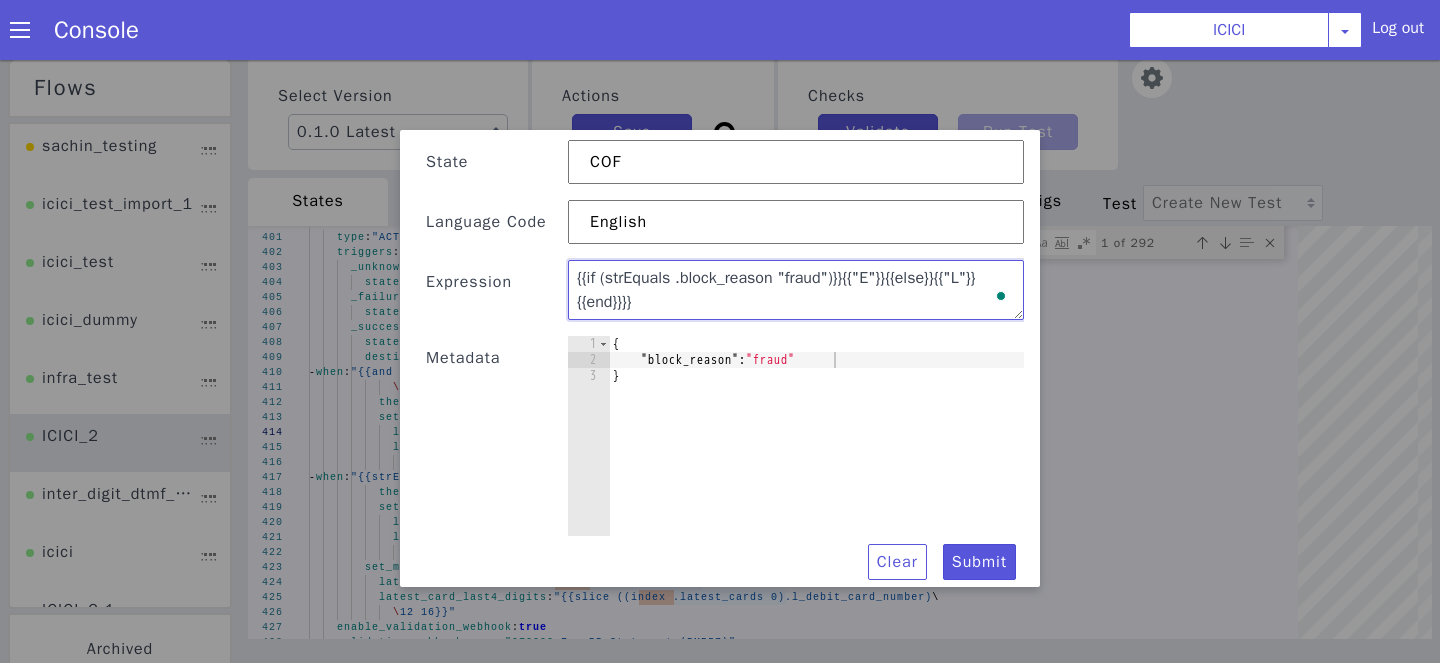 click on "{{if (strEquals .block_reason "fraud")}}{{"E"}}{{else}}{{"L"}}{{end}}}}" at bounding box center [796, 290] 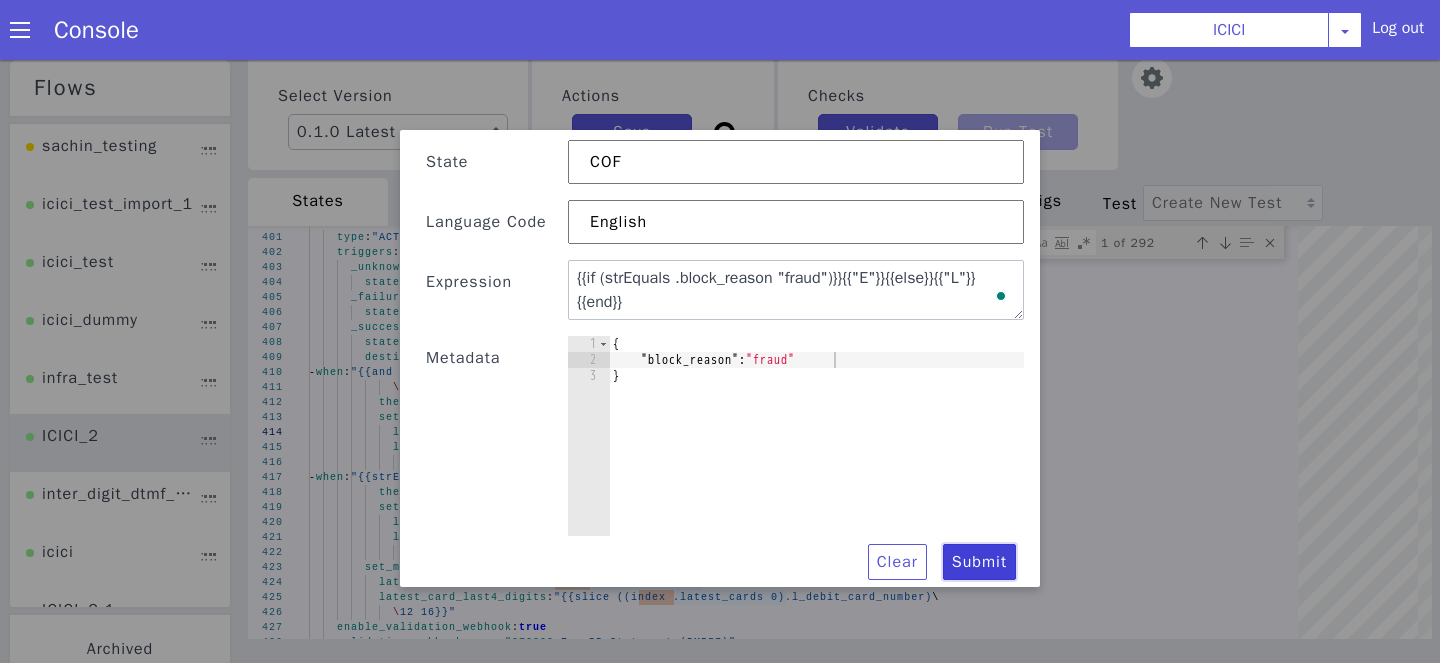 click on "Submit" at bounding box center (979, 562) 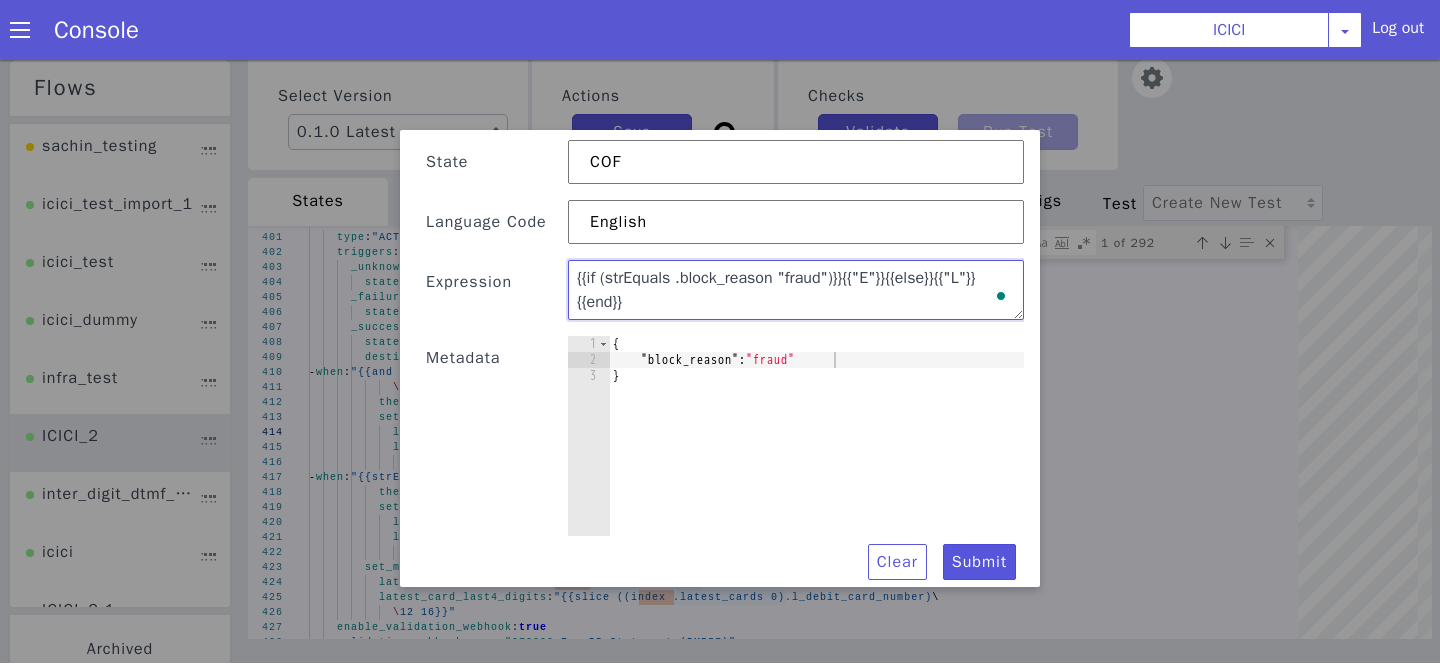 click on "{{if (strEquals .block_reason "fraud")}}{{"E"}}{{else}}{{"L"}}{{end}}" at bounding box center [796, 290] 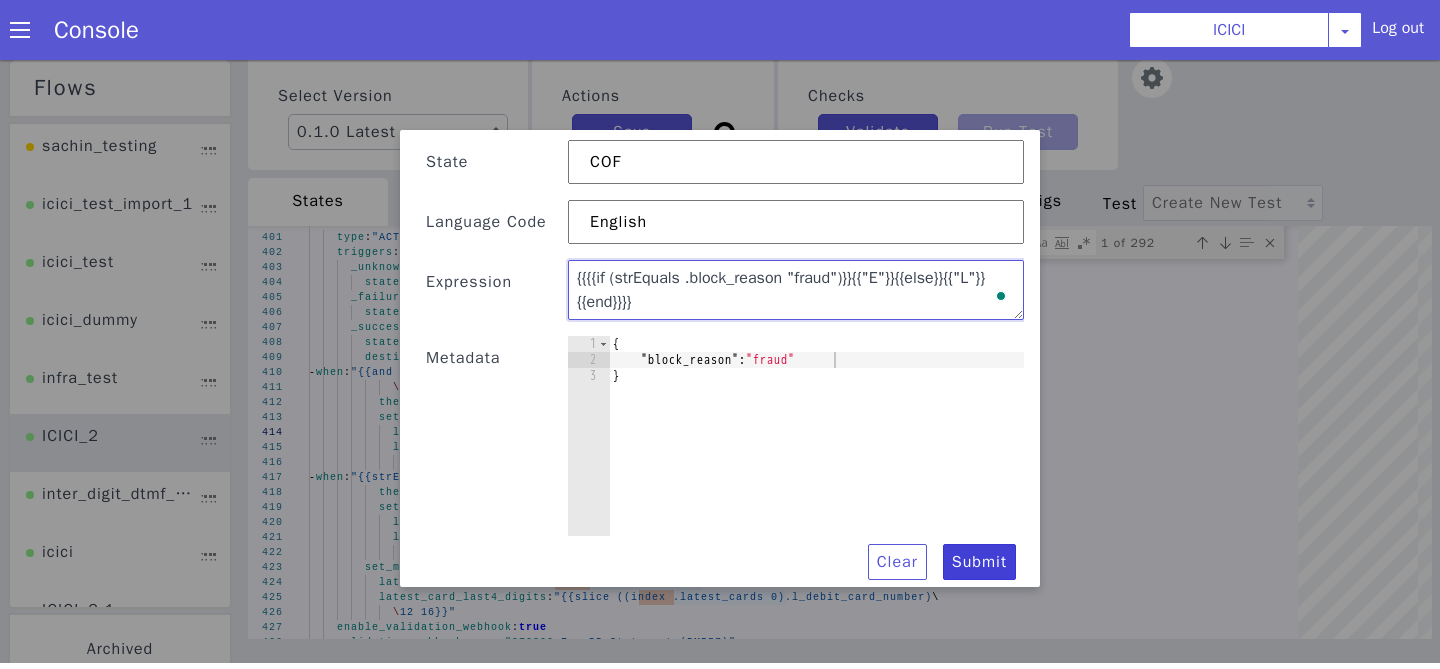 type on "{{{{if (strEquals .block_reason "fraud")}}{{"E"}}{{else}}{{"L"}}{{end}}}}" 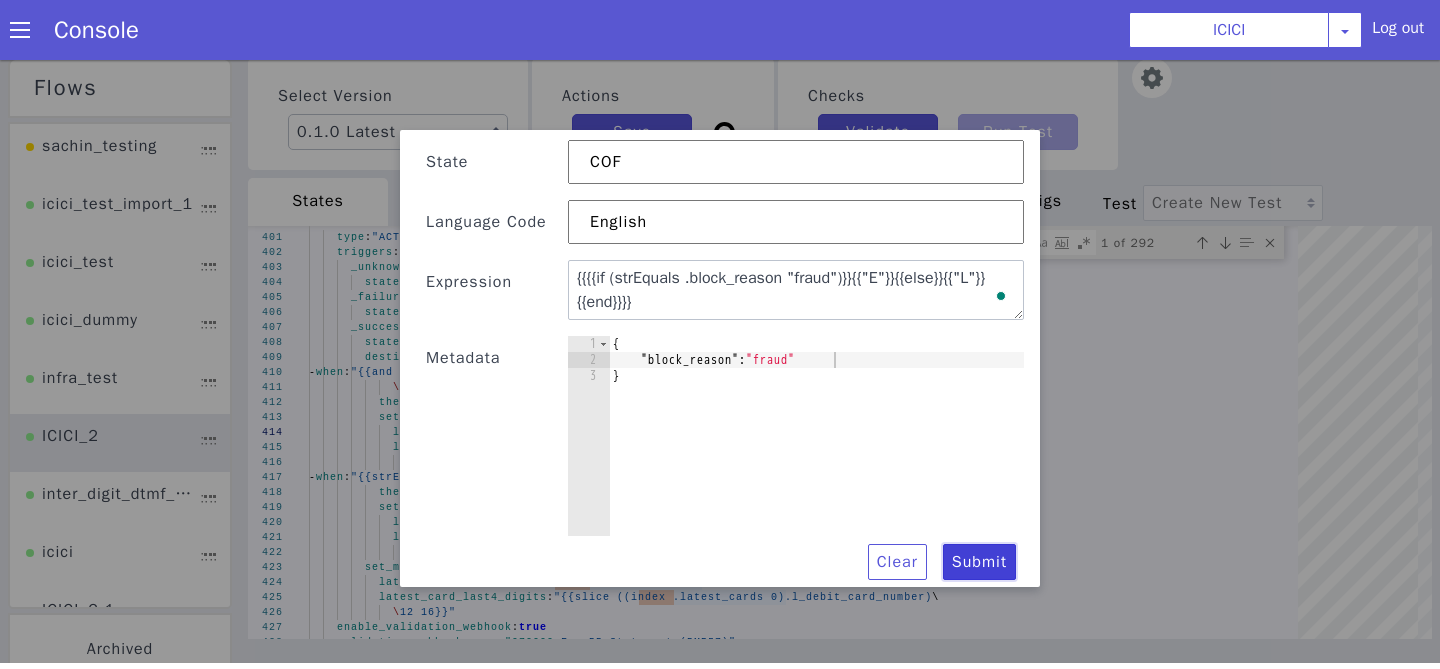 click on "Submit" at bounding box center (979, 562) 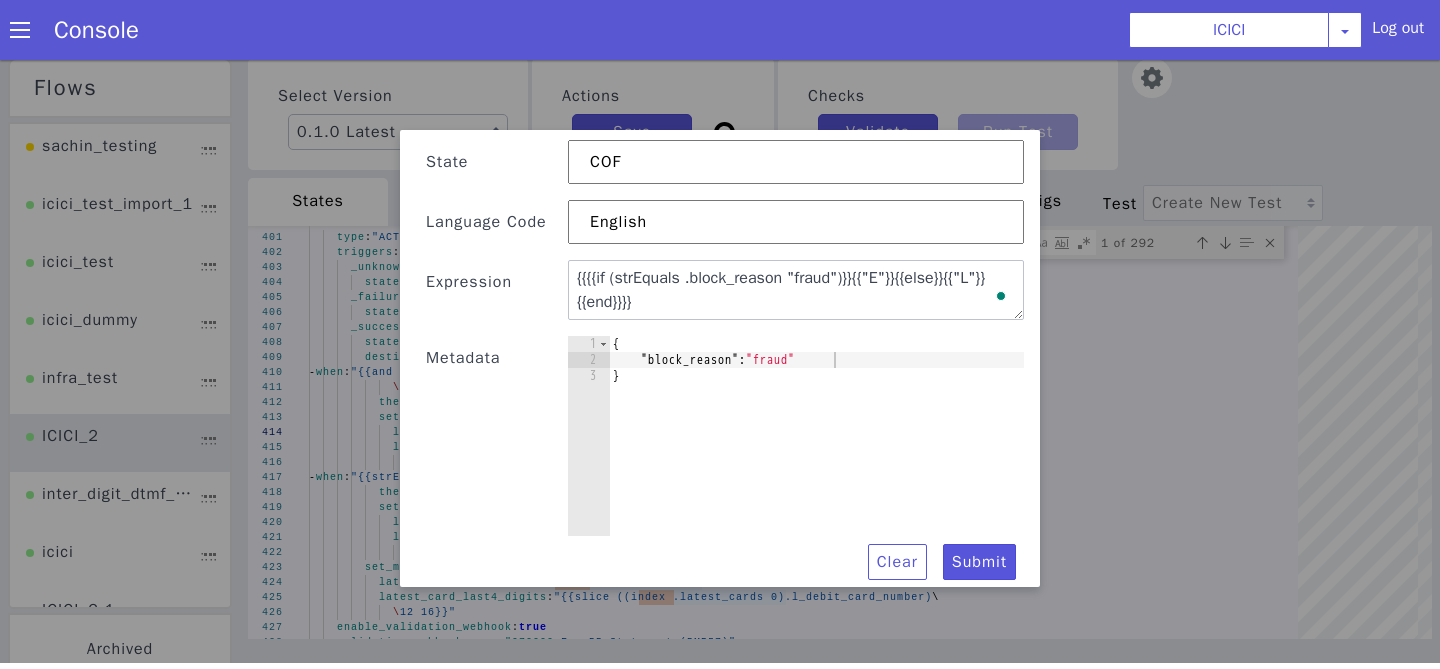 click on "Text Template Validator State COF Language Code English Expression {{{{if (strEquals .block_reason "fraud")}}{{"E"}}{{else}}{{"L"}}{{end}}}} Metadata "block_reason": "fraud" 1 2 3 {      "block_reason" :  "fraud" }     הההההההההההההההההההההההההההההההההההההההההההההההההההההההההההההההההההההההההההההההההההההההההההההההההההההההההההההההההההההההההההההההההההההההההההההההההההההההההההההההההההההההההההההההההההההההההההההההההההההההההההההההההההההההההההההההההההההההההההההההההההההההההההההההה XXXXXXXXXXXXXXXXXXXXXXXXXXXXXXXXXXXXXXXXXXXXXXXXXXXXXXXXXXXXXXXXXXXXXXXXXXXXXXXXXXXXXXXXXXXXXXXXXXXXXXXXXXXXXXXXXXXXXXXXXXXXXXXXXXXXXXXXXXXXXXXXXXXXXXXXXXXXXXXXXXXXXXXXXXXXXXXXXXXXXXXXXXXXXXXXXXXXXXXXXXXXXXXXXXXXXXXXXXXXXXXXXXXXXXXXXXXXXXXXXXXXXXXXXXXXXXXX Clear Submit" at bounding box center (720, 317) 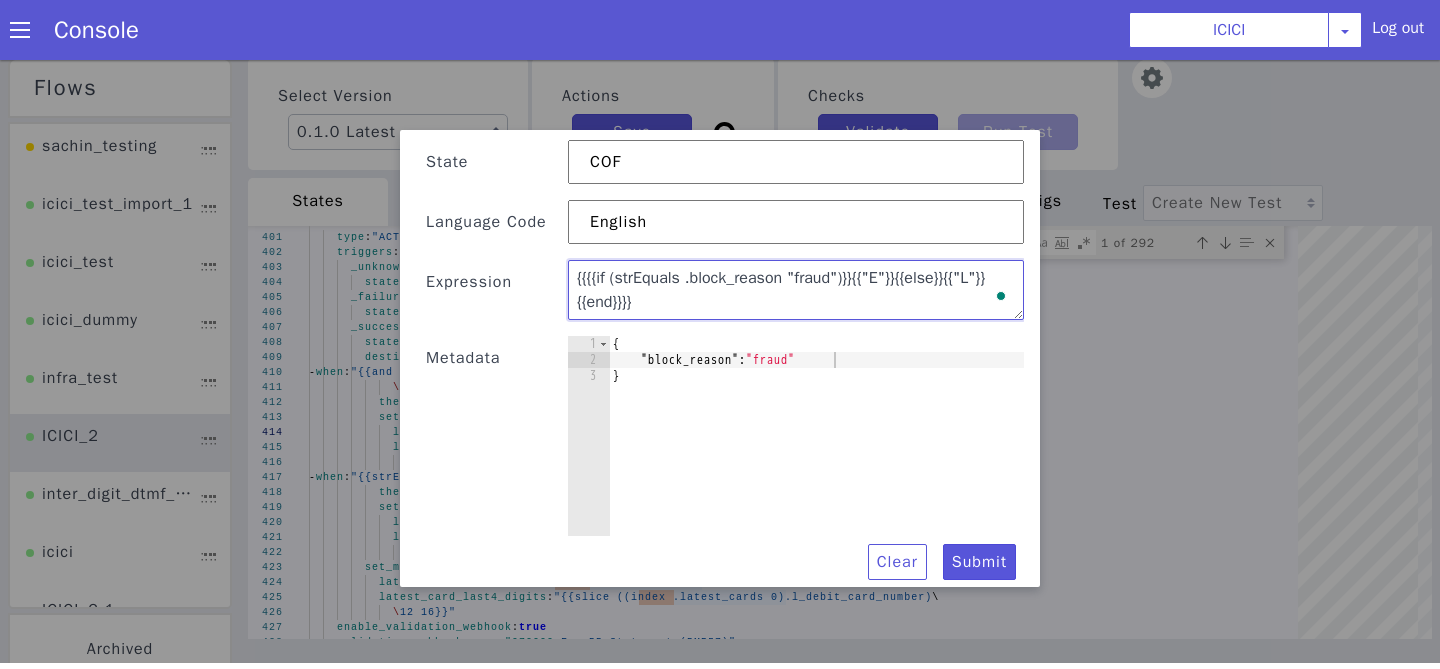 click on "{{{{if (strEquals .block_reason "fraud")}}{{"E"}}{{else}}{{"L"}}{{end}}}}" at bounding box center [796, 290] 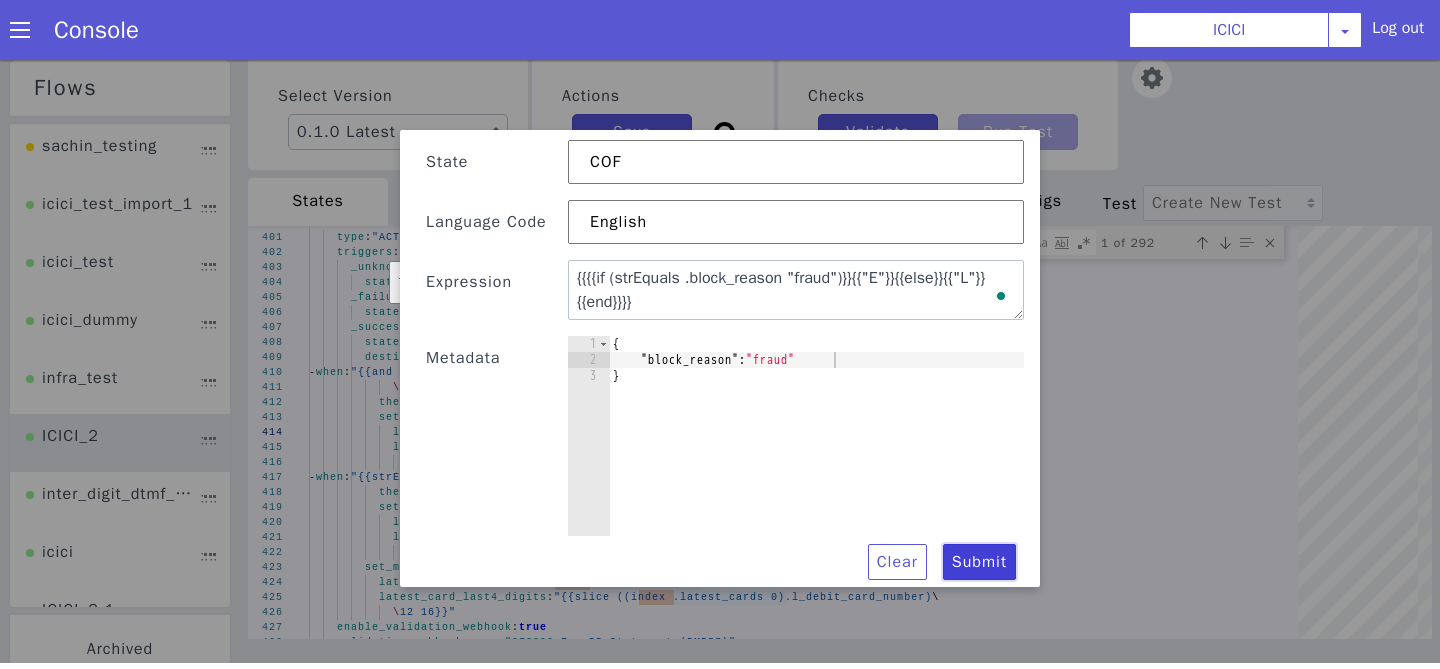 click on "Submit" at bounding box center [979, 562] 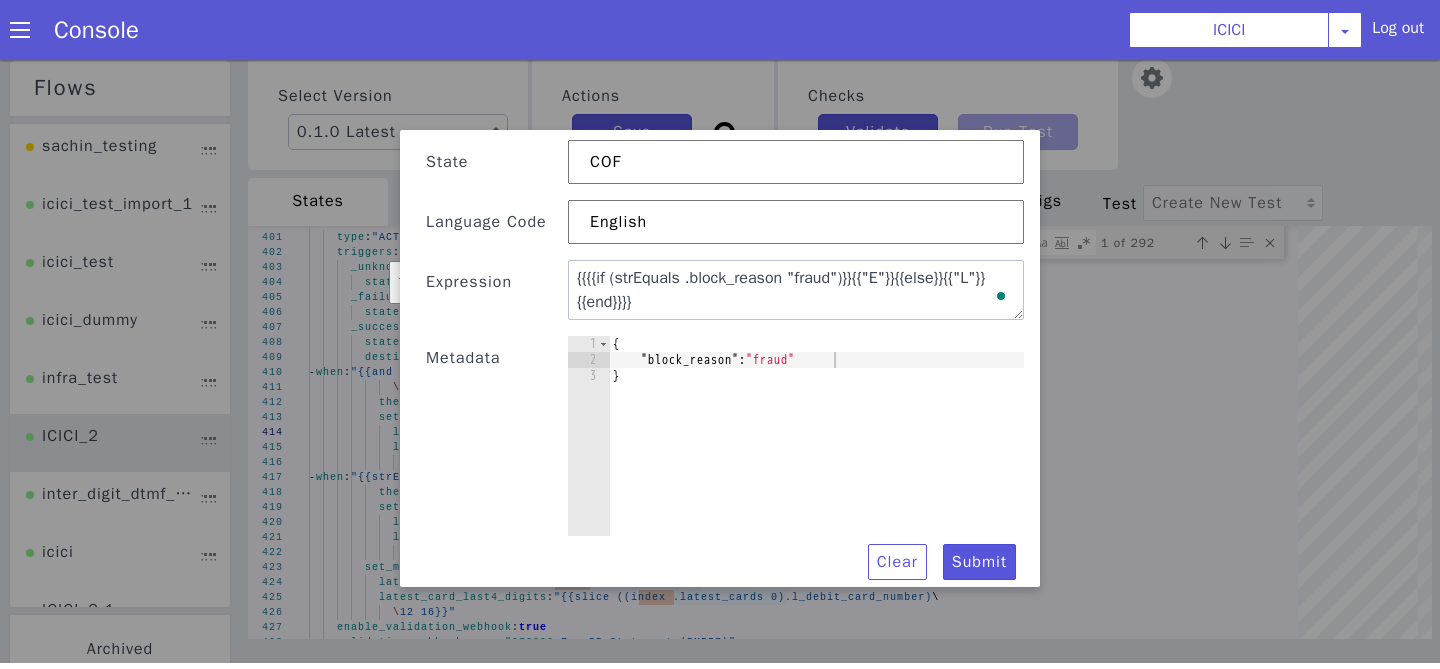 click at bounding box center [720, 358] 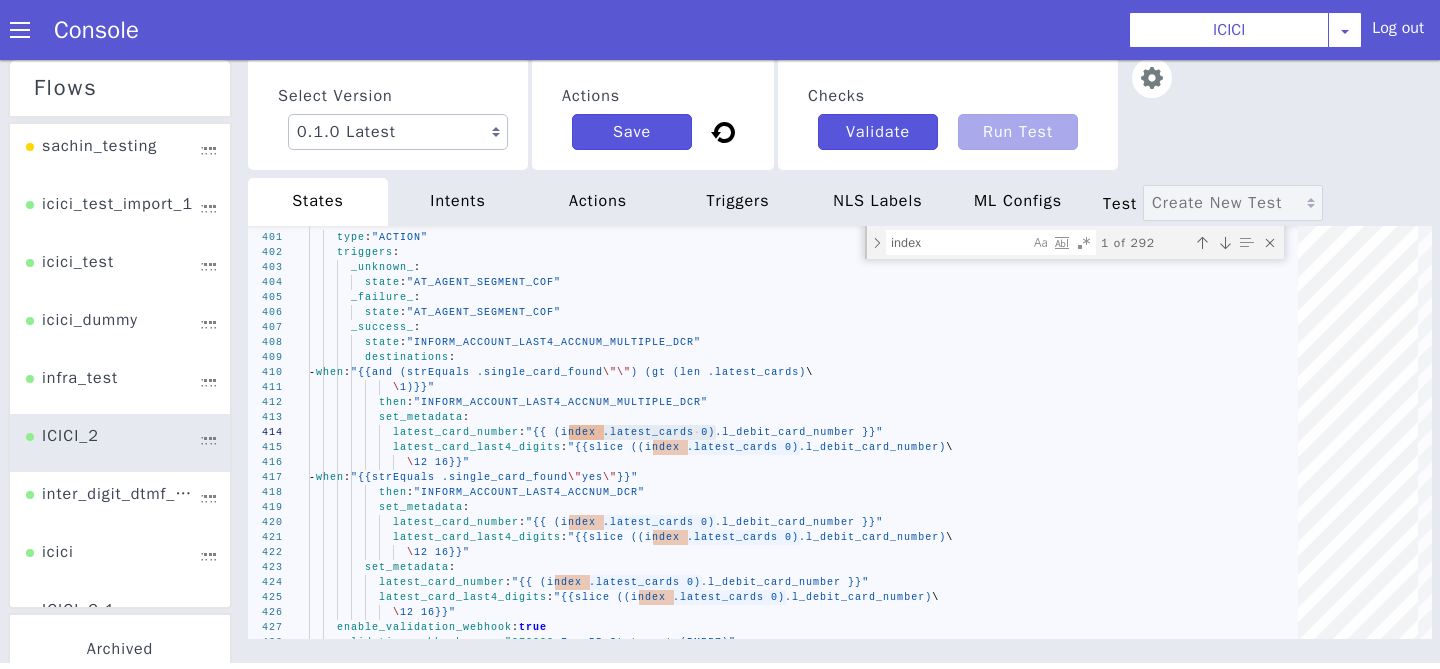 click at bounding box center (1152, 78) 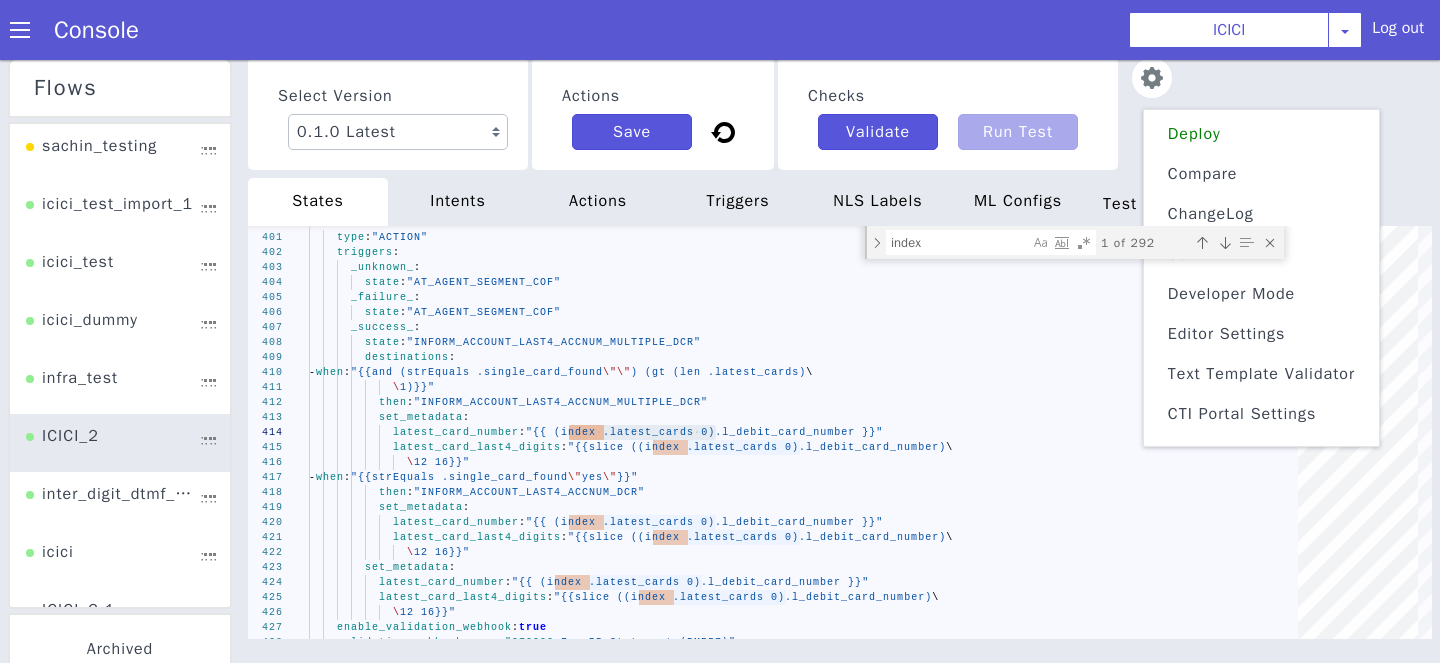 click on "Text Template Validator" at bounding box center (1261, 374) 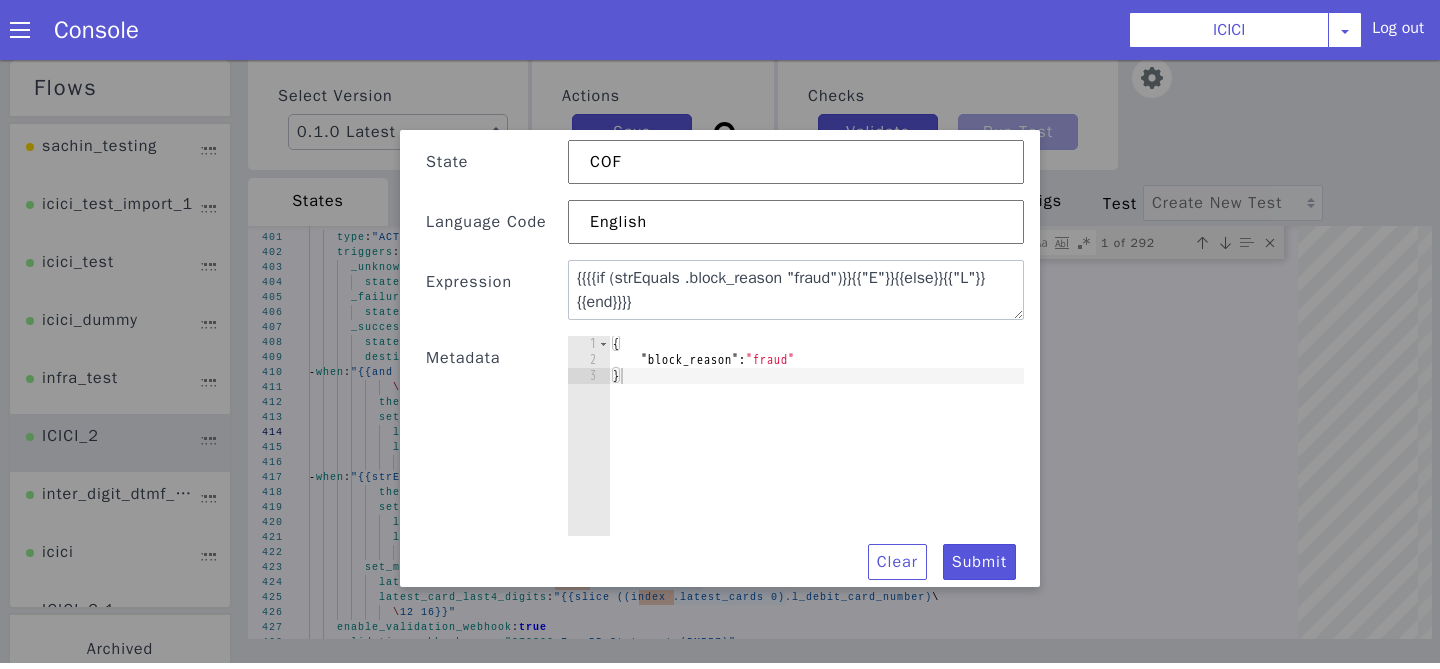 click on "{      "block_reason" :  "fraud" }" at bounding box center [816, 452] 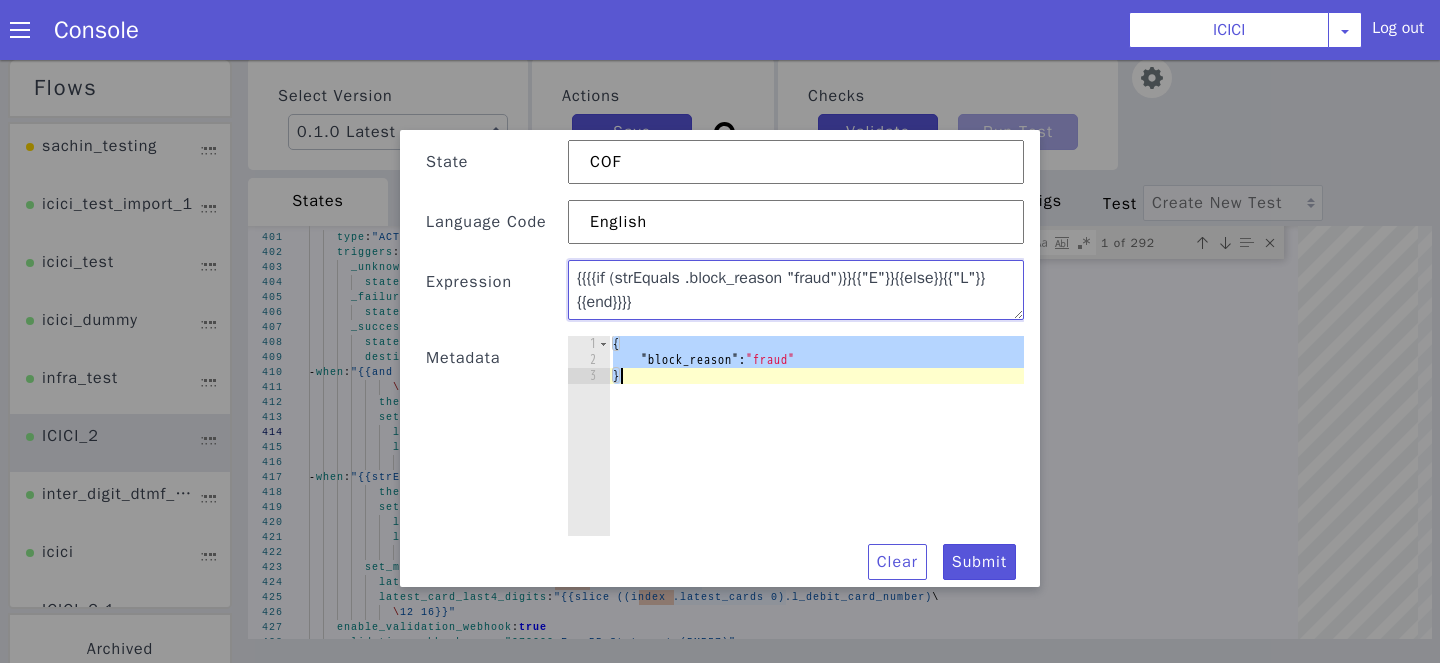 click on "{{{{if (strEquals .block_reason "fraud")}}{{"E"}}{{else}}{{"L"}}{{end}}}}" at bounding box center (796, 290) 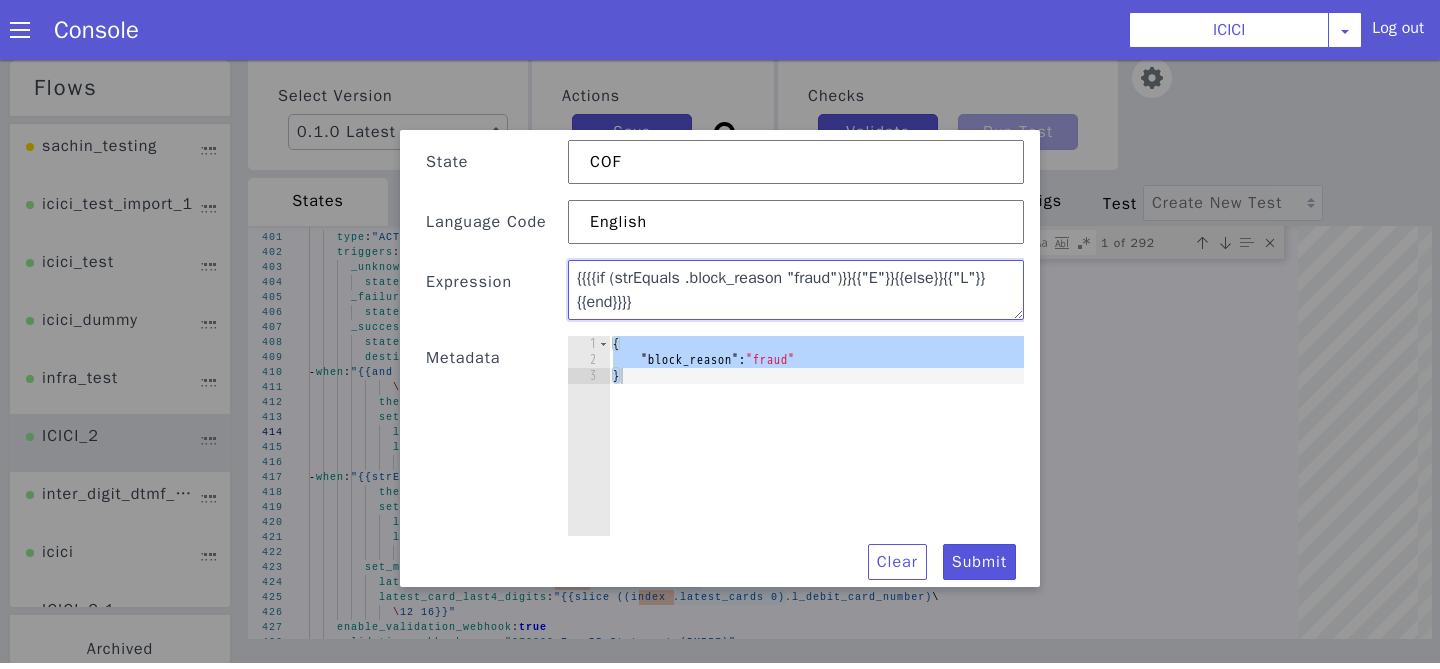 scroll, scrollTop: 84, scrollLeft: 0, axis: vertical 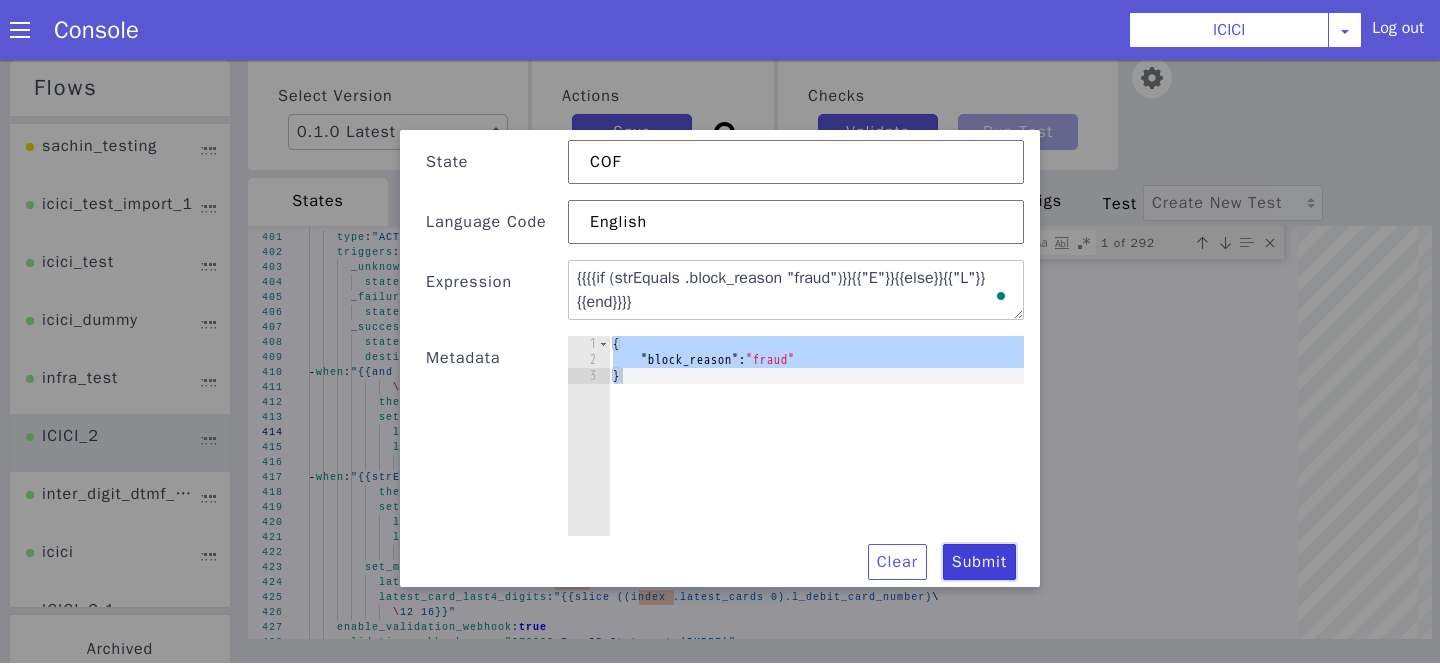 click on "Submit" at bounding box center (979, 562) 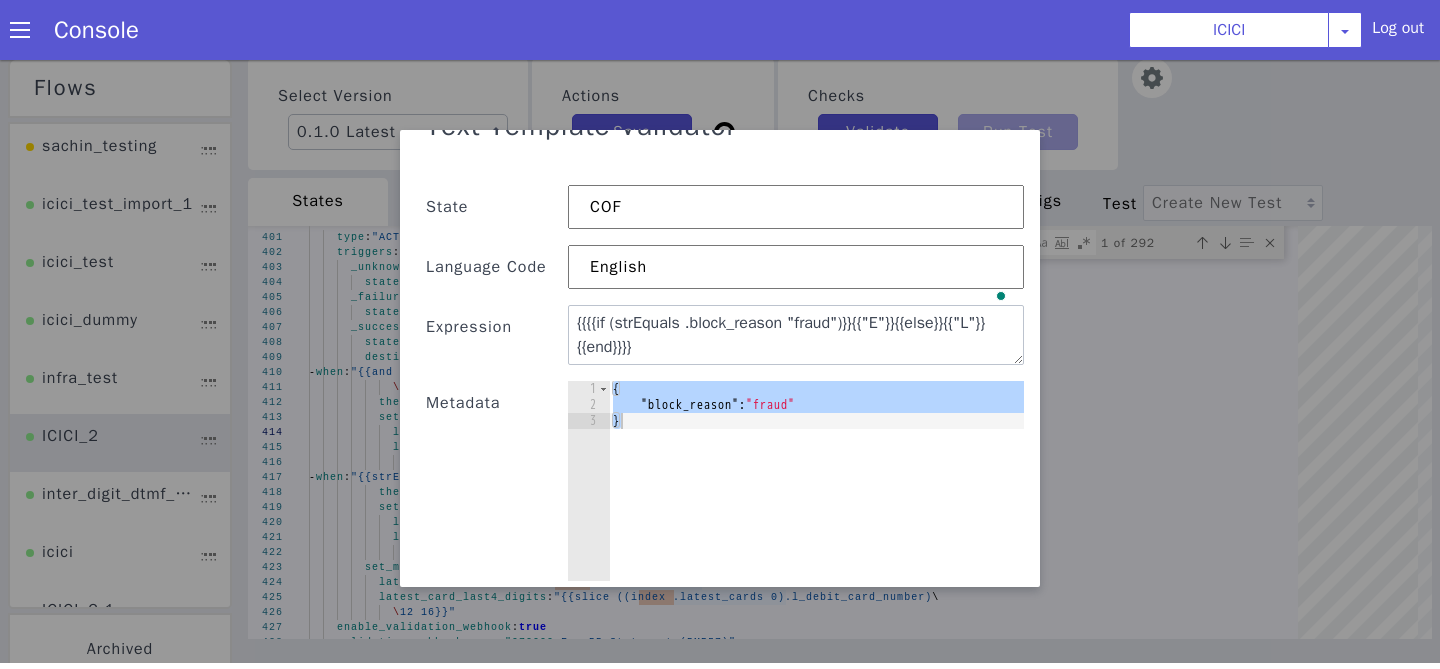scroll, scrollTop: 39, scrollLeft: 0, axis: vertical 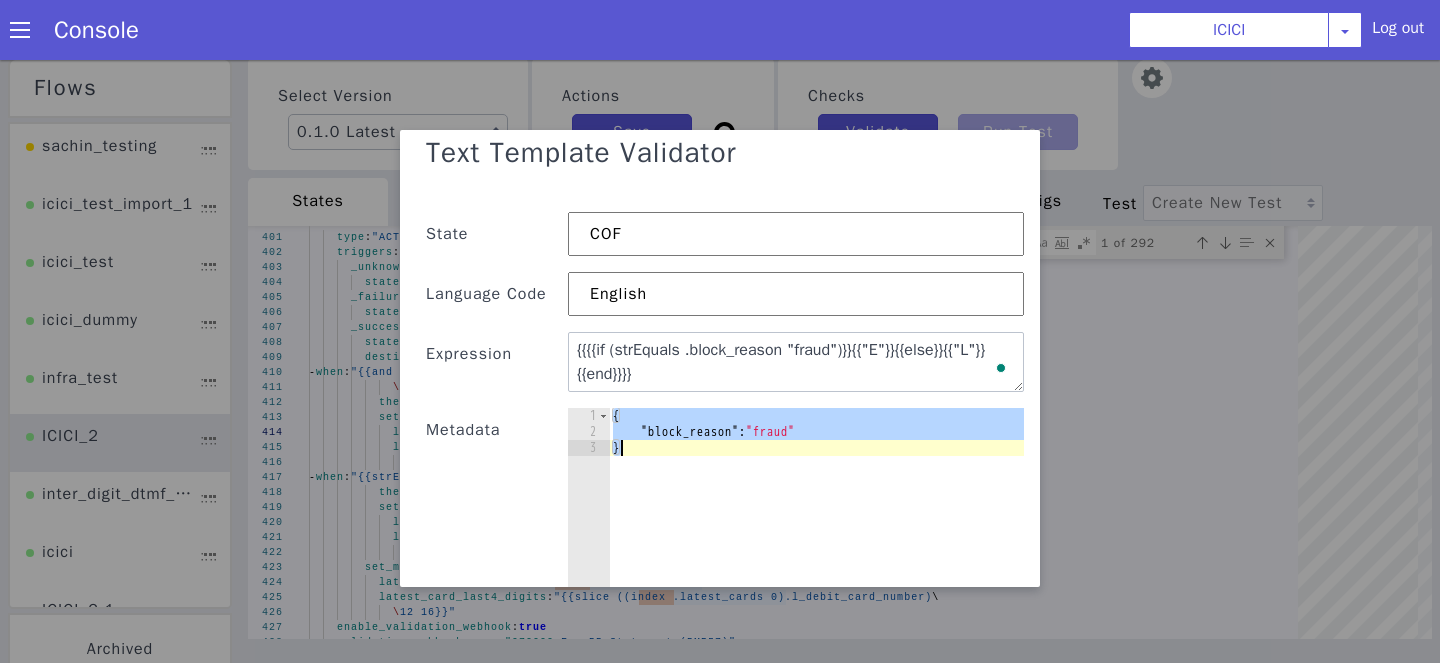 click on "{      "block_reason" :  "fraud" }" at bounding box center (816, 508) 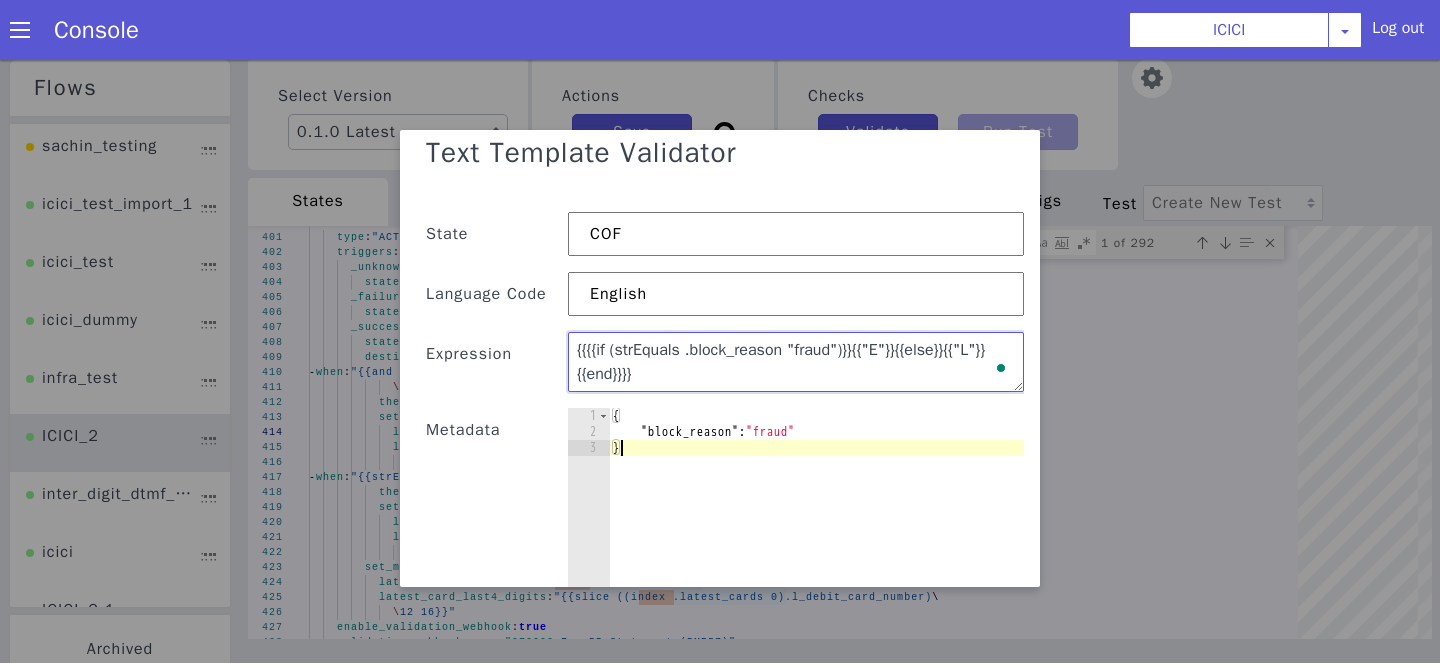 click on "{{{{if (strEquals .block_reason "fraud")}}{{"E"}}{{else}}{{"L"}}{{end}}}}" at bounding box center (796, 362) 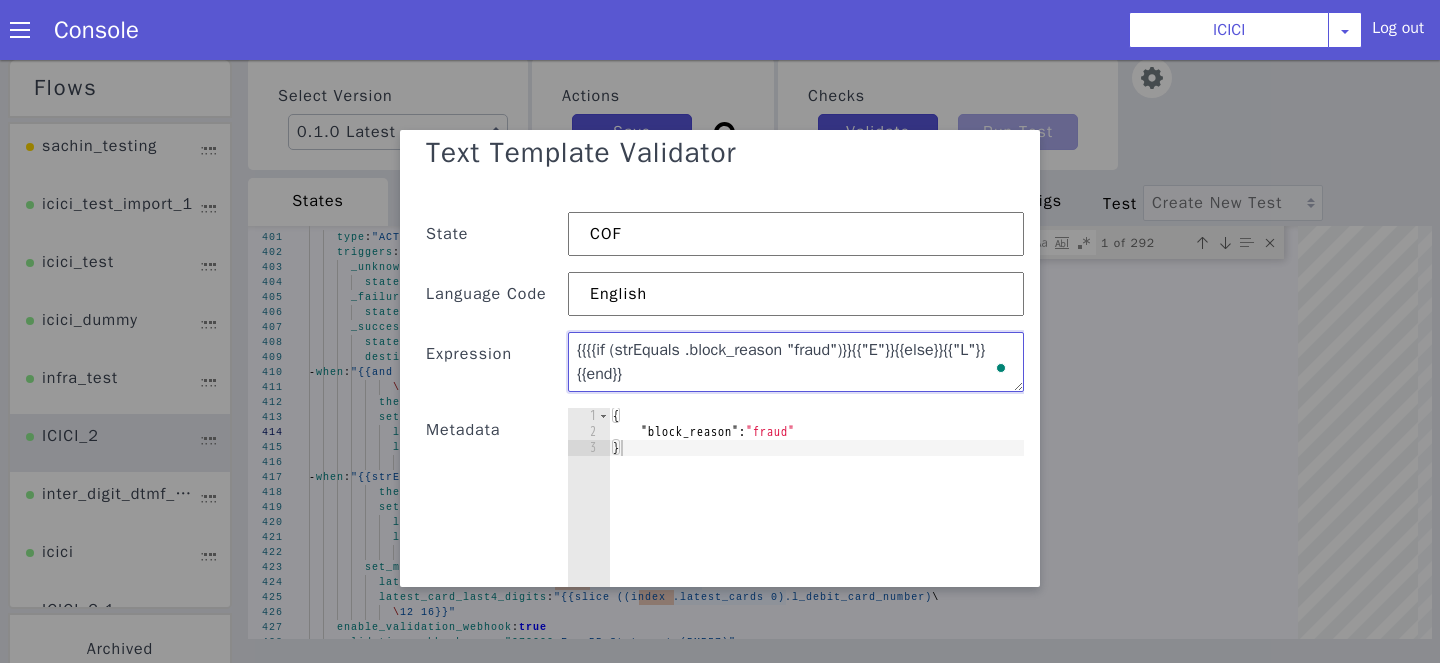 click on "{{{{if (strEquals .block_reason "fraud")}}{{"E"}}{{else}}{{"L"}}{{end}}" at bounding box center [796, 362] 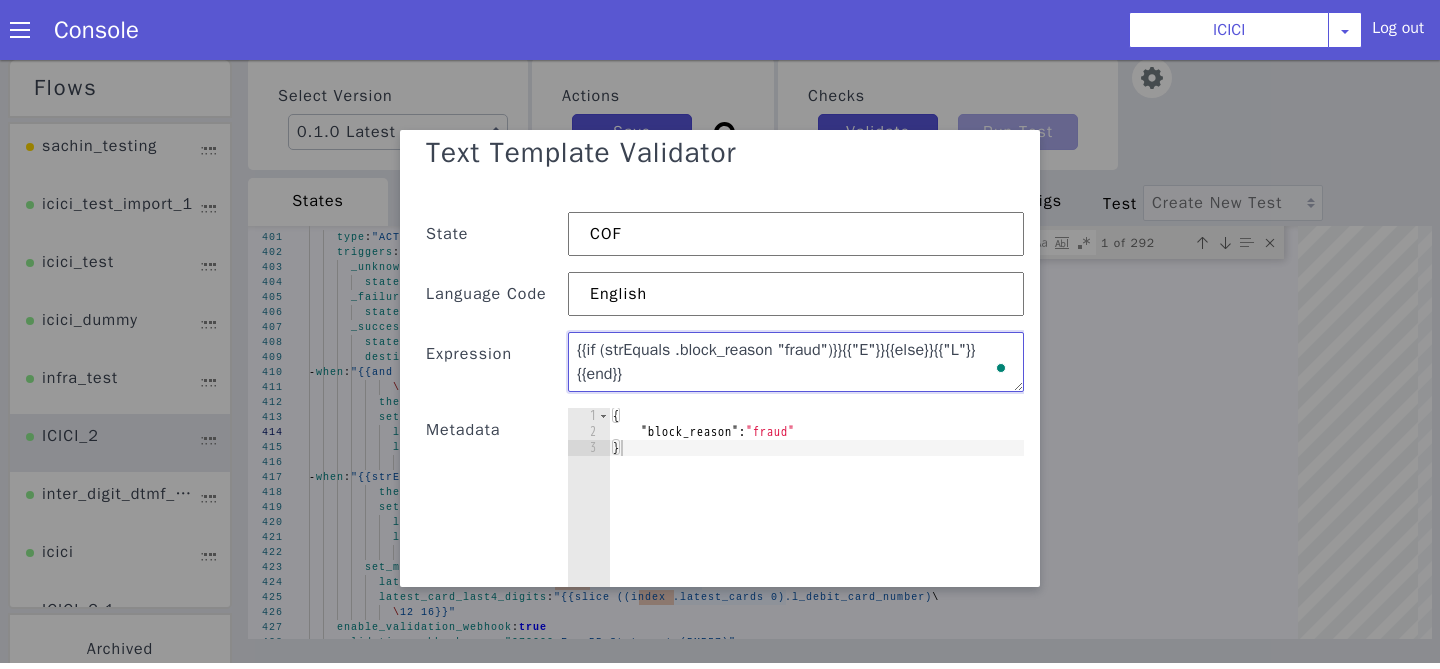 scroll, scrollTop: 84, scrollLeft: 0, axis: vertical 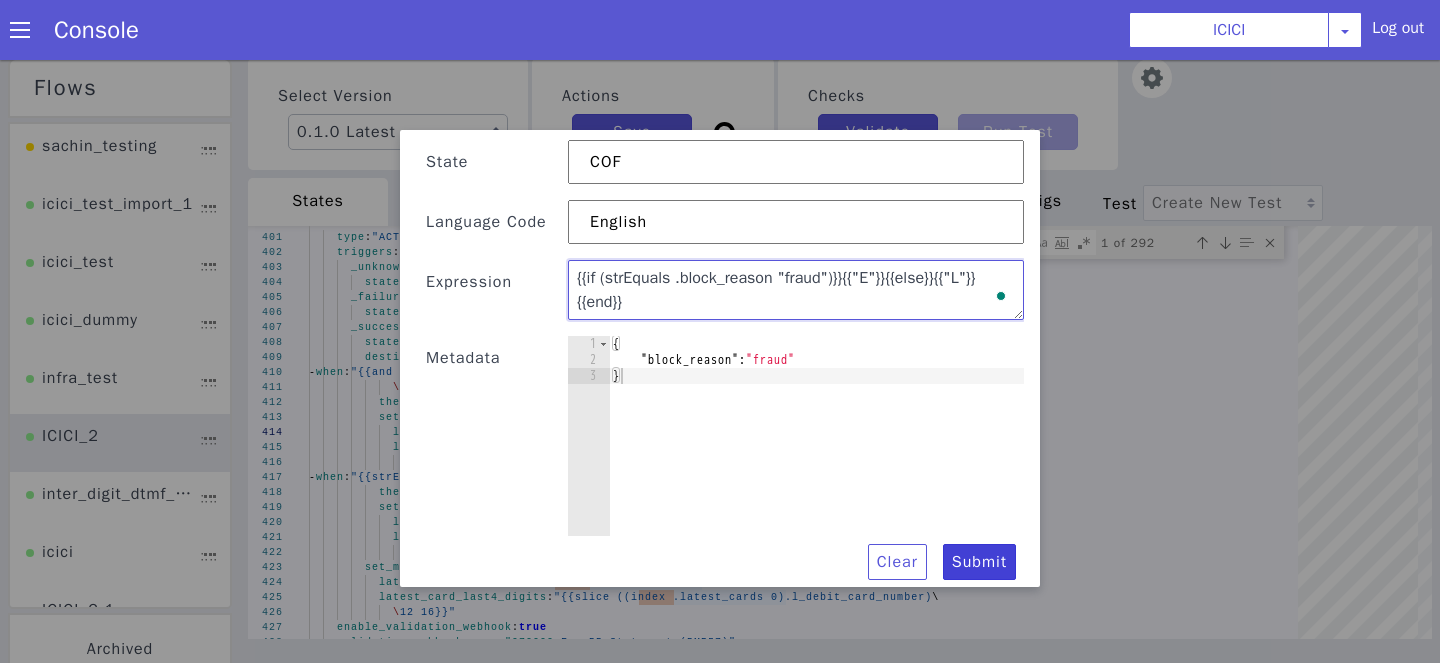 type on "{{if (strEquals .block_reason "fraud")}}{{"E"}}{{else}}{{"L"}}{{end}}" 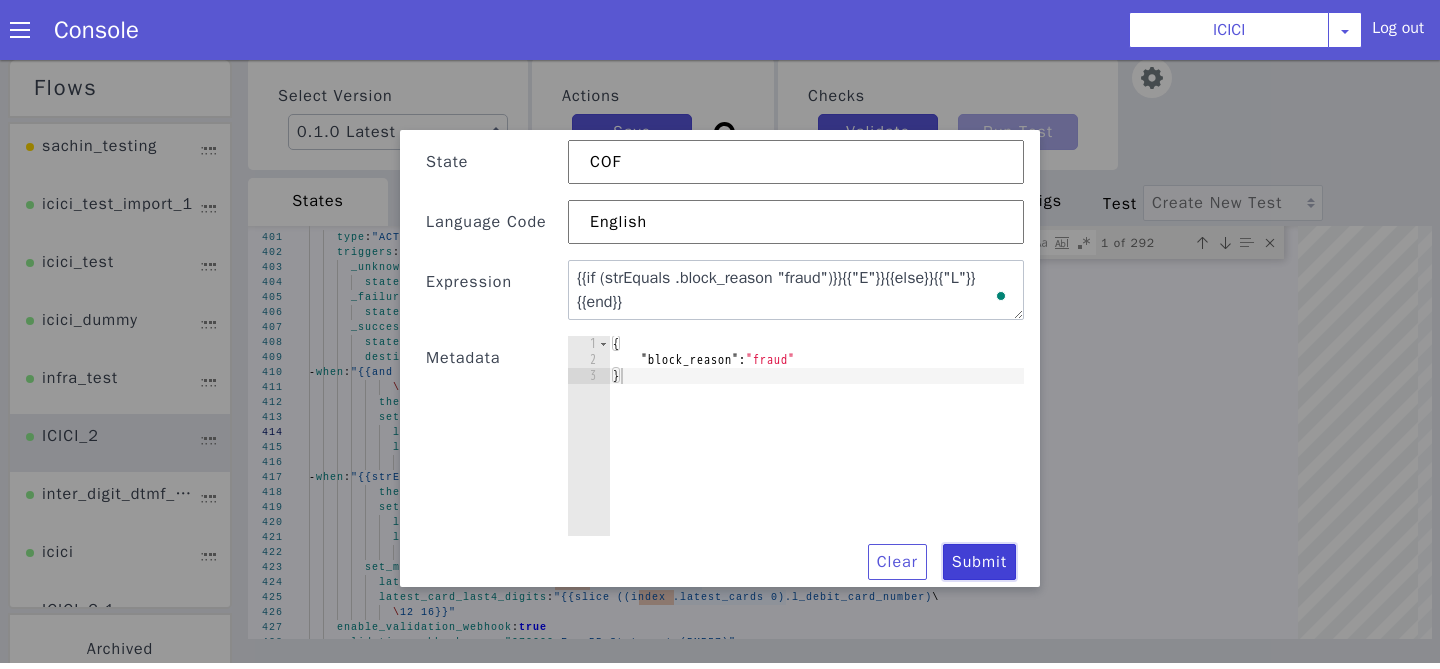 click on "Submit" at bounding box center [979, 562] 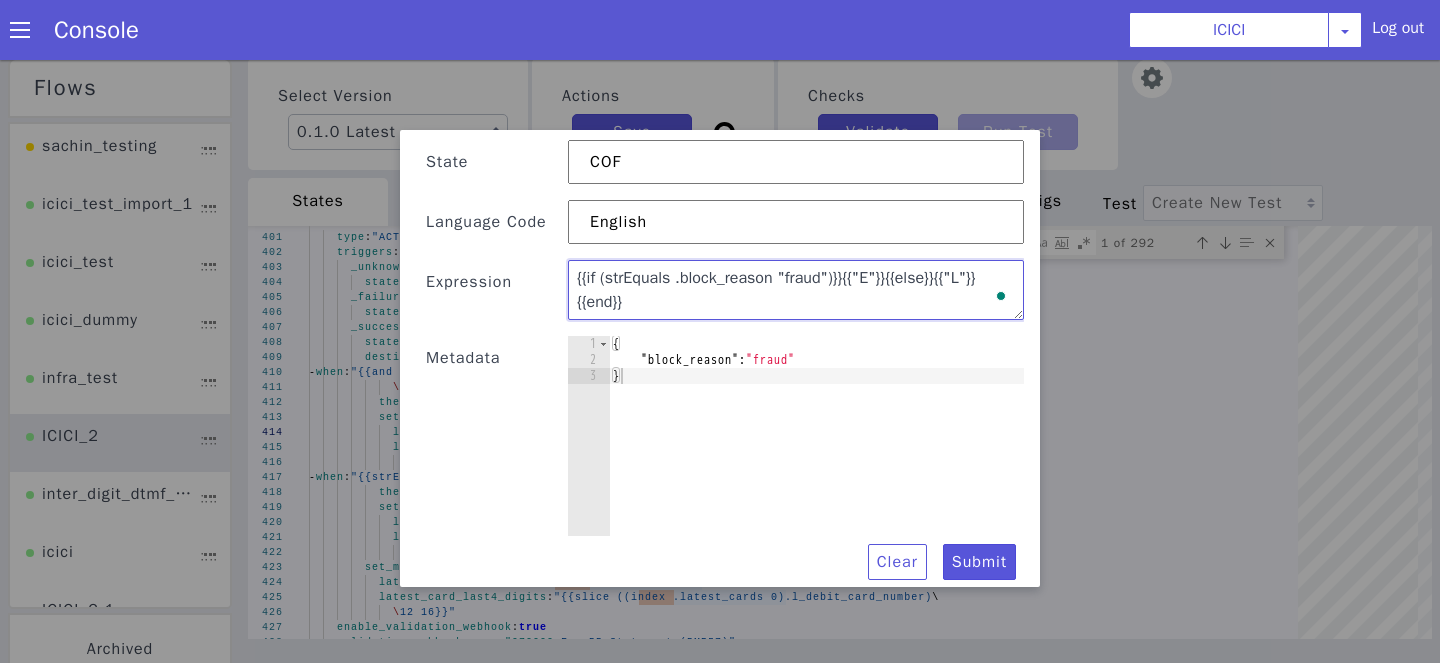 click on "{{if (strEquals .block_reason "fraud")}}{{"E"}}{{else}}{{"L"}}{{end}}" at bounding box center (796, 290) 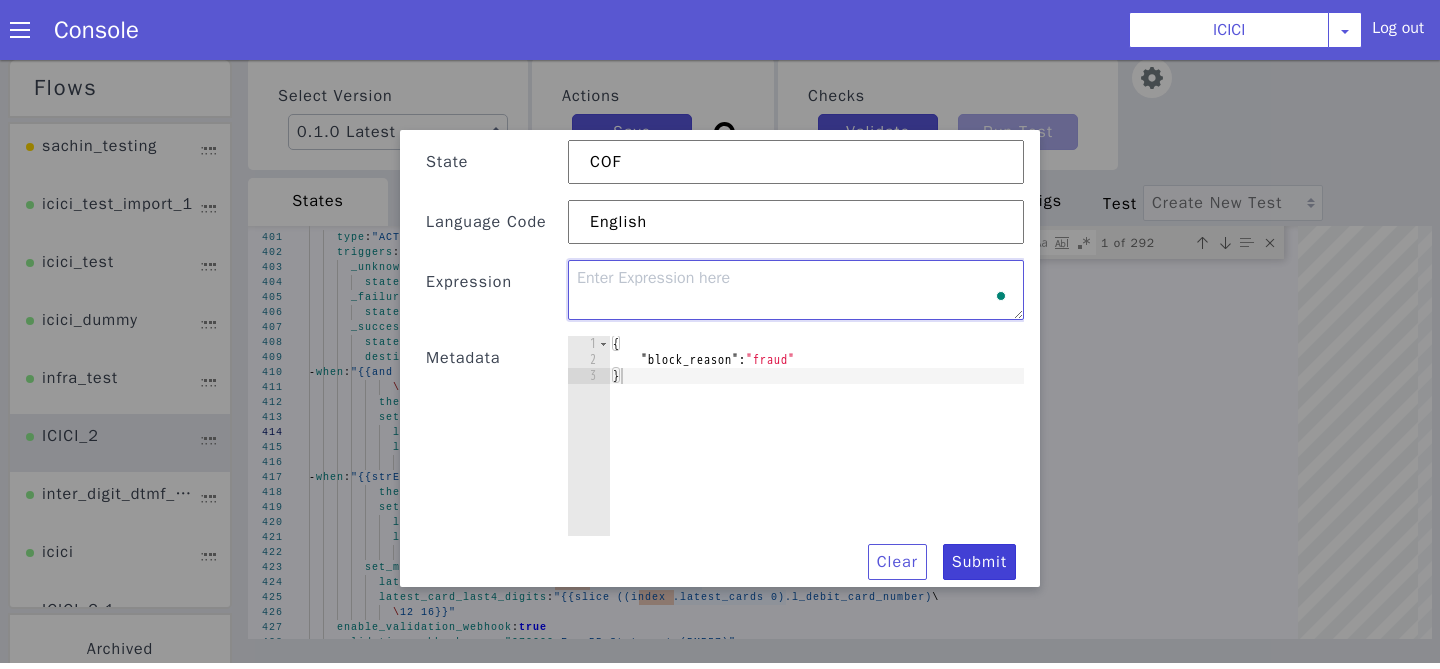type 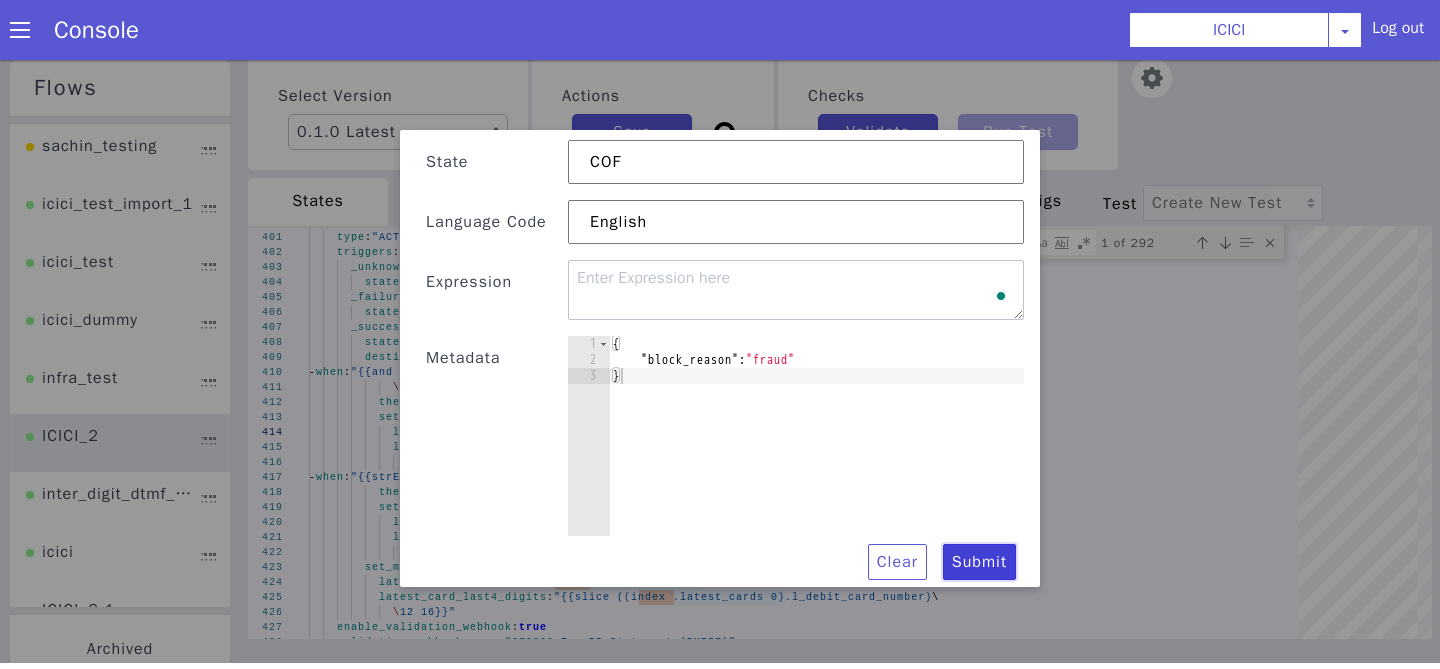 click on "Submit" at bounding box center (979, 562) 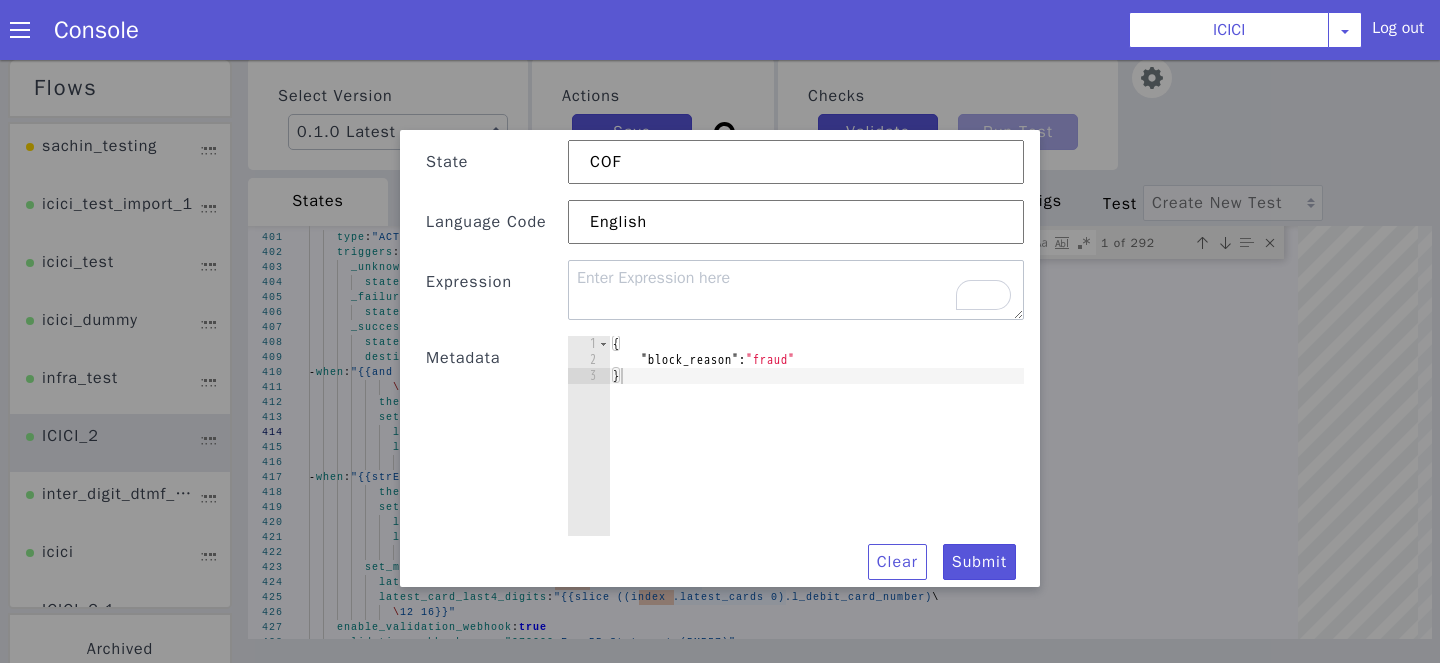 click on "{      "block_reason" :  "fraud" }" at bounding box center (816, 452) 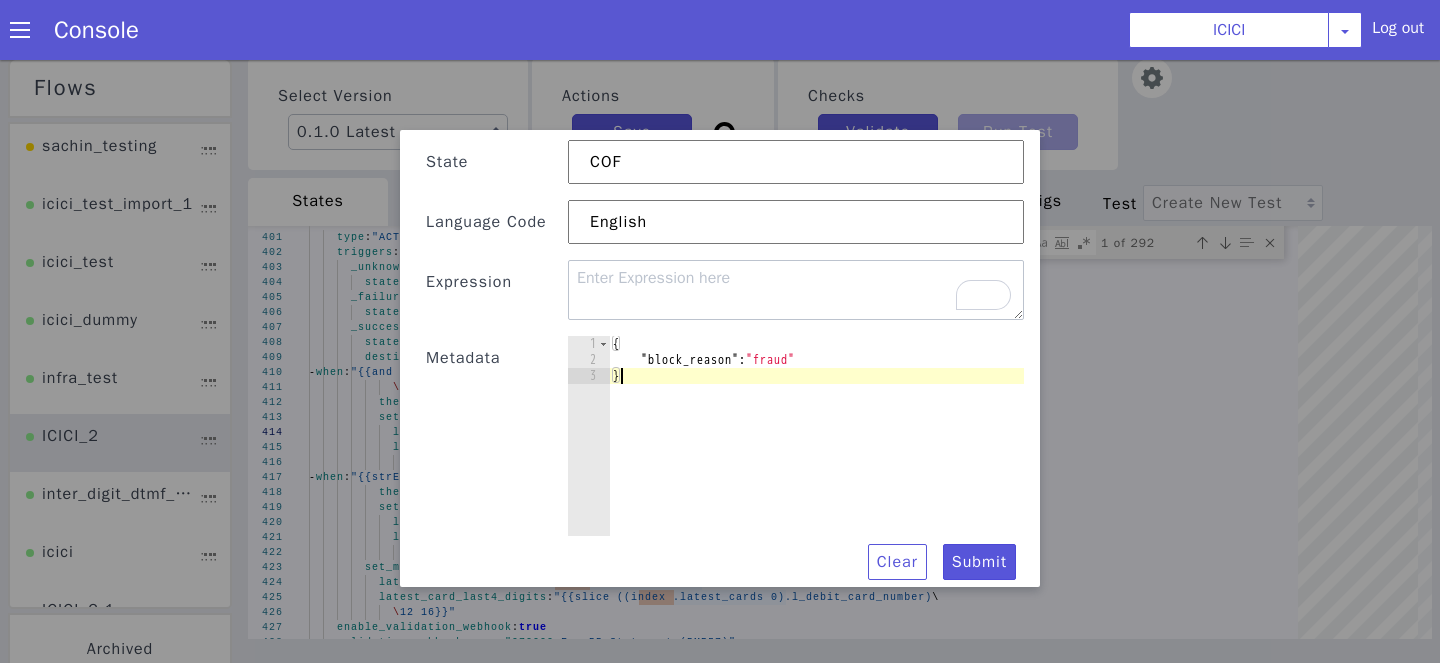 click on "{      "block_reason" :  "fraud" }" at bounding box center [816, 452] 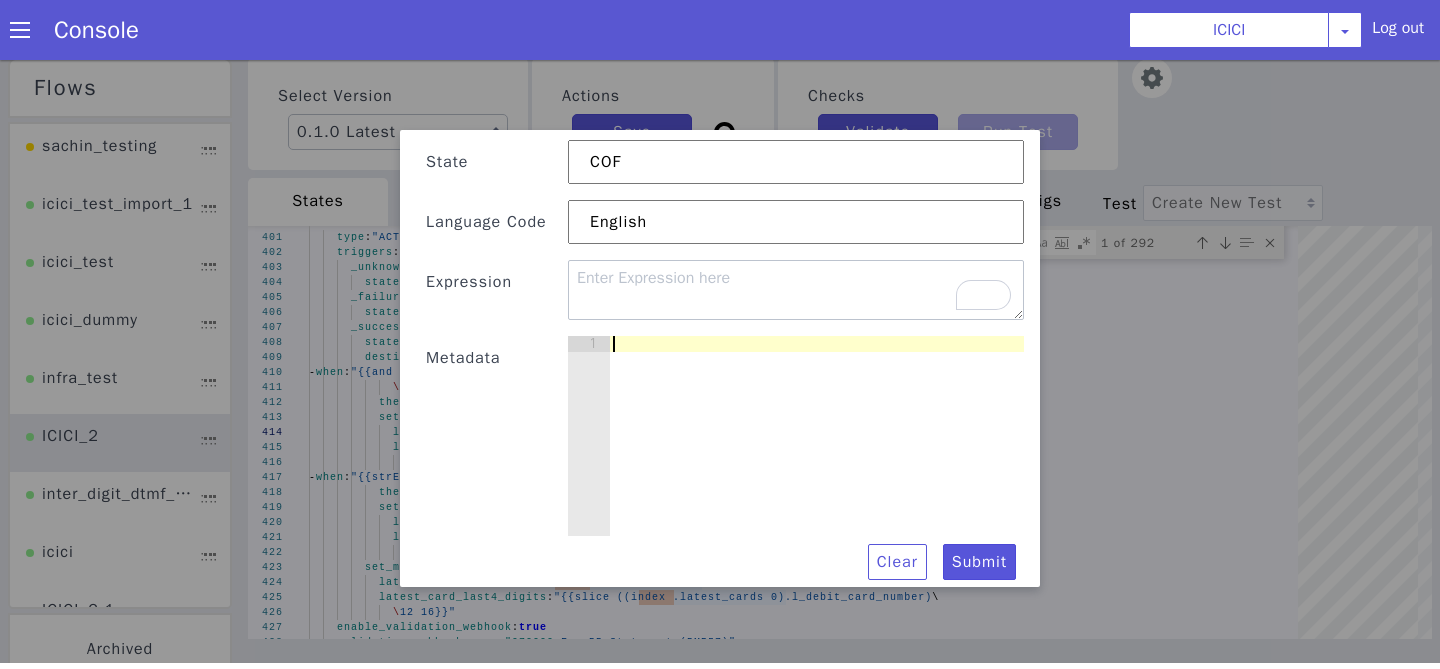 click on "Text Template Validator State COF Language Code English Expression Metadata 1     הההההההההההההההההההההההההההההההההההההההההההההההההההההההההההההההההההההההההההההההההההההההההההההההההההההההההההההההההההההההההההההההההההההההההההההההההההההההההההההההההההההההההההההההההההההההההההההההההההההההההההההההההההההההההההההההההההההההההההההההההההההההההההההההה XXXXXXXXXXXXXXXXXXXXXXXXXXXXXXXXXXXXXXXXXXXXXXXXXXXXXXXXXXXXXXXXXXXXXXXXXXXXXXXXXXXXXXXXXXXXXXXXXXXXXXXXXXXXXXXXXXXXXXXXXXXXXXXXXXXXXXXXXXXXXXXXXXXXXXXXXXXXXXXXXXXXXXXXXXXXXXXXXXXXXXXXXXXXXXXXXXXXXXXXXXXXXXXXXXXXXXXXXXXXXXXXXXXXXXXXXXXXXXXXXXXXXXXXXXXXXXXX Clear Submit" at bounding box center [720, 317] 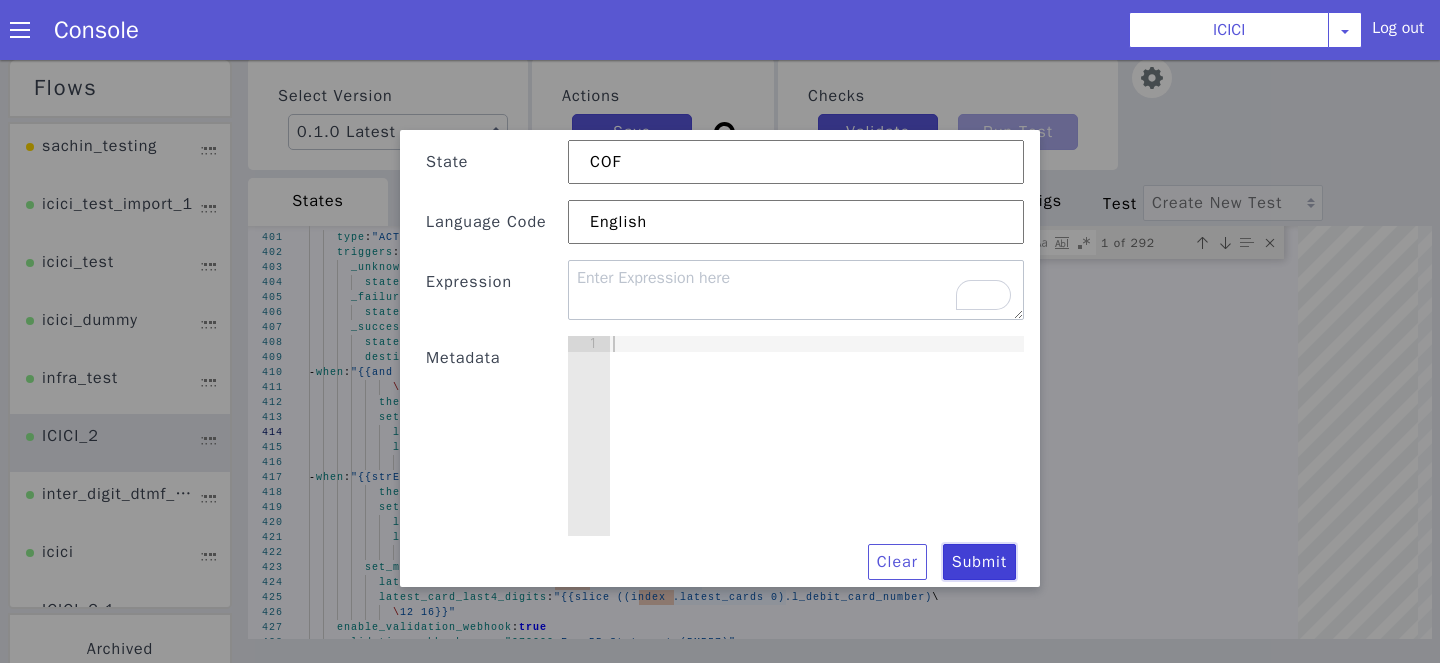 click on "Submit" at bounding box center (979, 562) 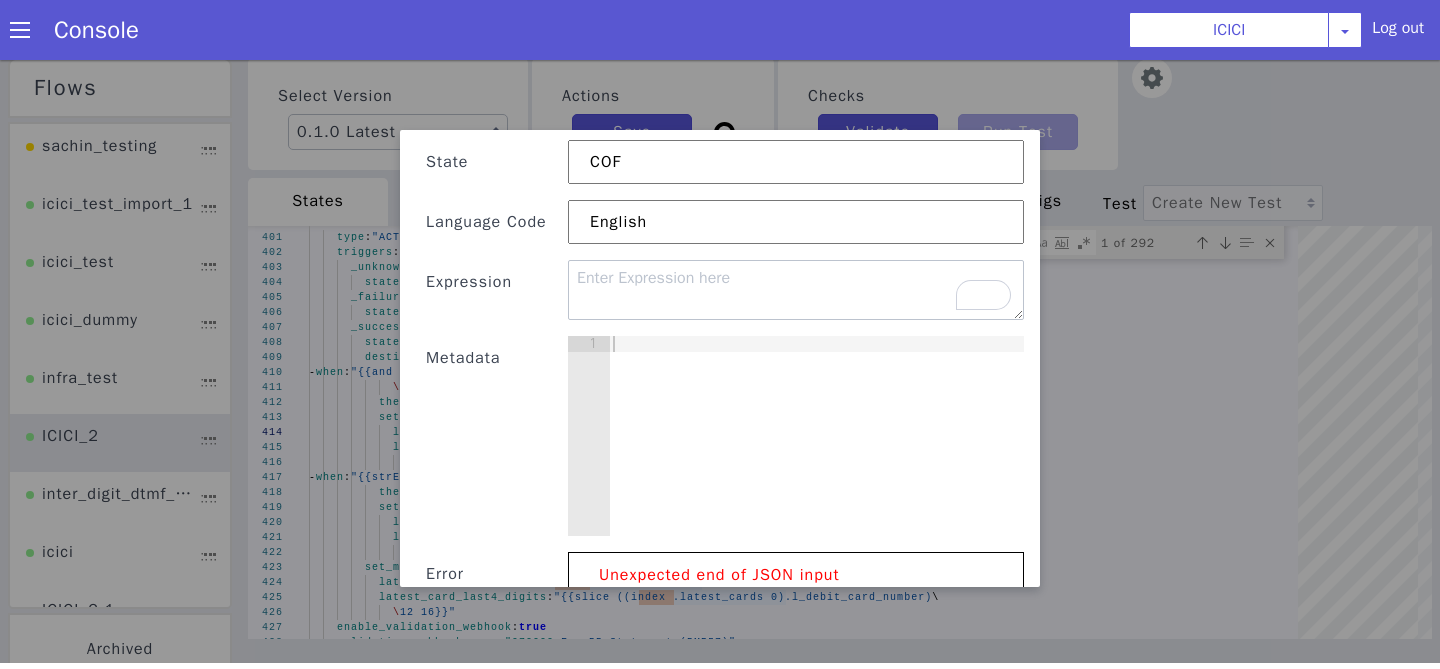 scroll, scrollTop: 146, scrollLeft: 0, axis: vertical 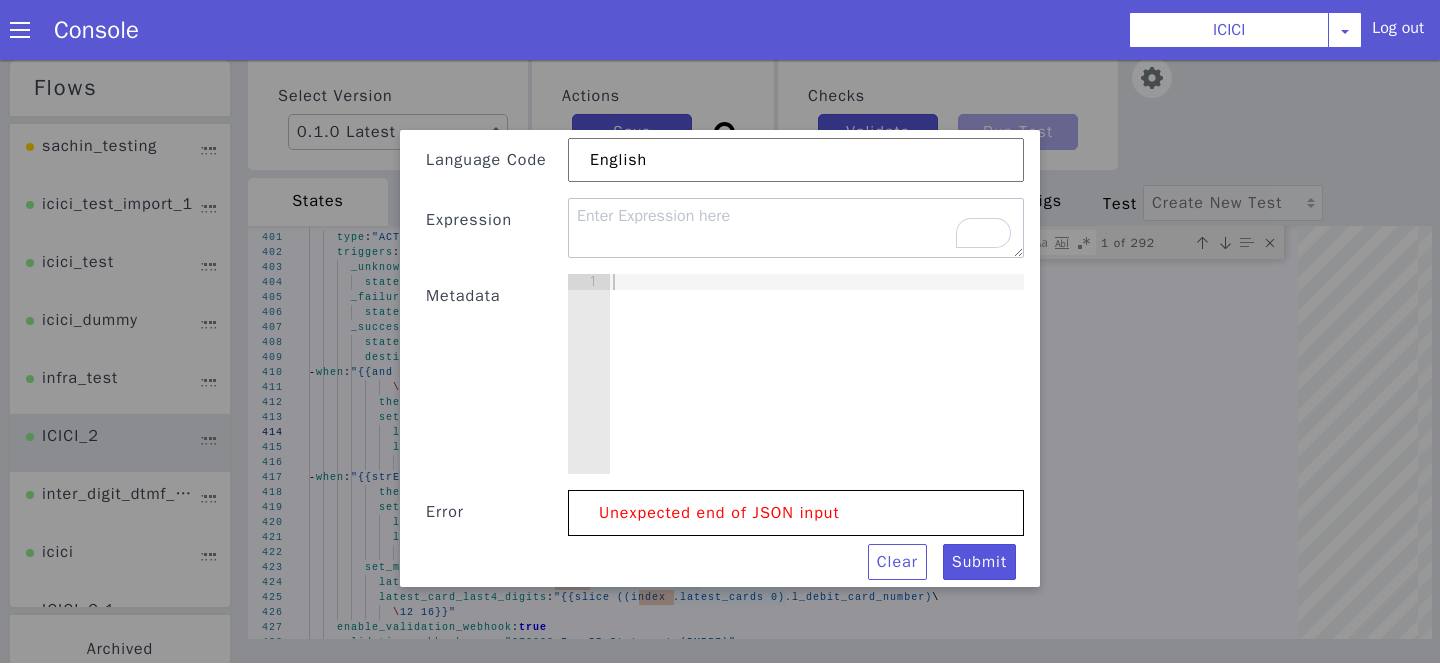 click at bounding box center [816, 390] 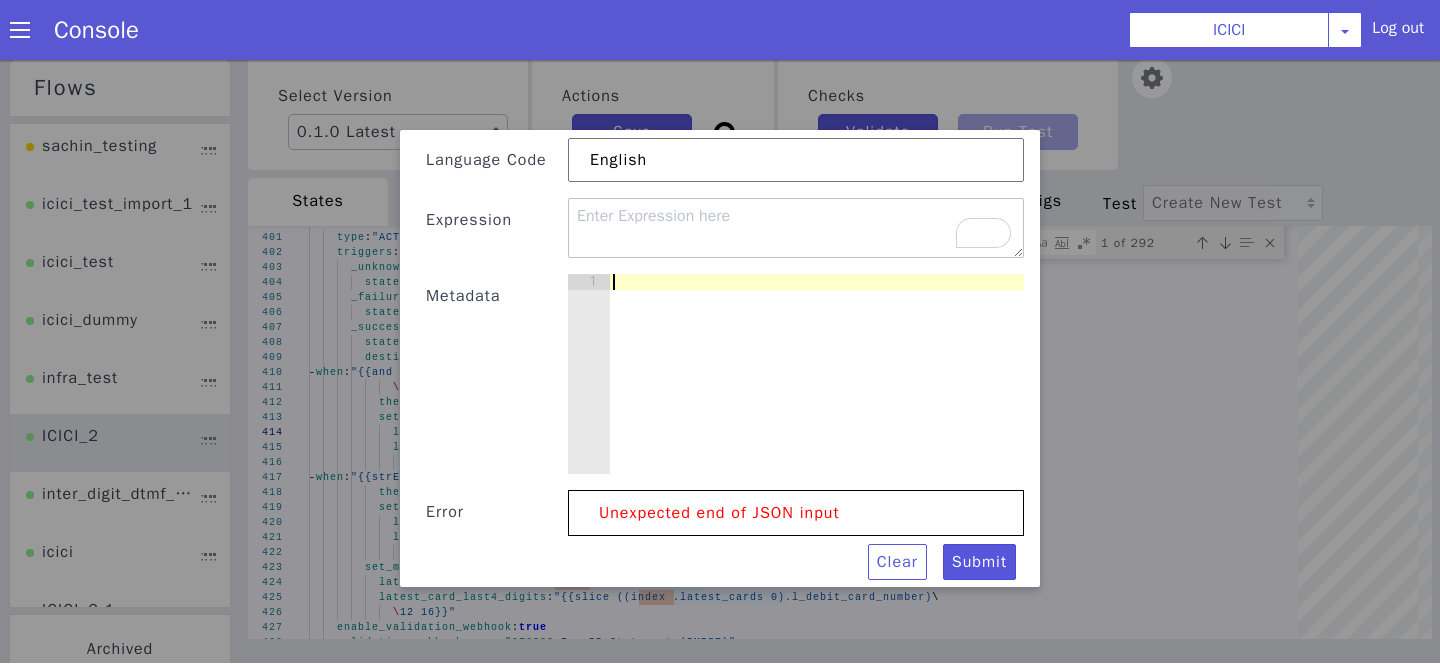 type on "{" 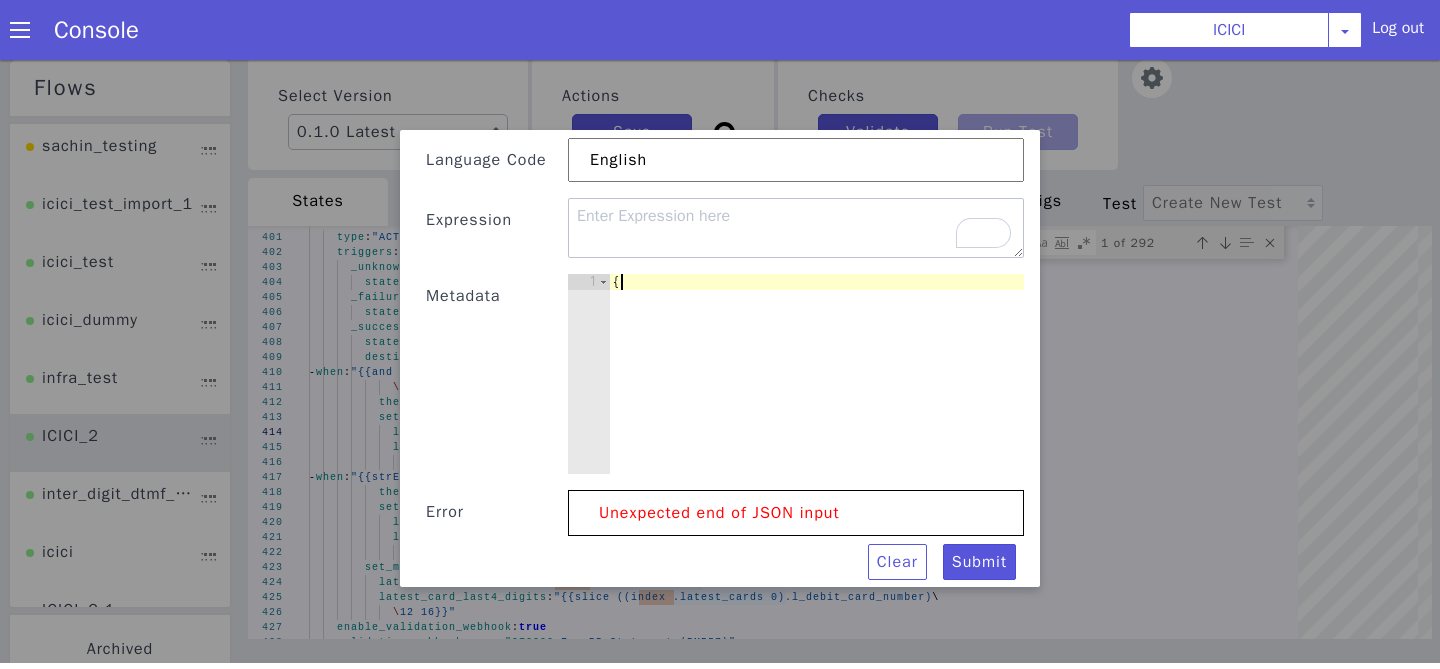 scroll, scrollTop: 0, scrollLeft: 1, axis: horizontal 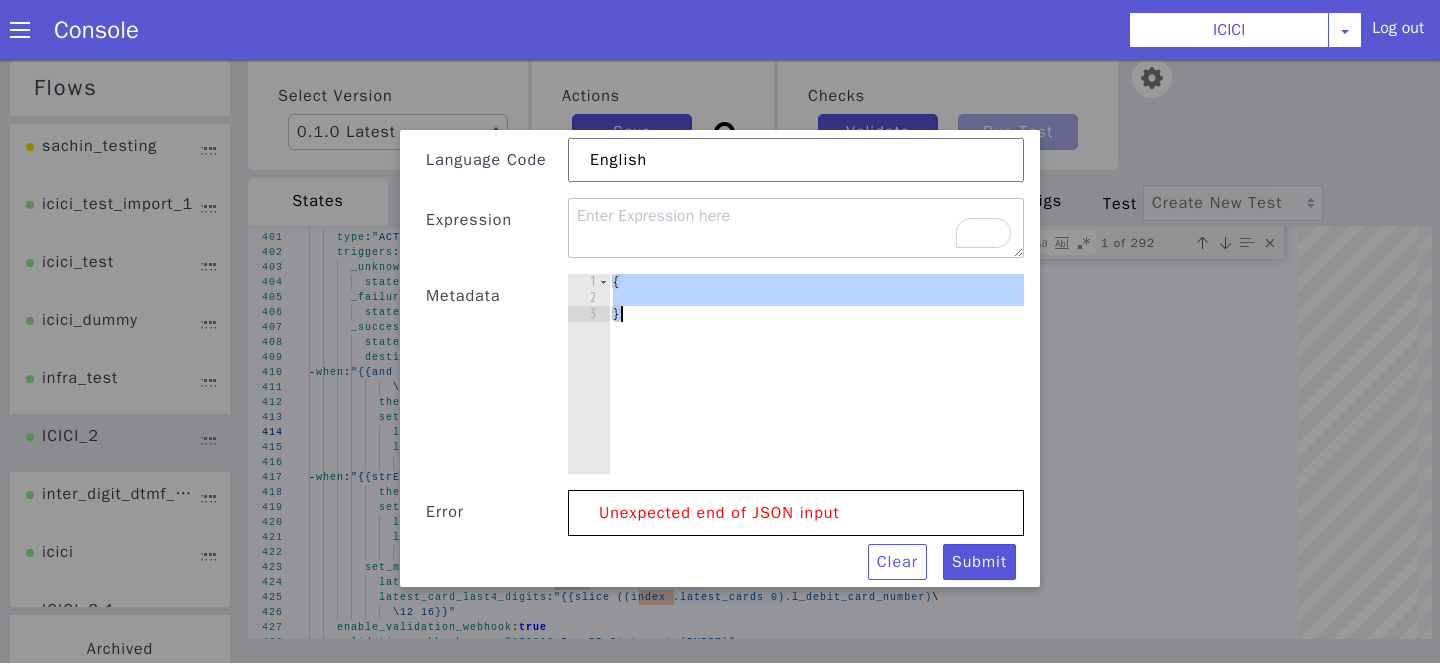 paste 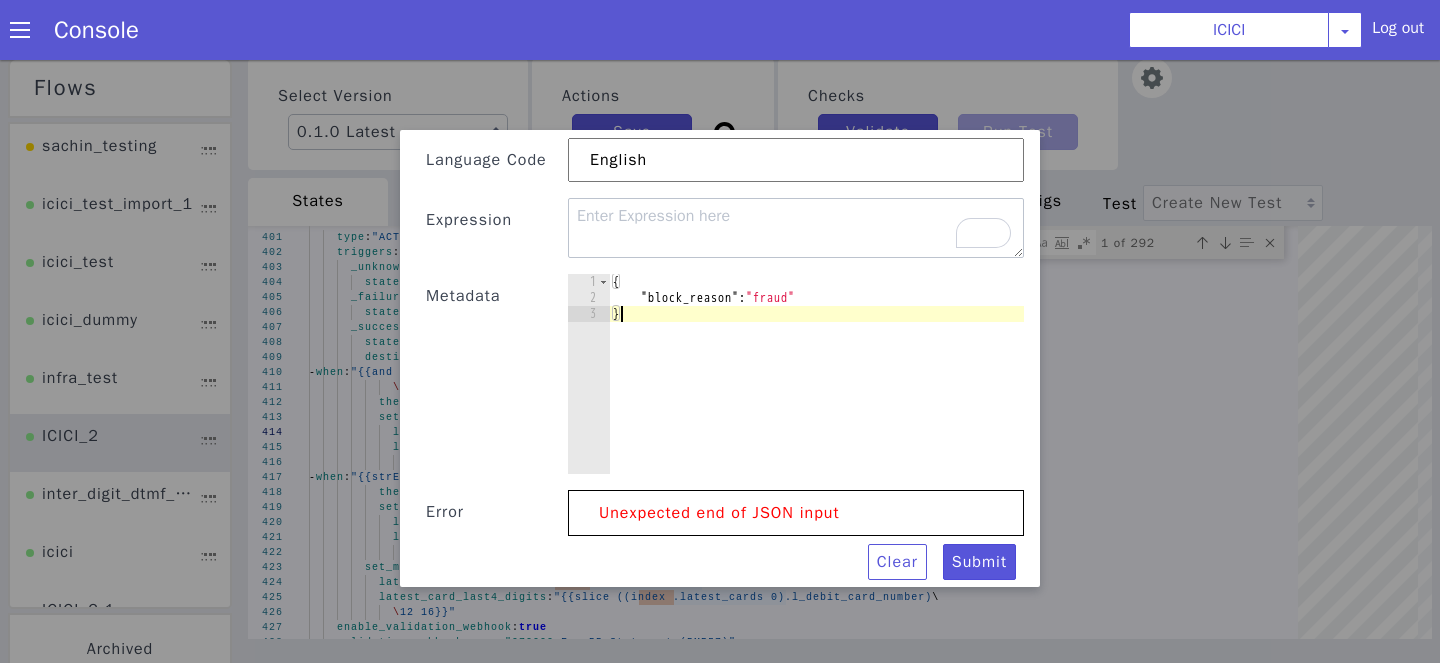 scroll, scrollTop: 0, scrollLeft: 0, axis: both 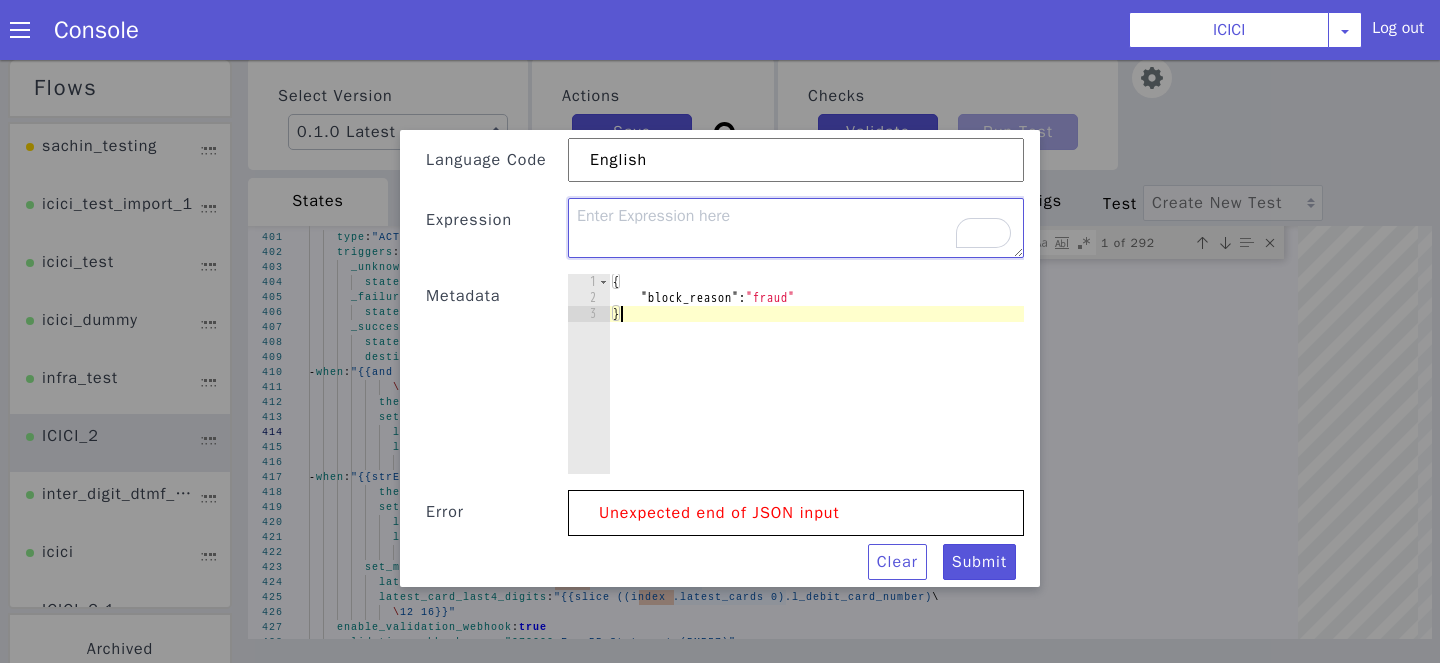 click at bounding box center (796, 228) 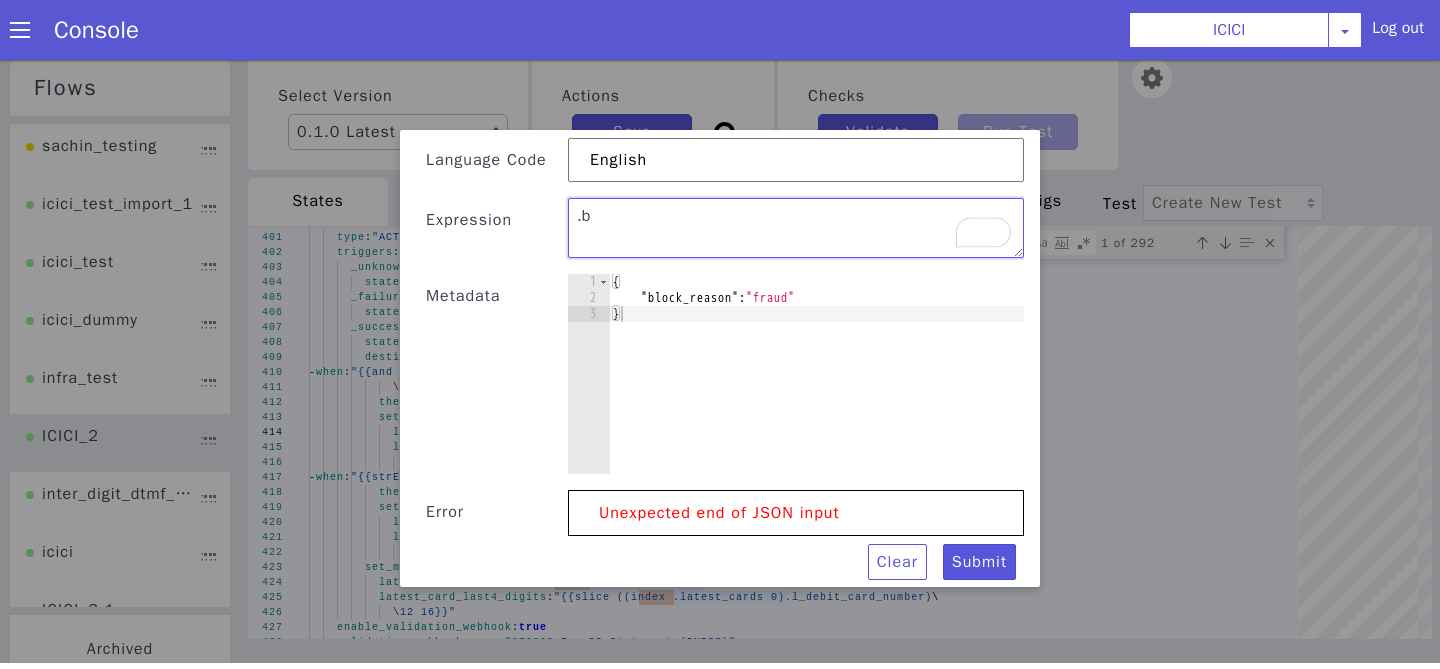 type on ".b" 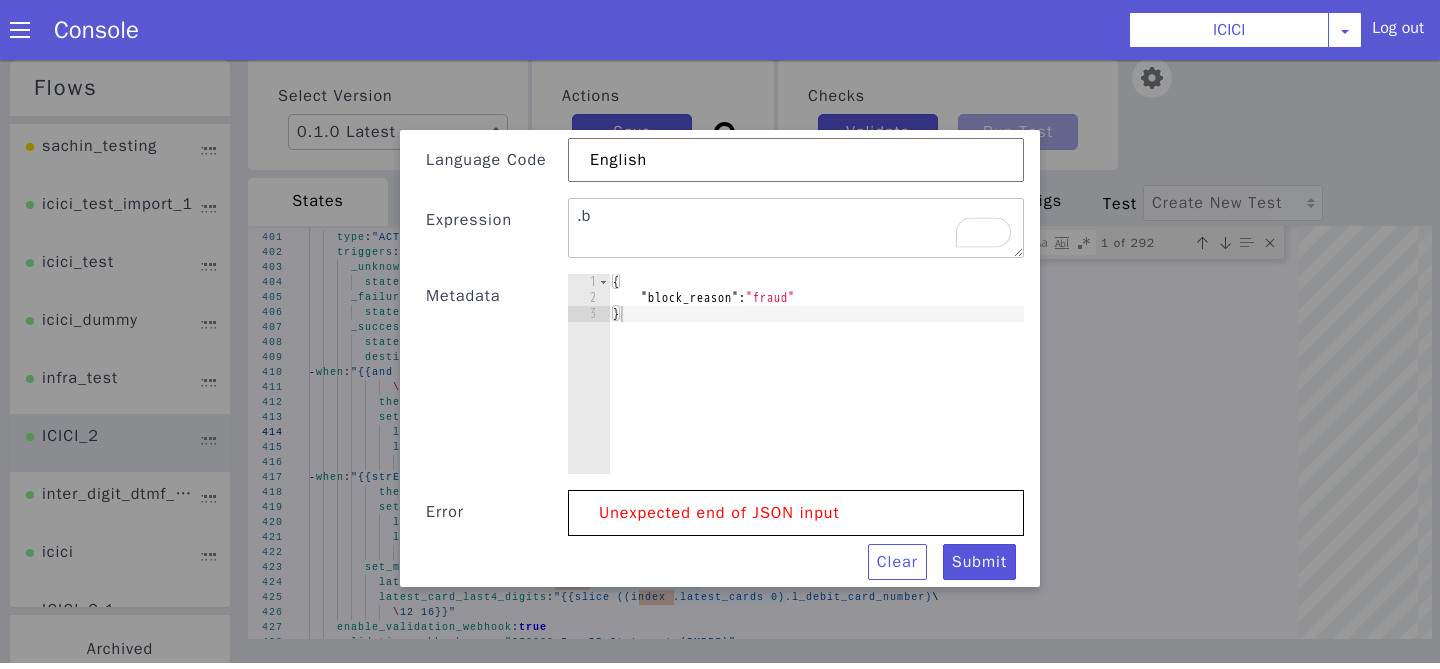 click on "{      "block_reason" :  "fraud" }" at bounding box center (816, 390) 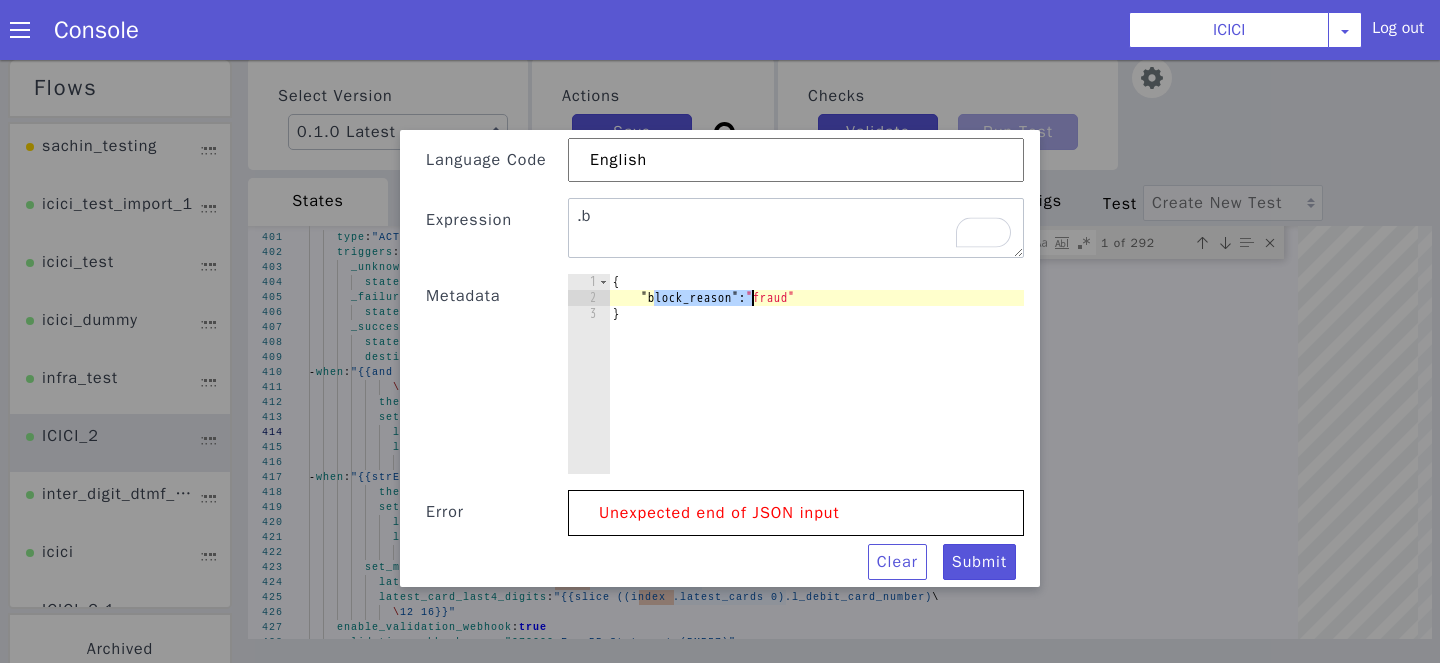 click on "{      "block_reason" :  "fraud" }" at bounding box center [816, 390] 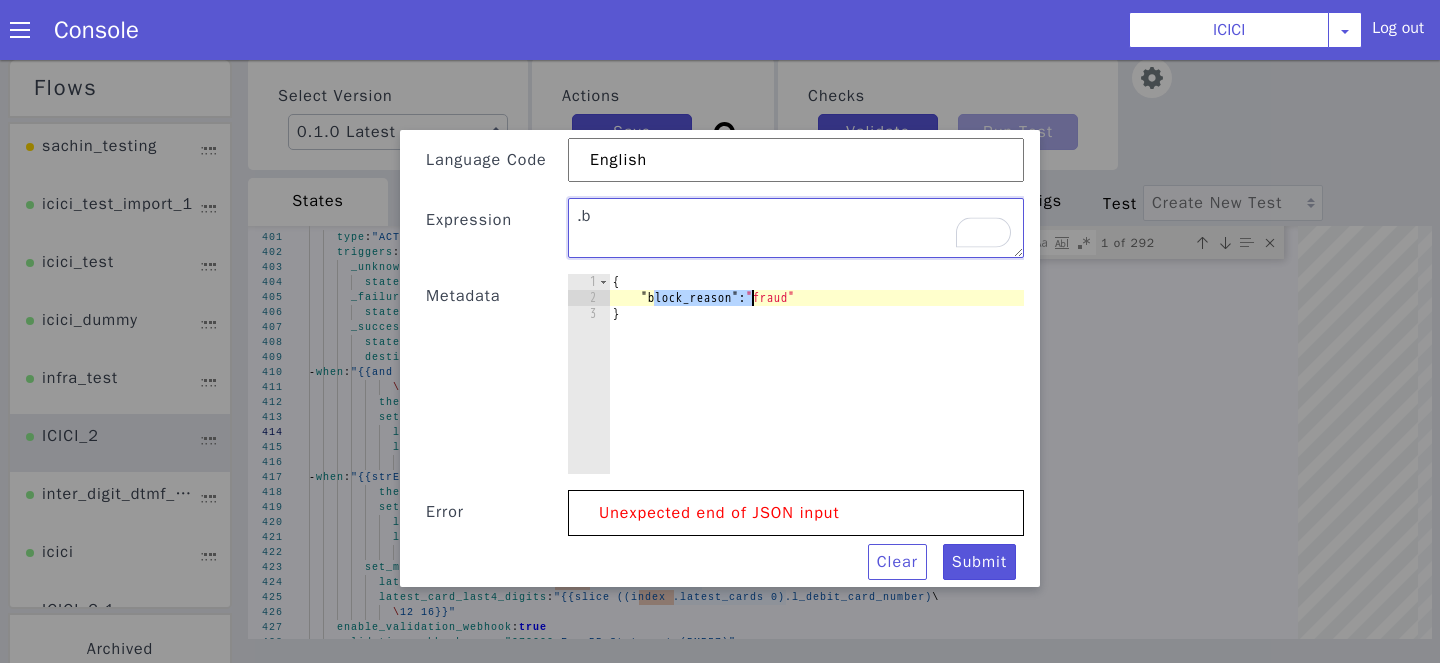 click on ".b" at bounding box center (796, 228) 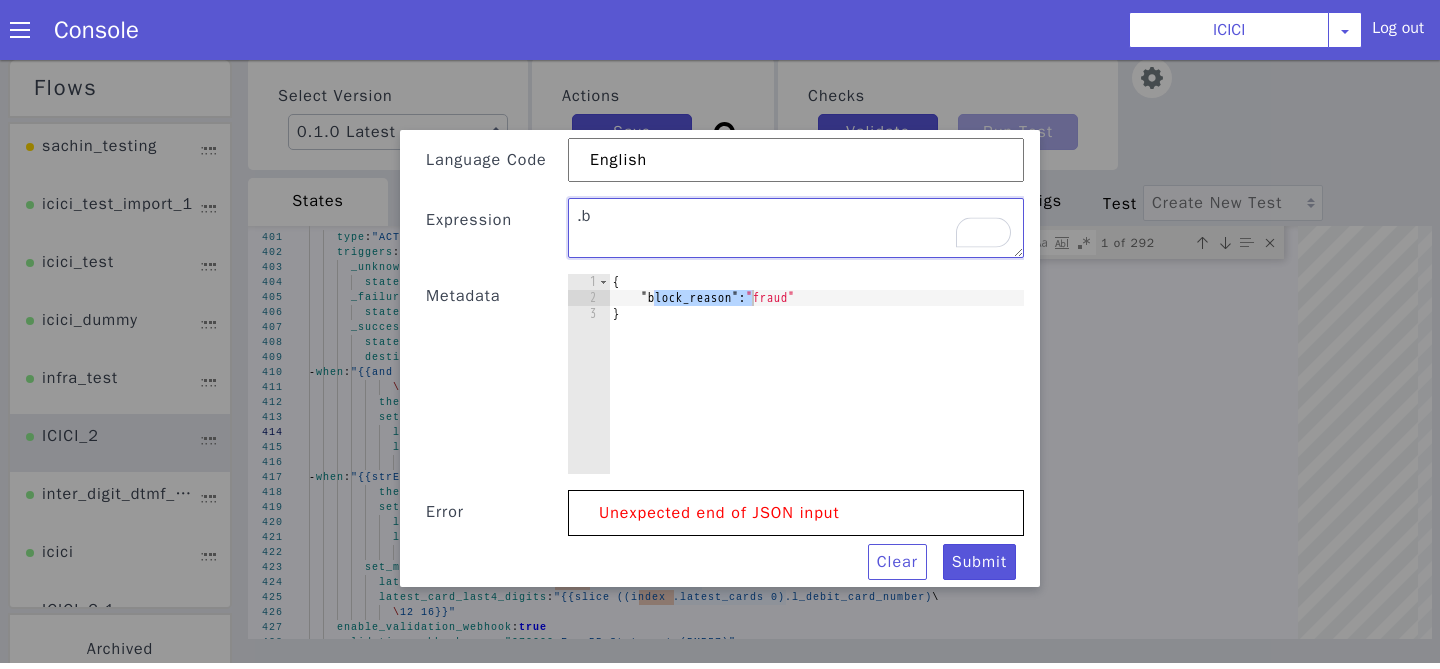 click on ".b" at bounding box center [796, 228] 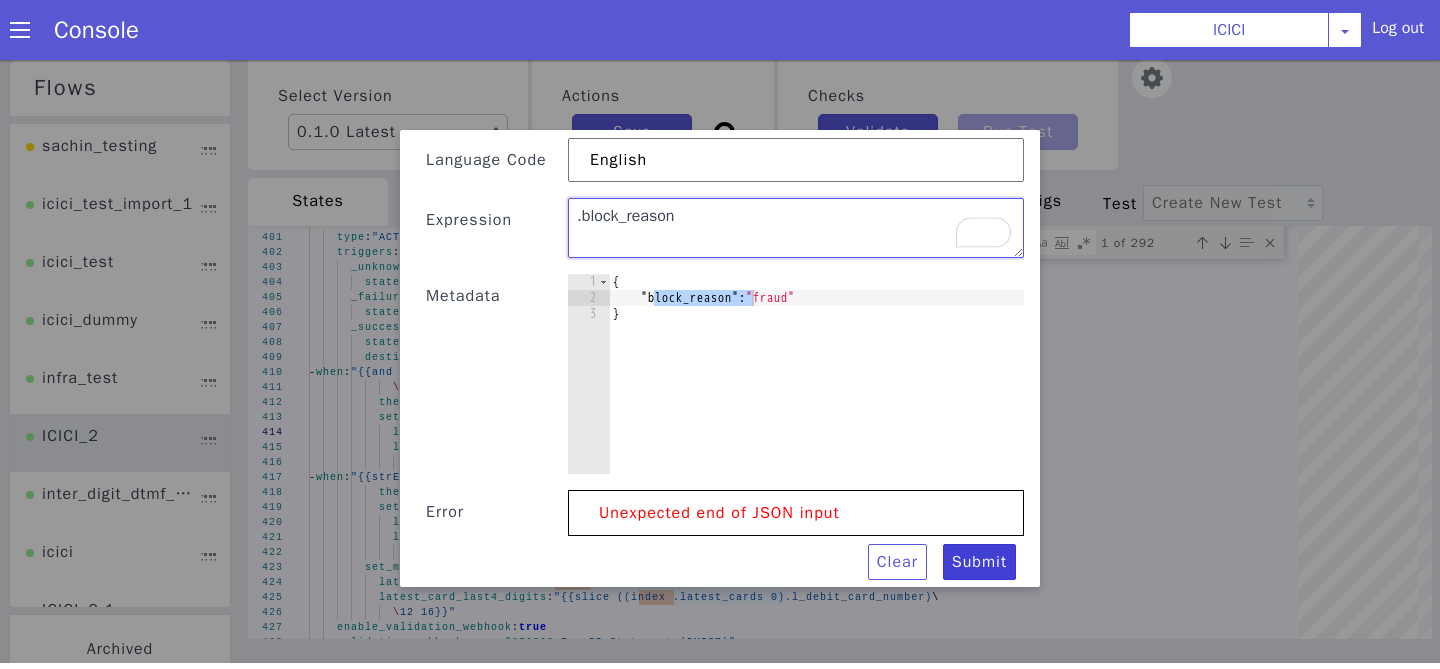 type on ".block_reason" 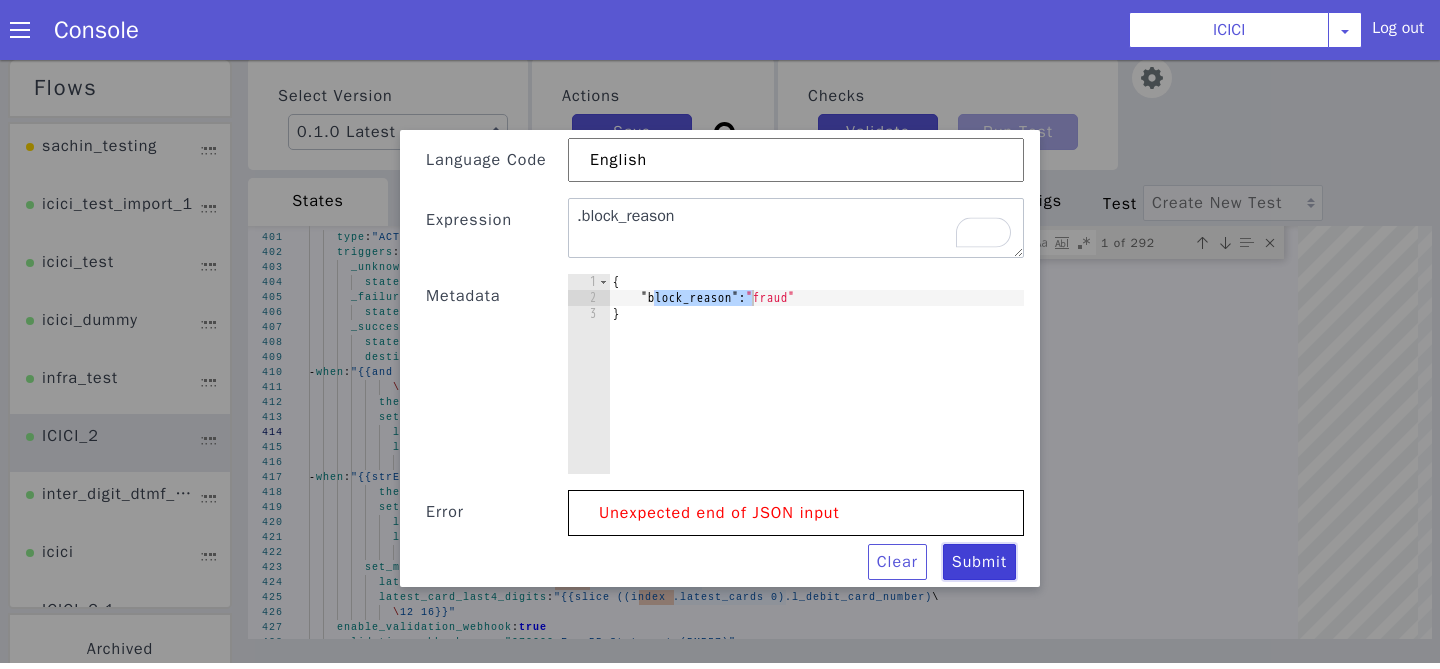 click on "Submit" at bounding box center [979, 562] 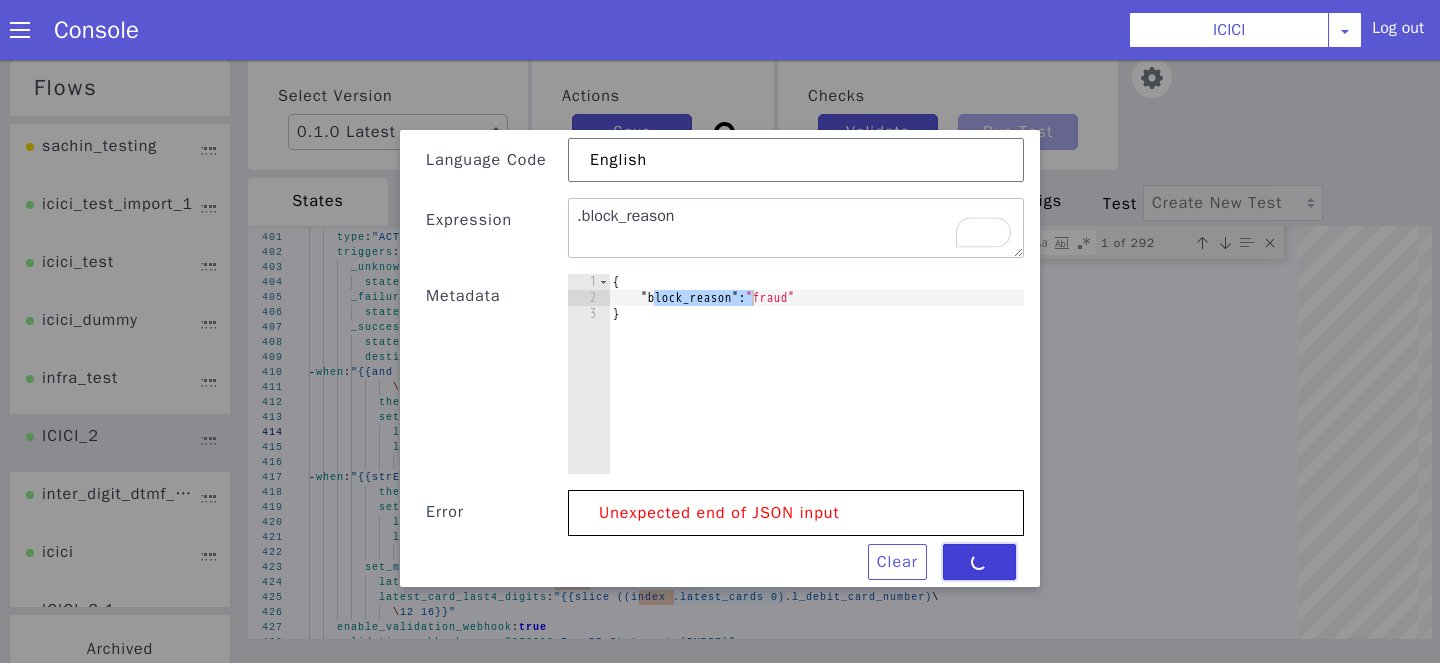 scroll, scrollTop: 84, scrollLeft: 0, axis: vertical 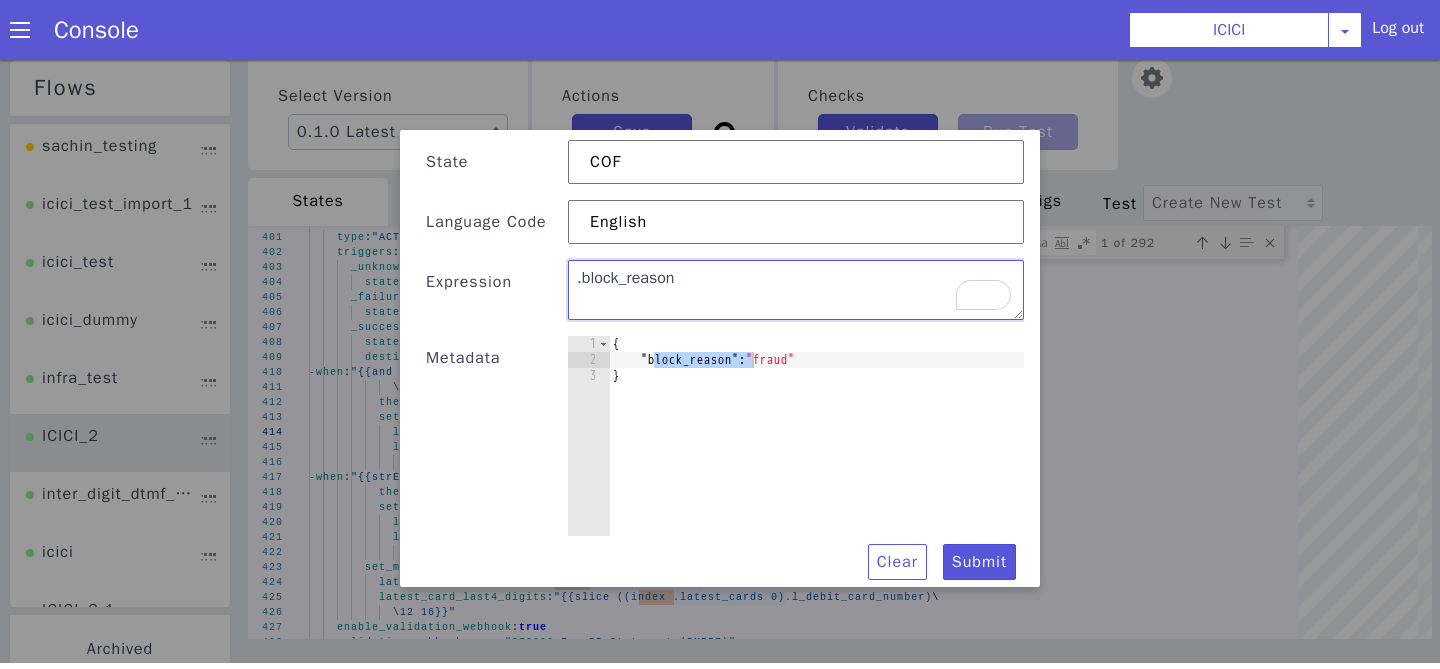 click on ".block_reason" at bounding box center [796, 290] 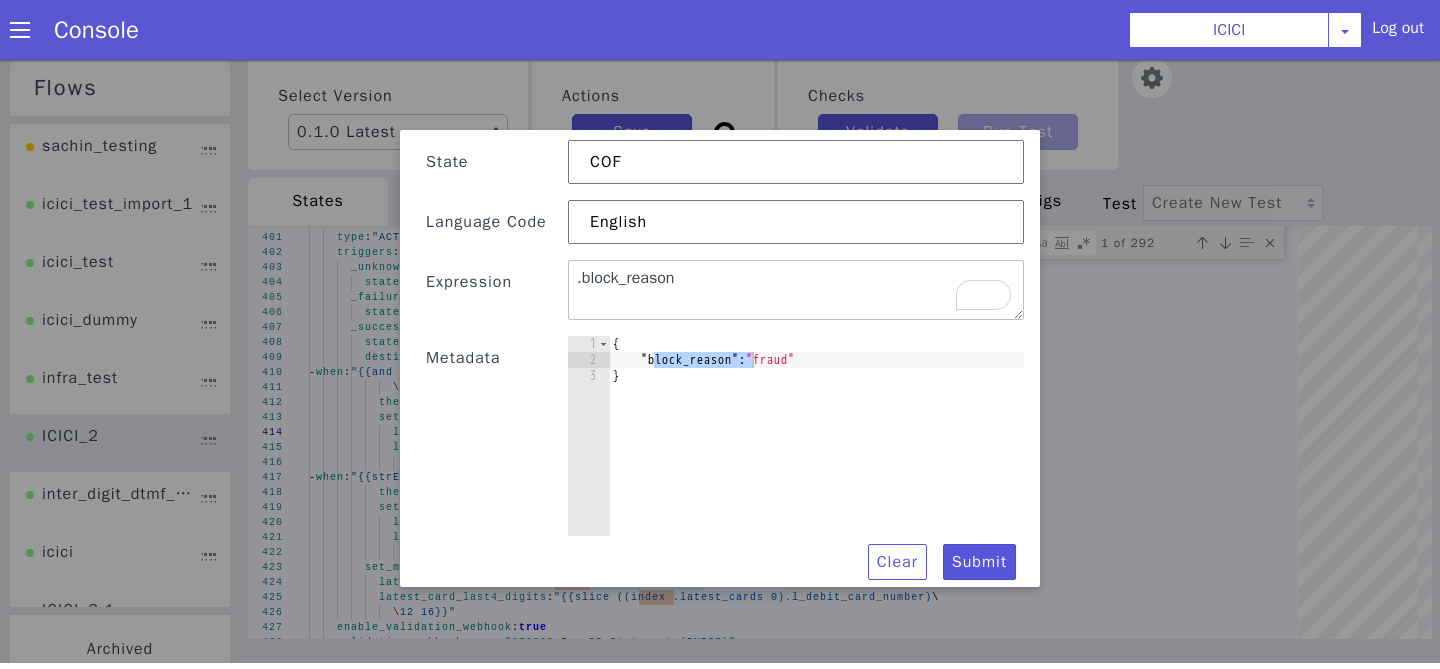 click on "{      "block_reason" :  "fraud" }" at bounding box center [816, 452] 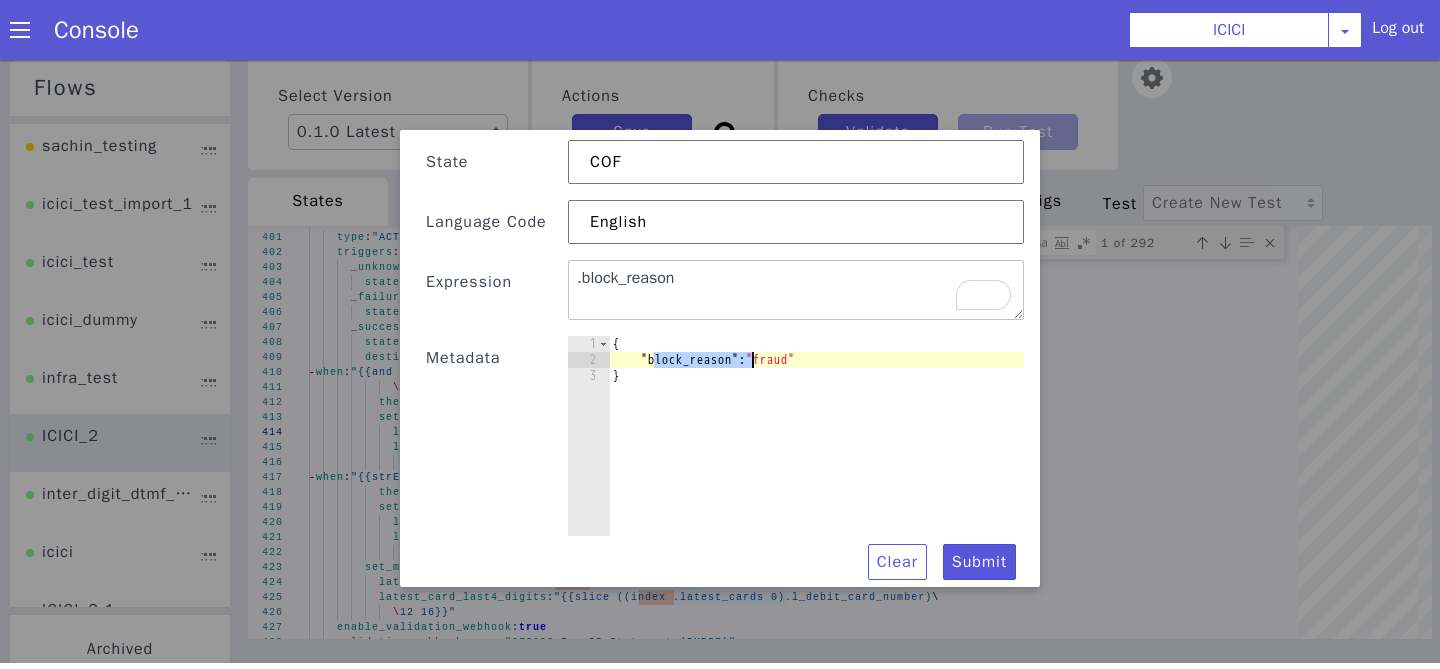 paste on "ib_931503_car_rmn_all_credit_cards" 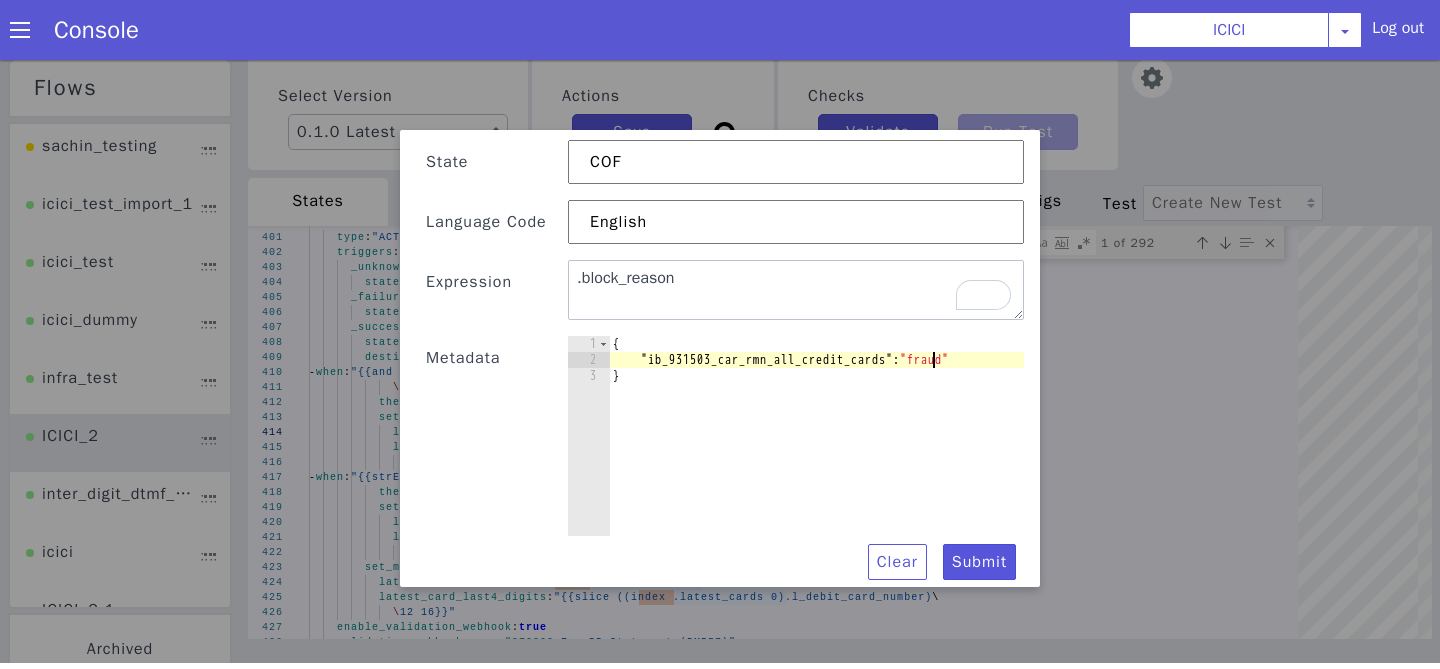 click on "{      "ib_931503_car_rmn_all_credit_cards" :  "fraud" }" at bounding box center [816, 452] 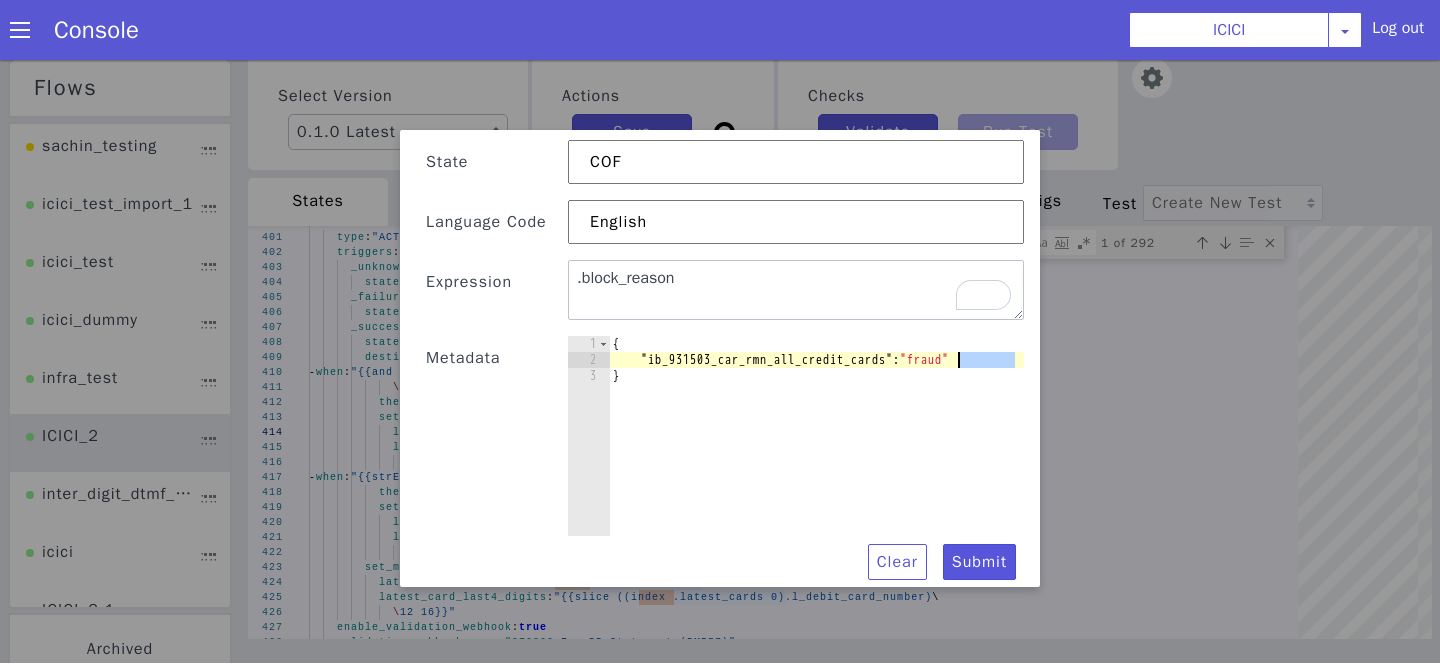 scroll, scrollTop: 0, scrollLeft: 24, axis: horizontal 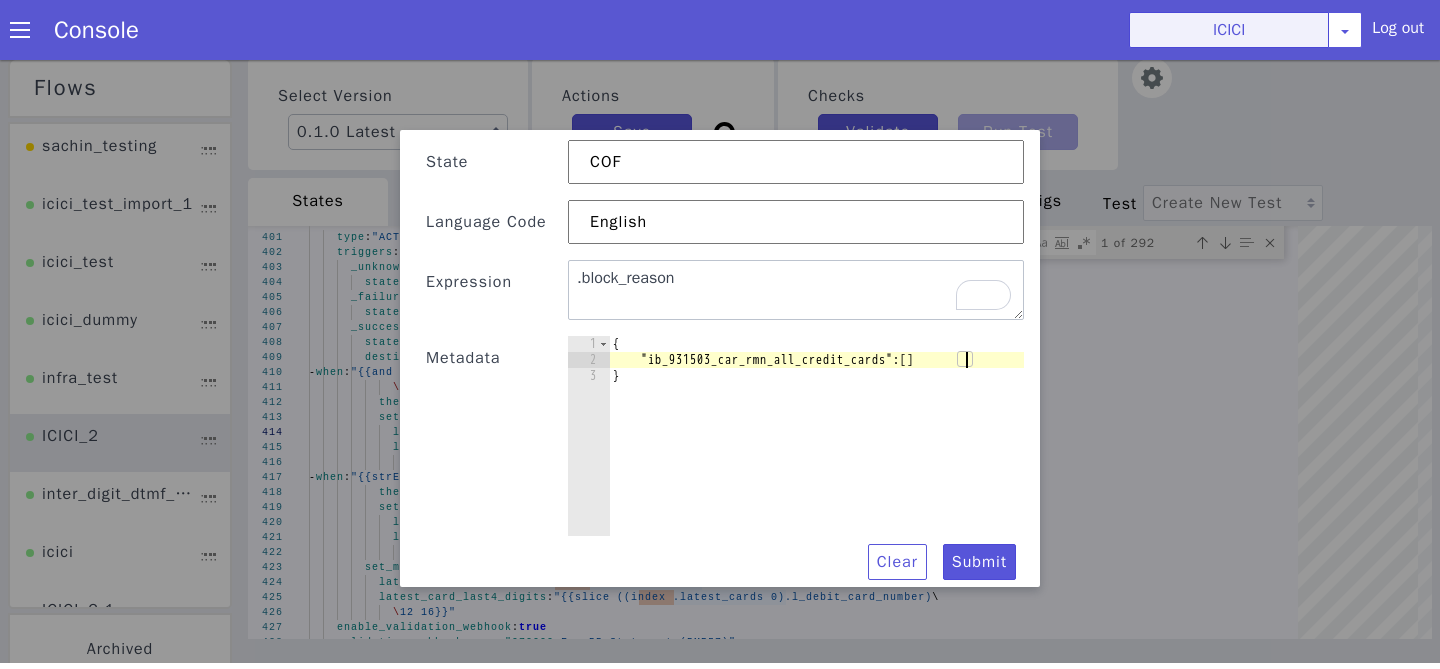 type on ""ib_931503_car_rmn_all_credit_cards": []" 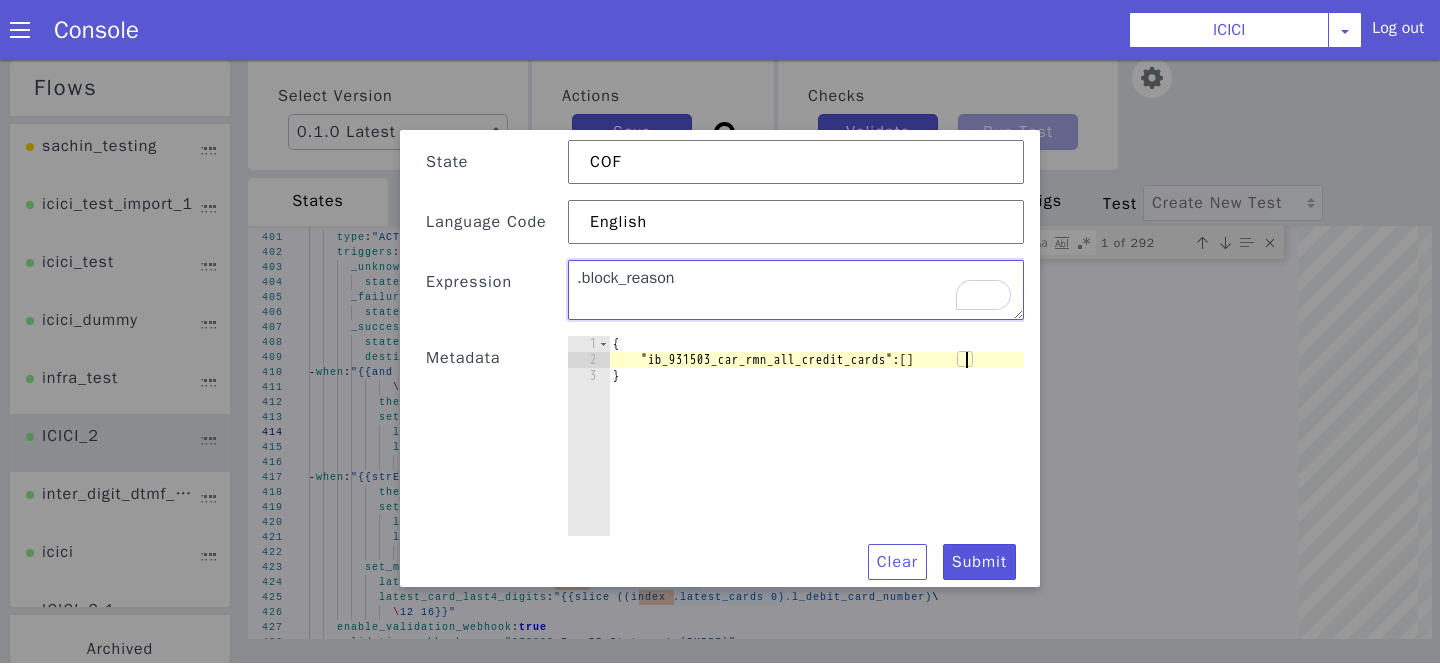 click on ".block_reason" at bounding box center [796, 290] 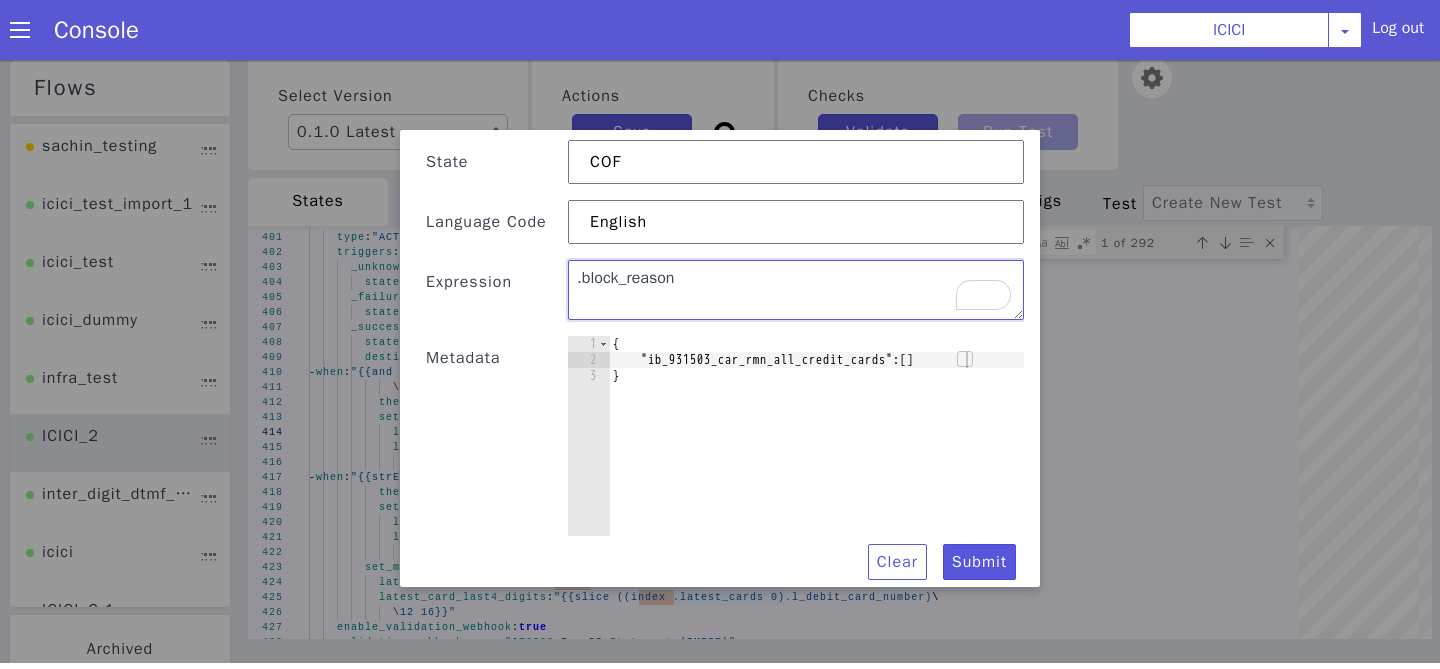 click on ".block_reason" at bounding box center [796, 290] 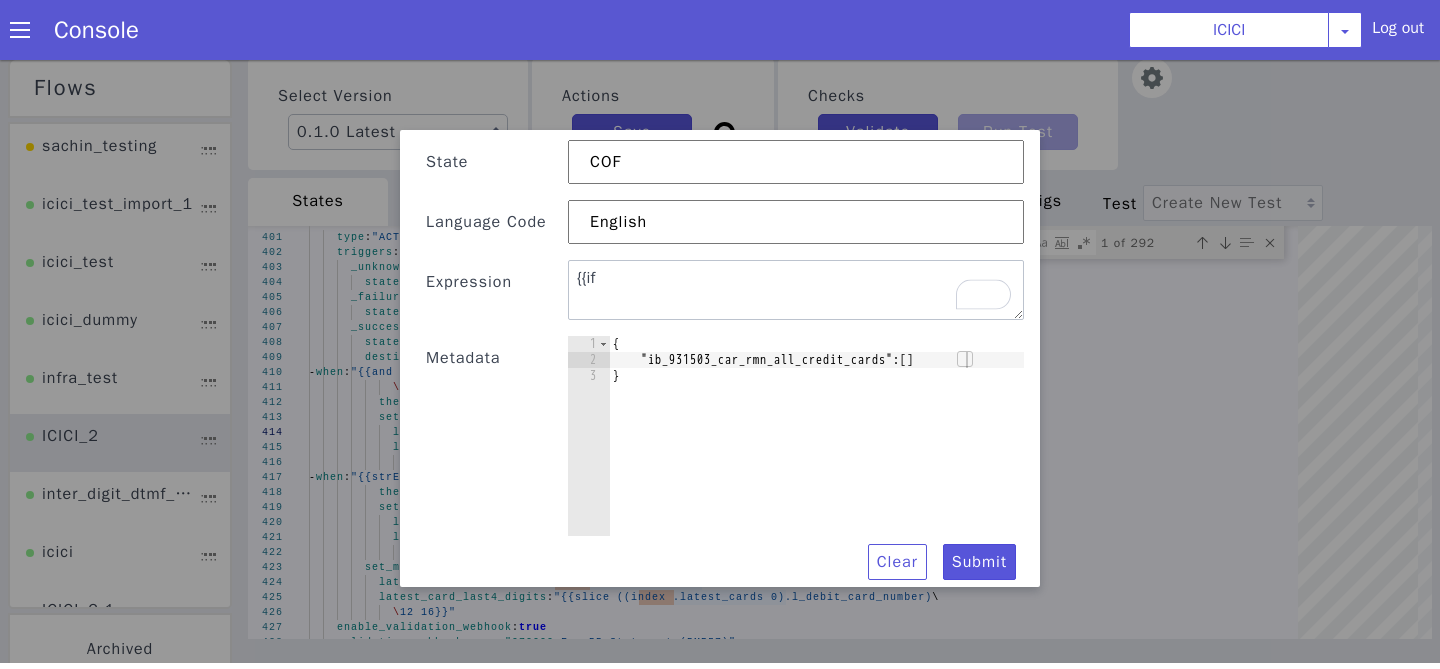 click on "{      "ib_931503_car_rmn_all_credit_cards" :  [ ] }" at bounding box center (816, 452) 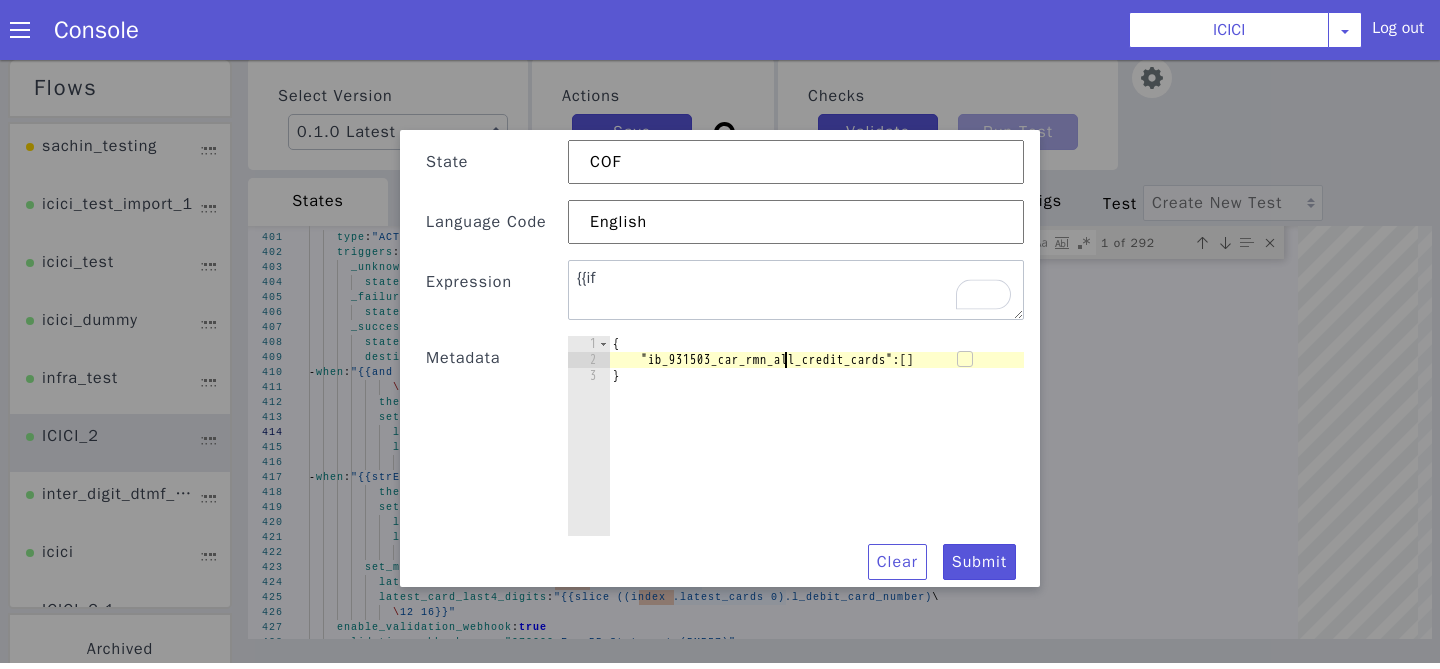 click on "{      "ib_931503_car_rmn_all_credit_cards" :  [ ] }" at bounding box center (816, 452) 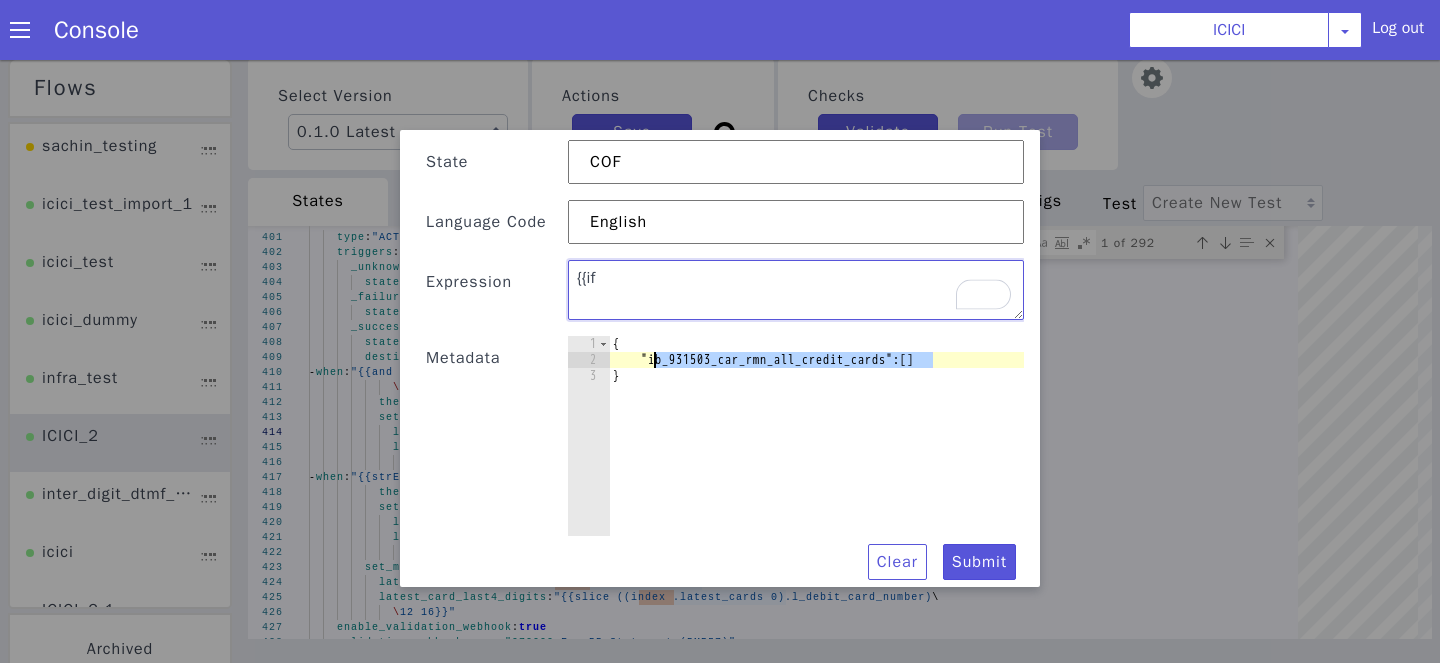 click on "{{if" at bounding box center (796, 290) 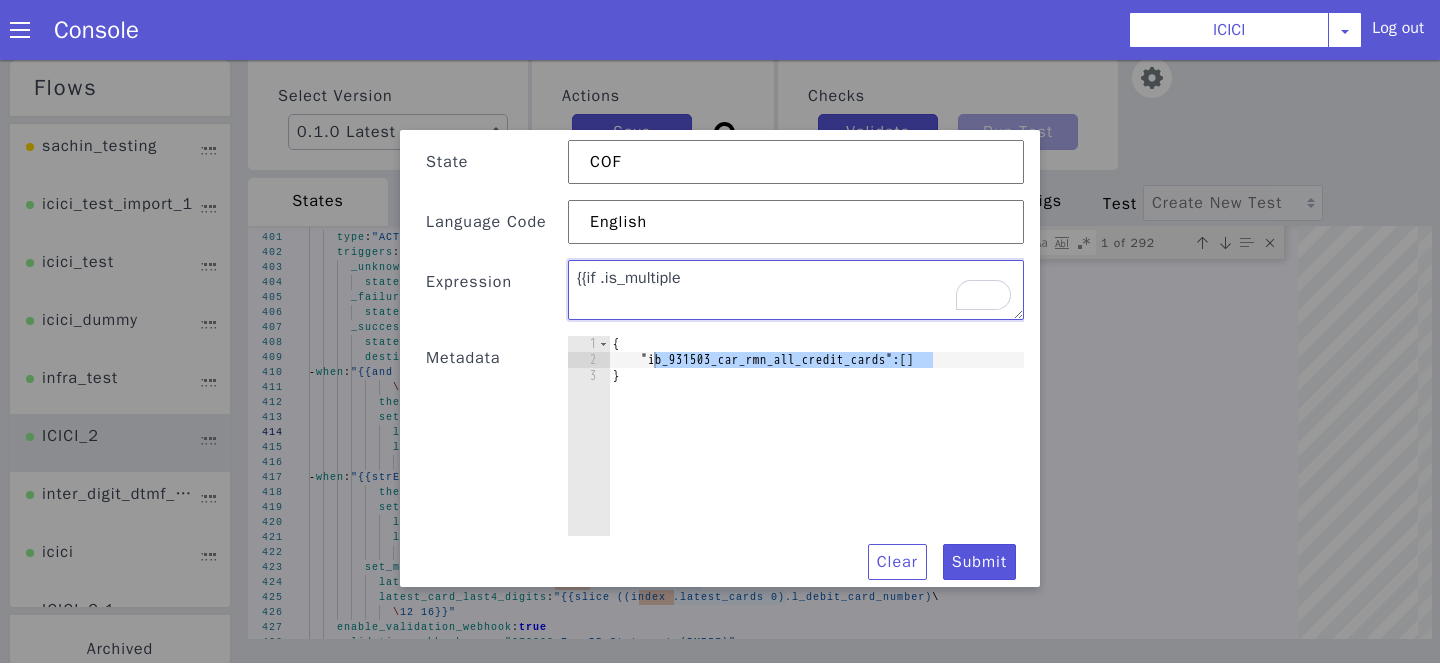 click on "{{if .is_multiple" at bounding box center (796, 290) 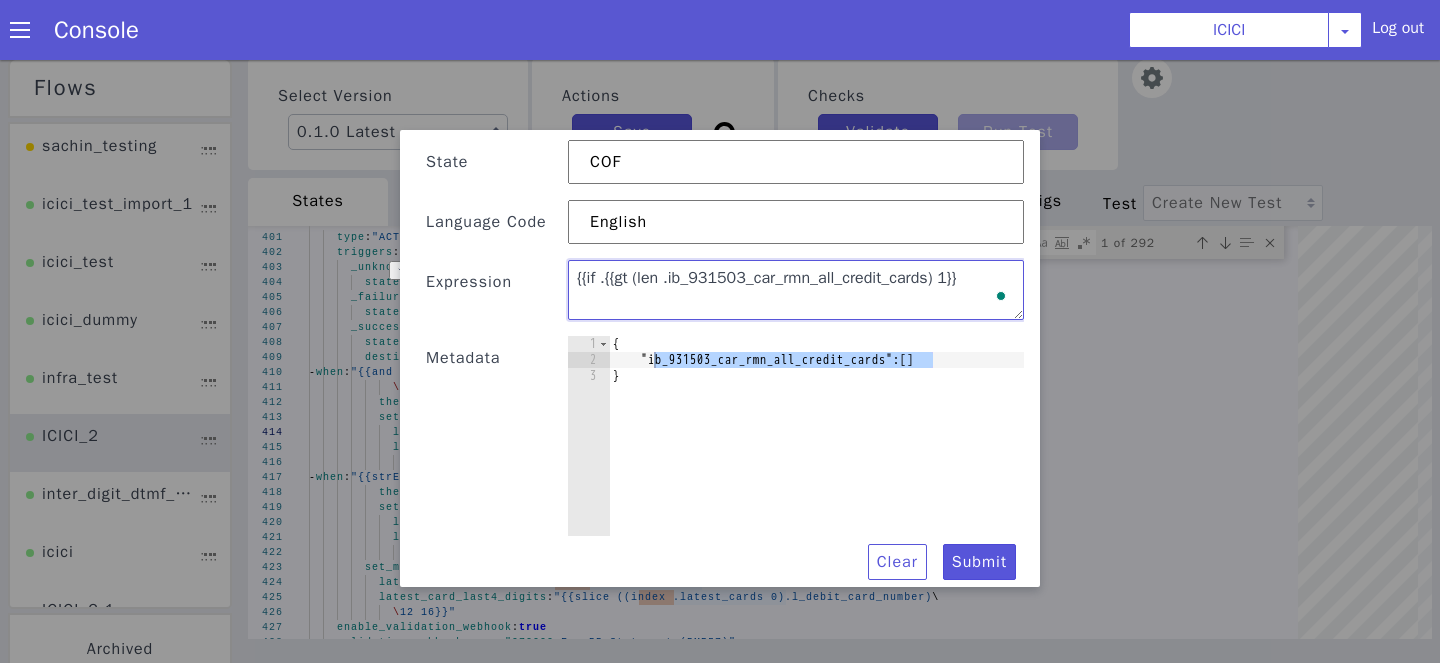 paste 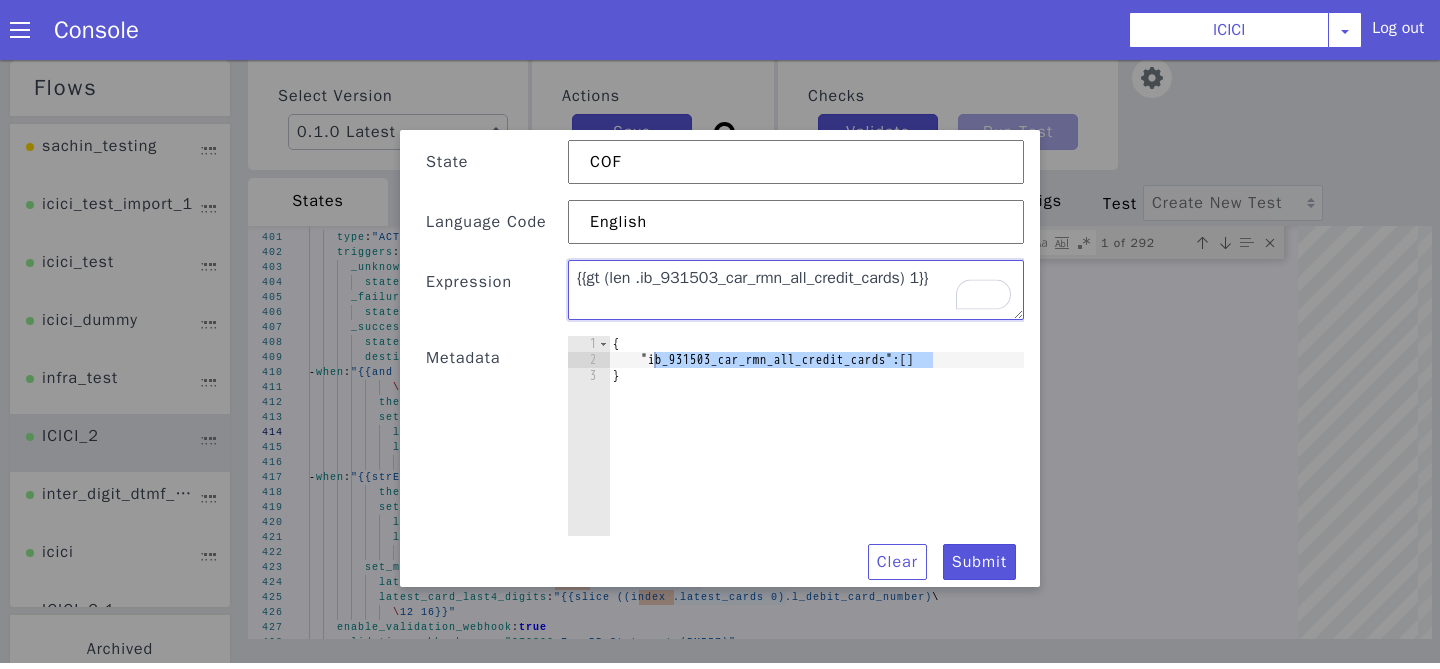 click on "{{gt (len .ib_931503_car_rmn_all_credit_cards) 1}}" at bounding box center (796, 290) 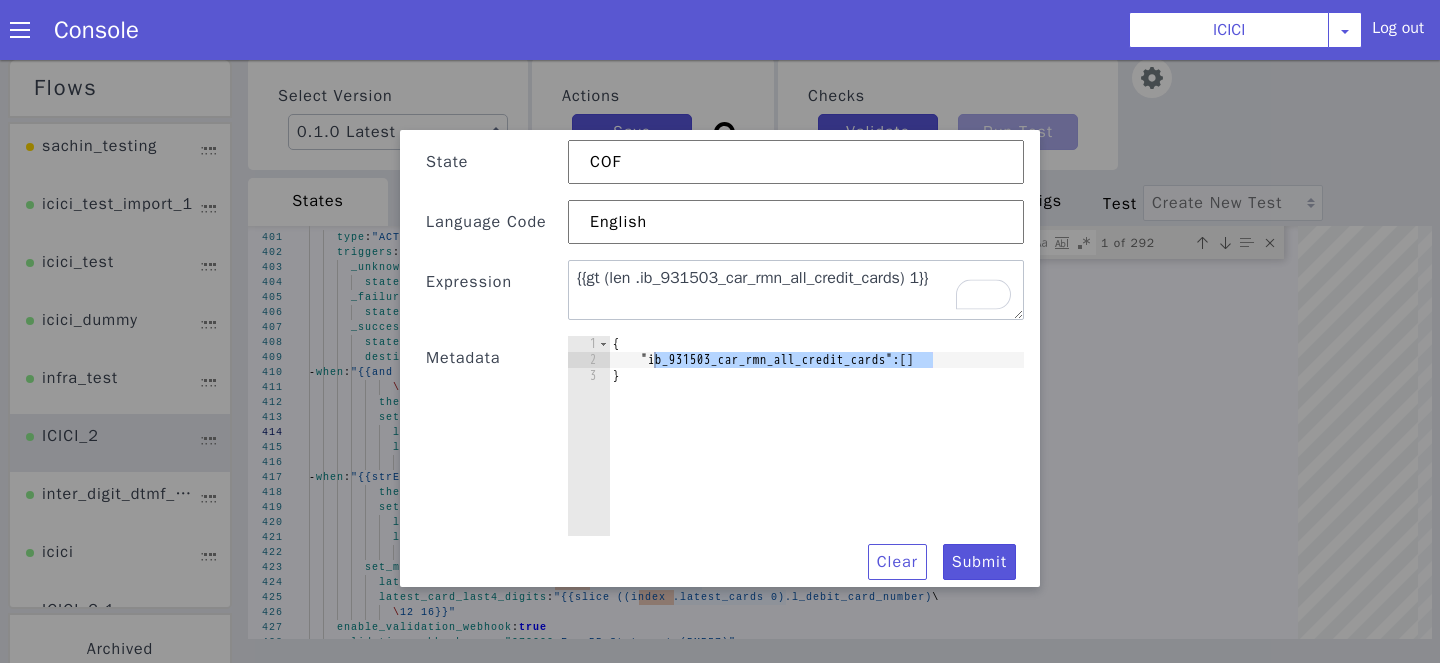 click on "{      "ib_931503_car_rmn_all_credit_cards" :  [ ] }" at bounding box center [816, 452] 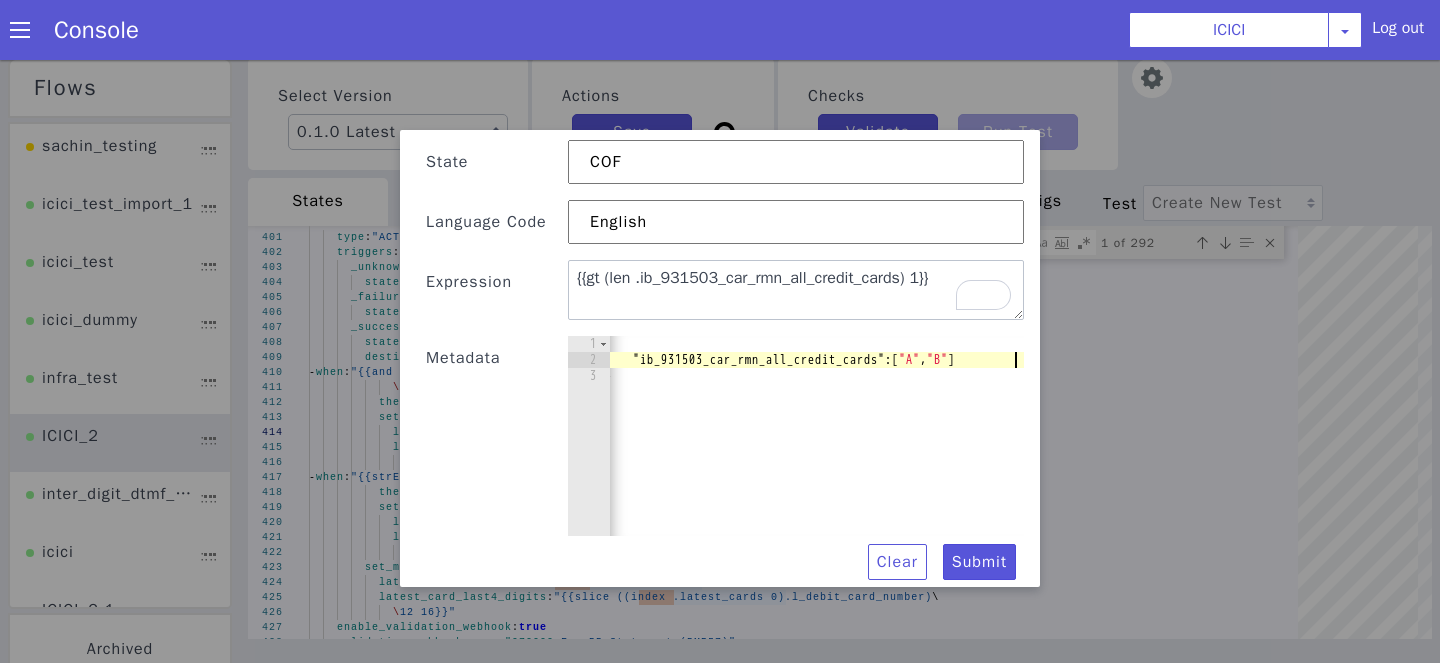 scroll, scrollTop: 0, scrollLeft: 29, axis: horizontal 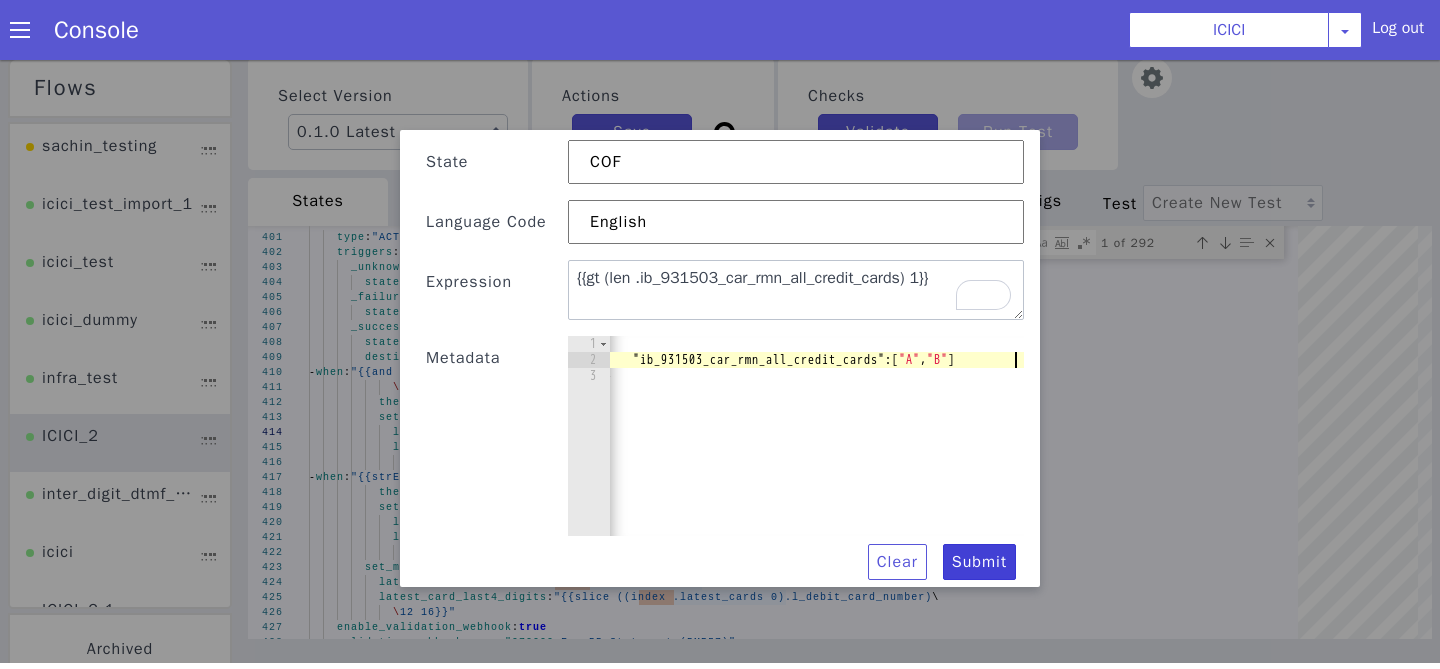 type on ""ib_931503_car_rmn_all_credit_cards": ["A", "B]" 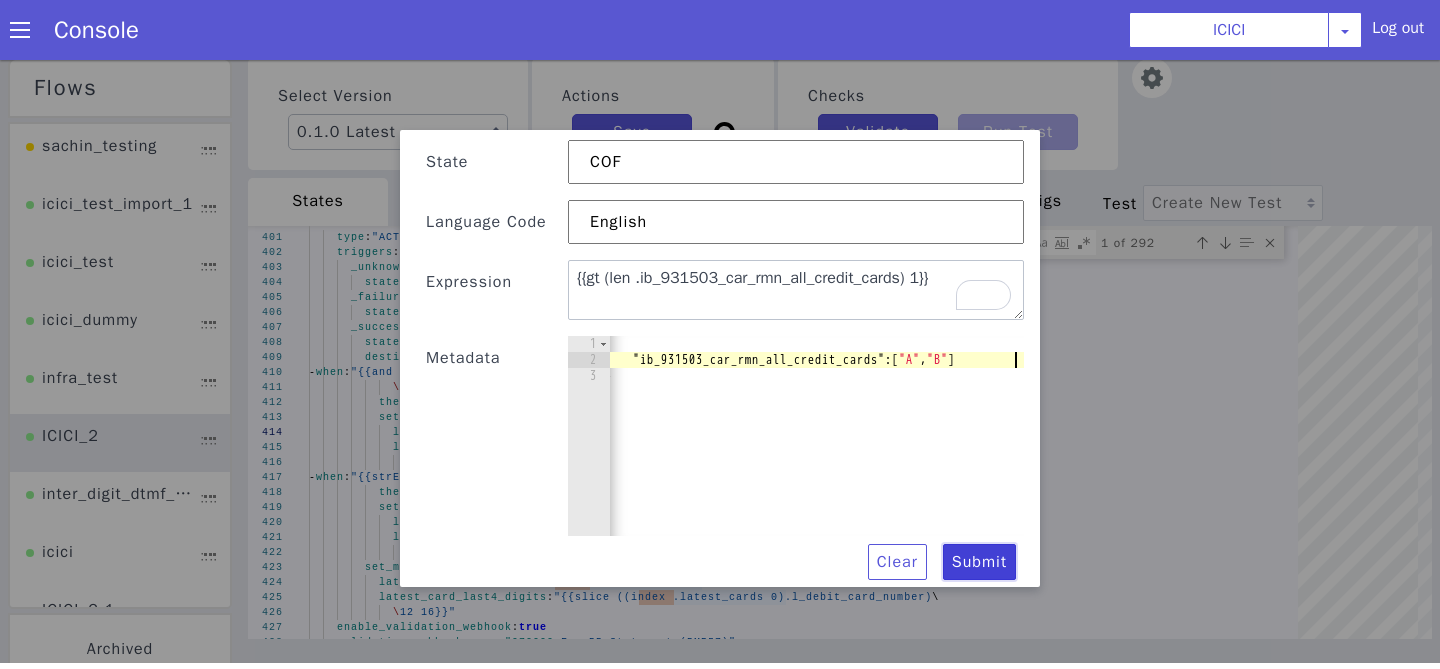 click on "Submit" at bounding box center [979, 562] 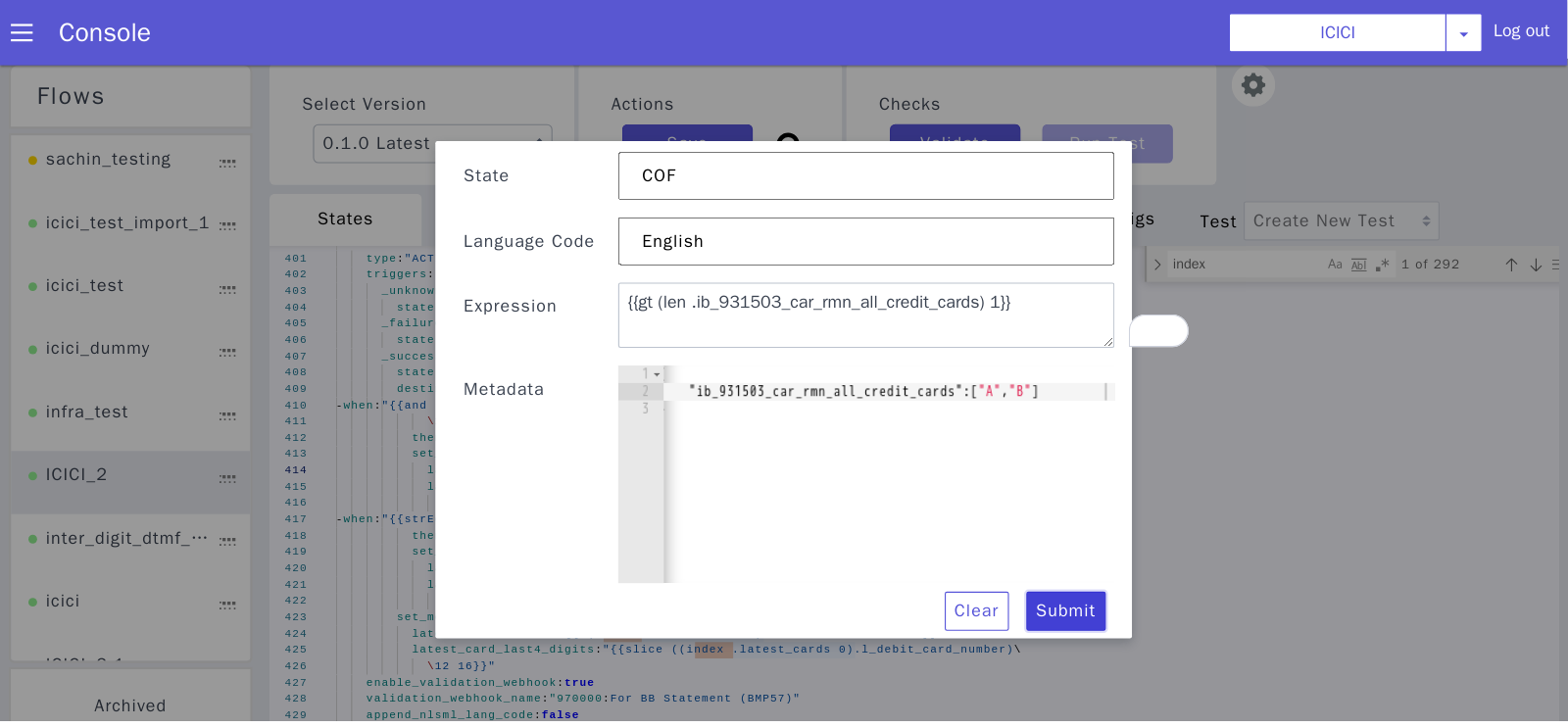 scroll, scrollTop: 6, scrollLeft: 0, axis: vertical 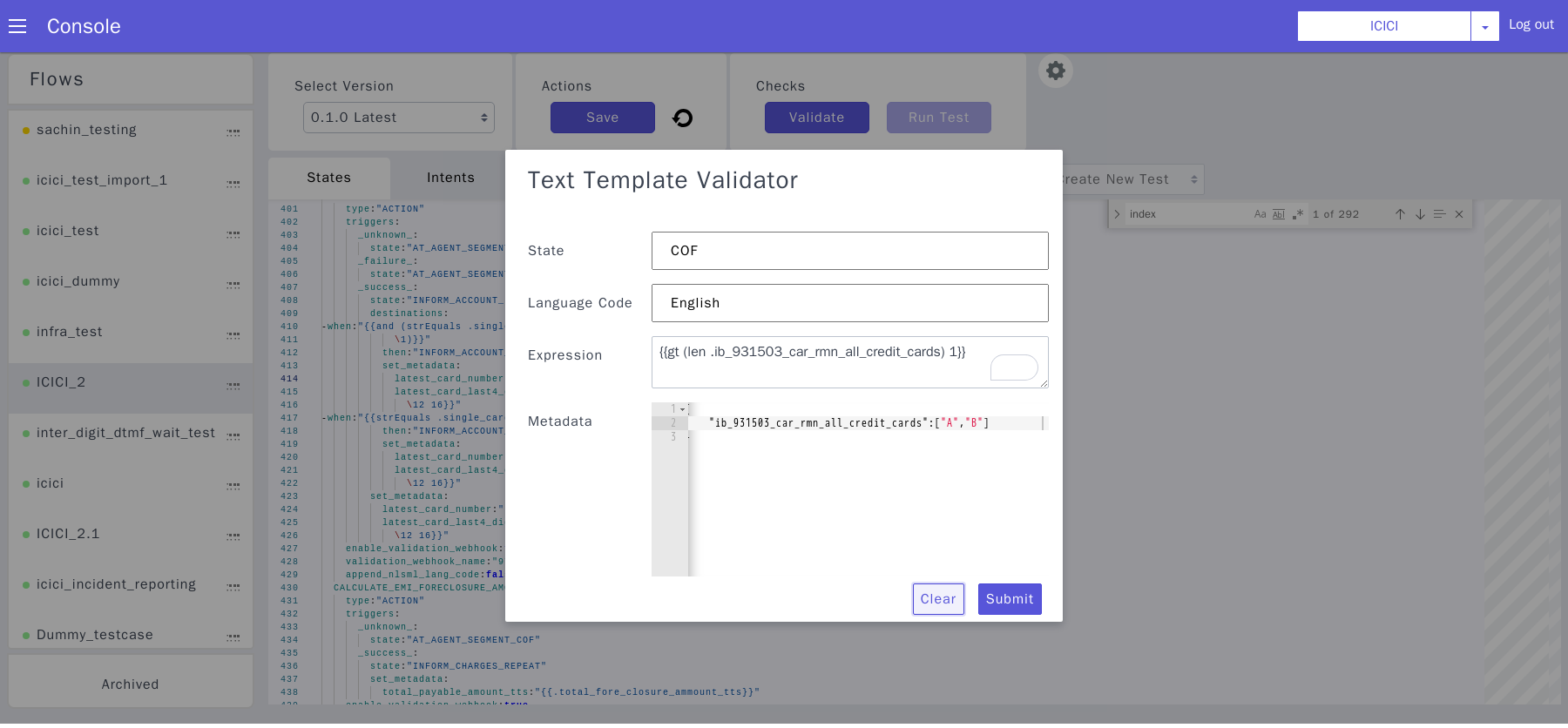click on "Clear" at bounding box center (938, 599) 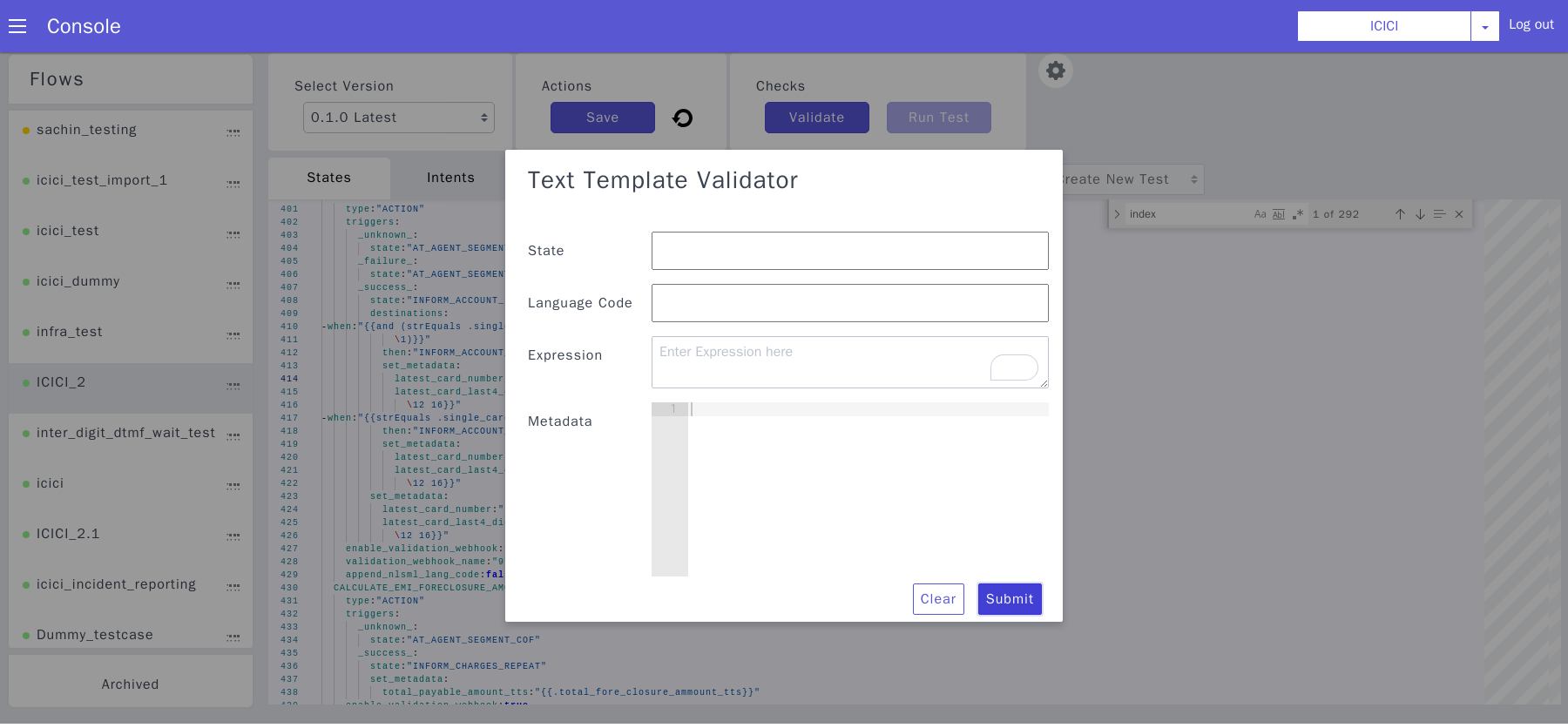click on "Submit" at bounding box center [1010, 599] 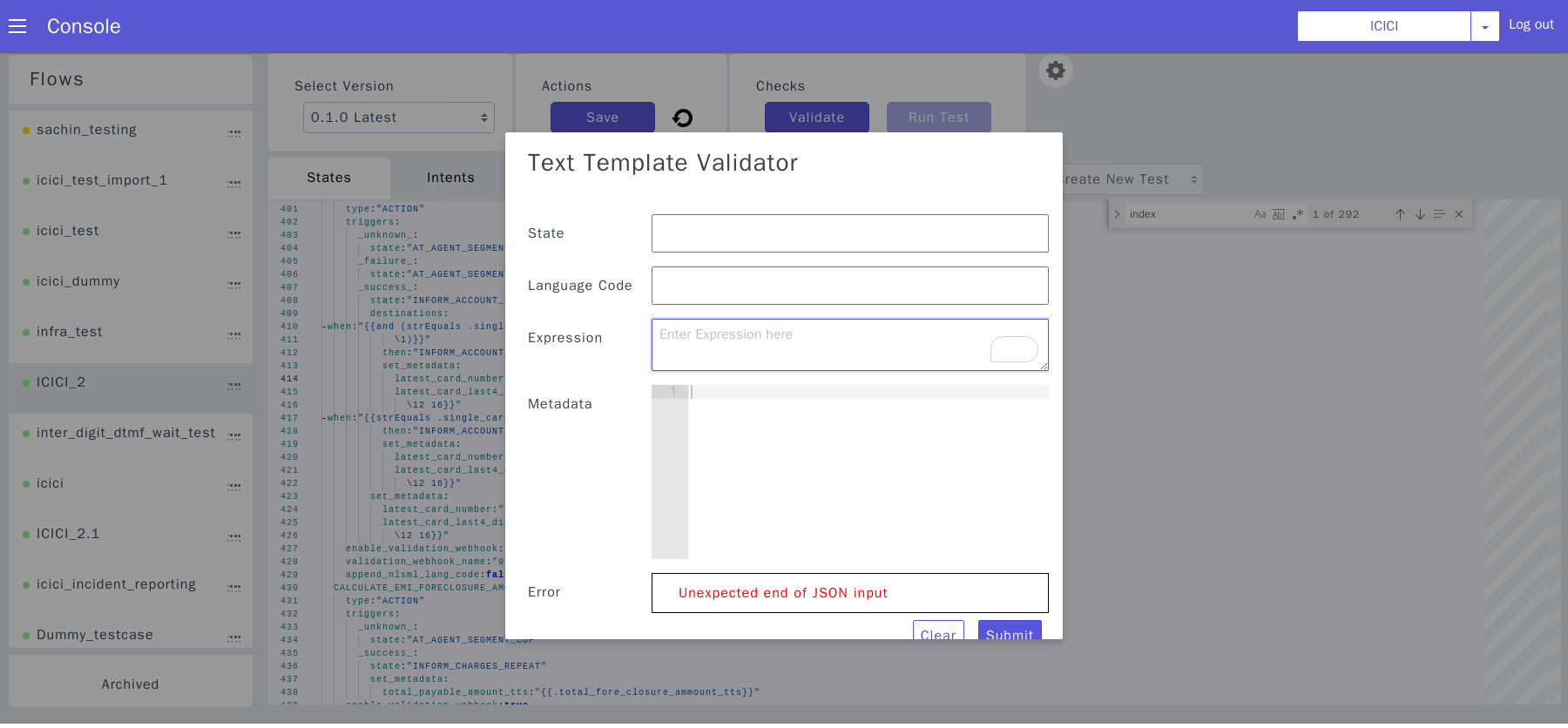 click at bounding box center (850, 345) 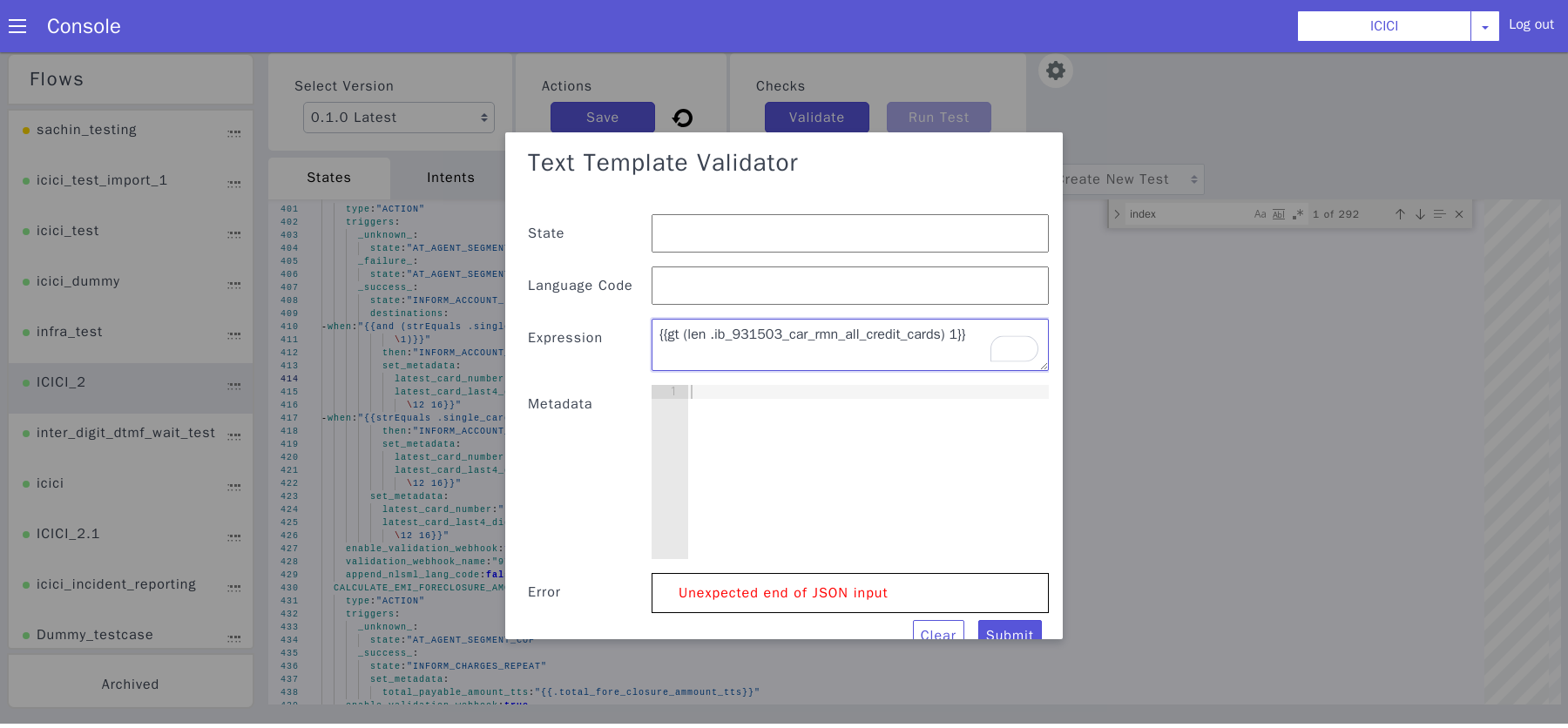 type on "{{gt (len .ib_931503_car_rmn_all_credit_cards) 1}}" 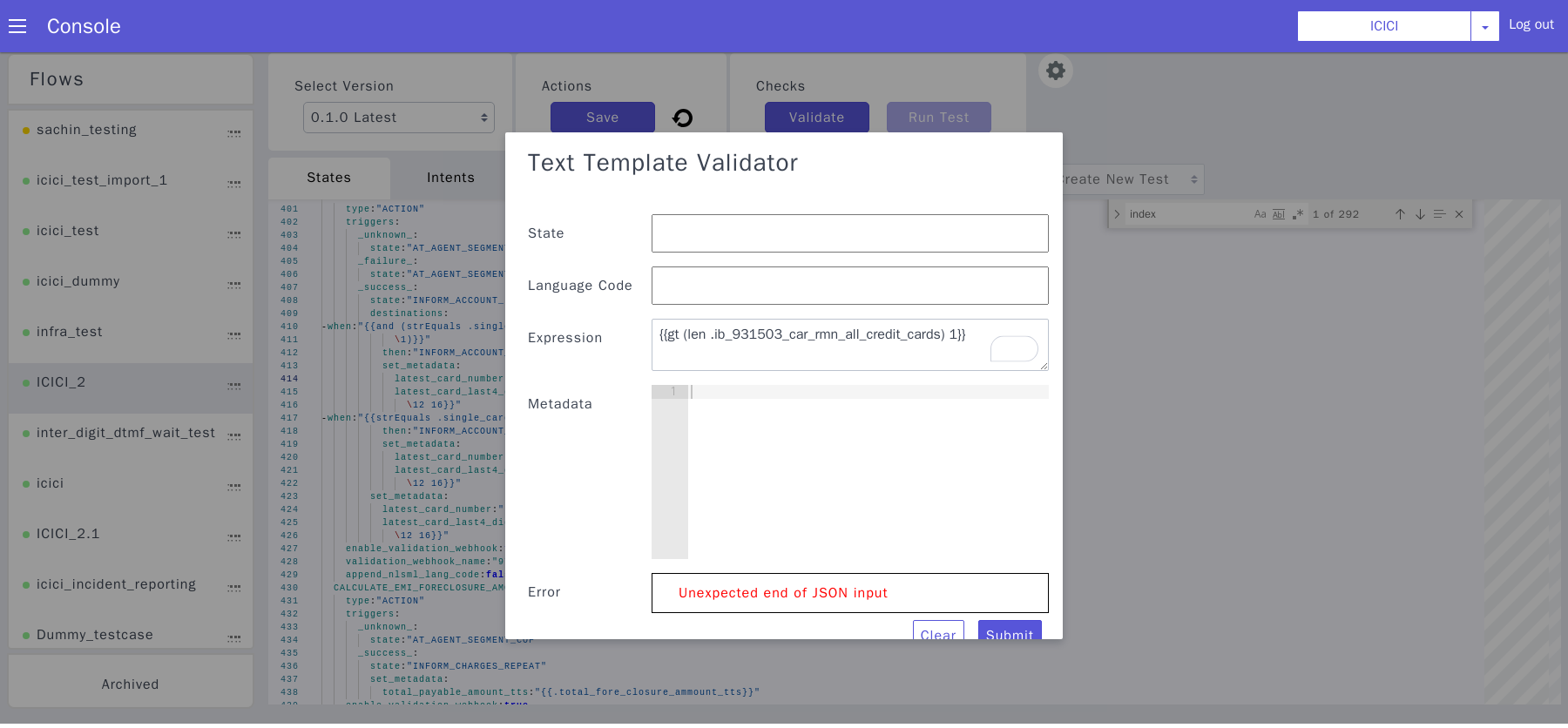 click at bounding box center [868, 486] 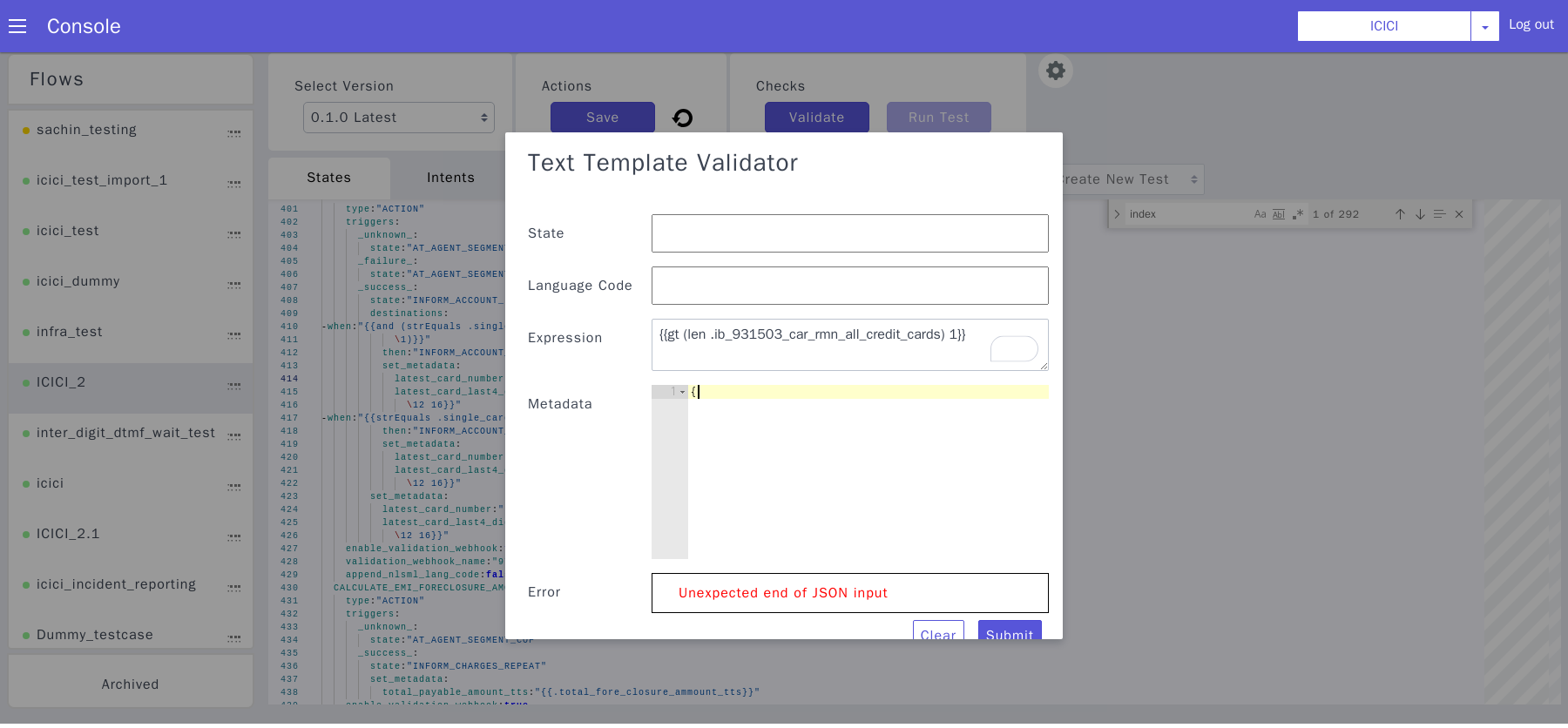 type on "{}" 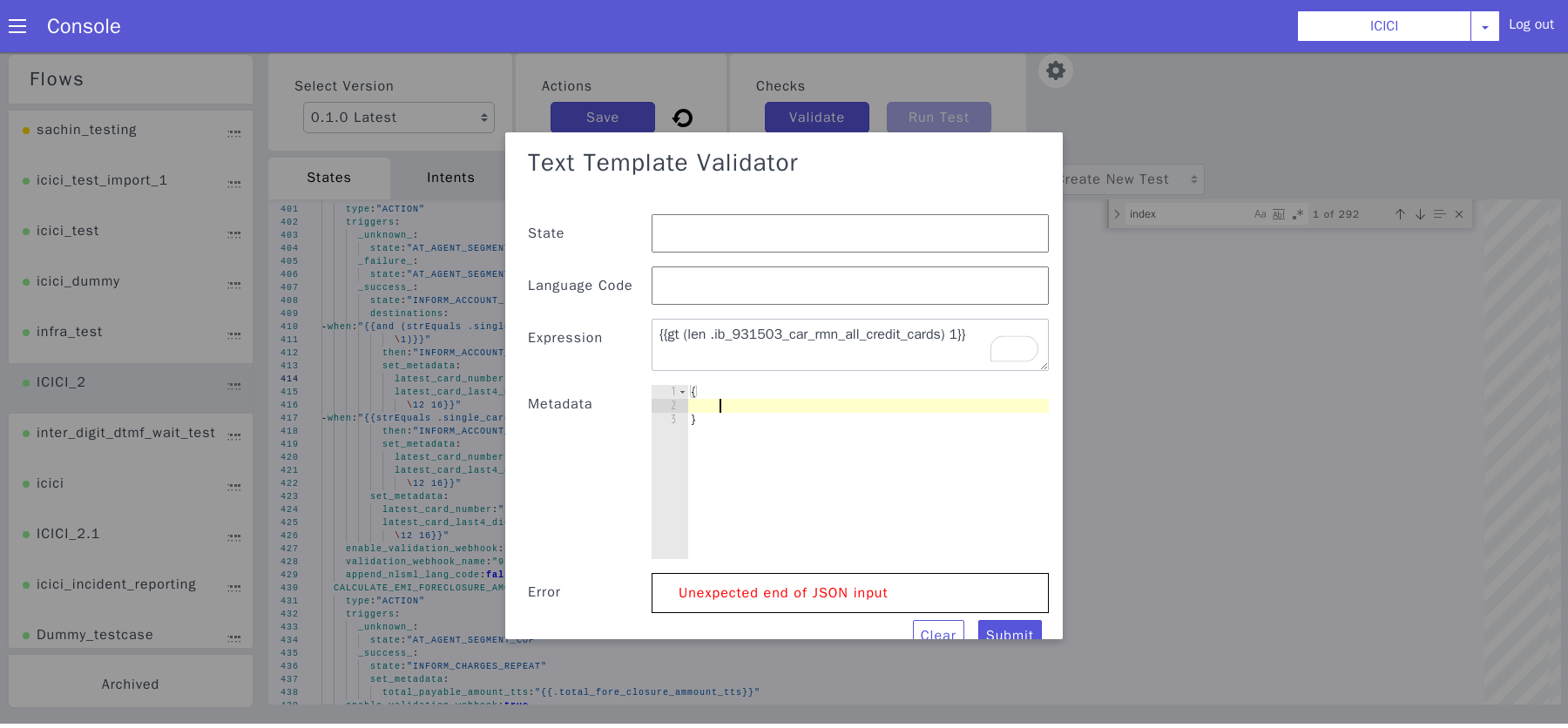 scroll, scrollTop: 0, scrollLeft: 1, axis: horizontal 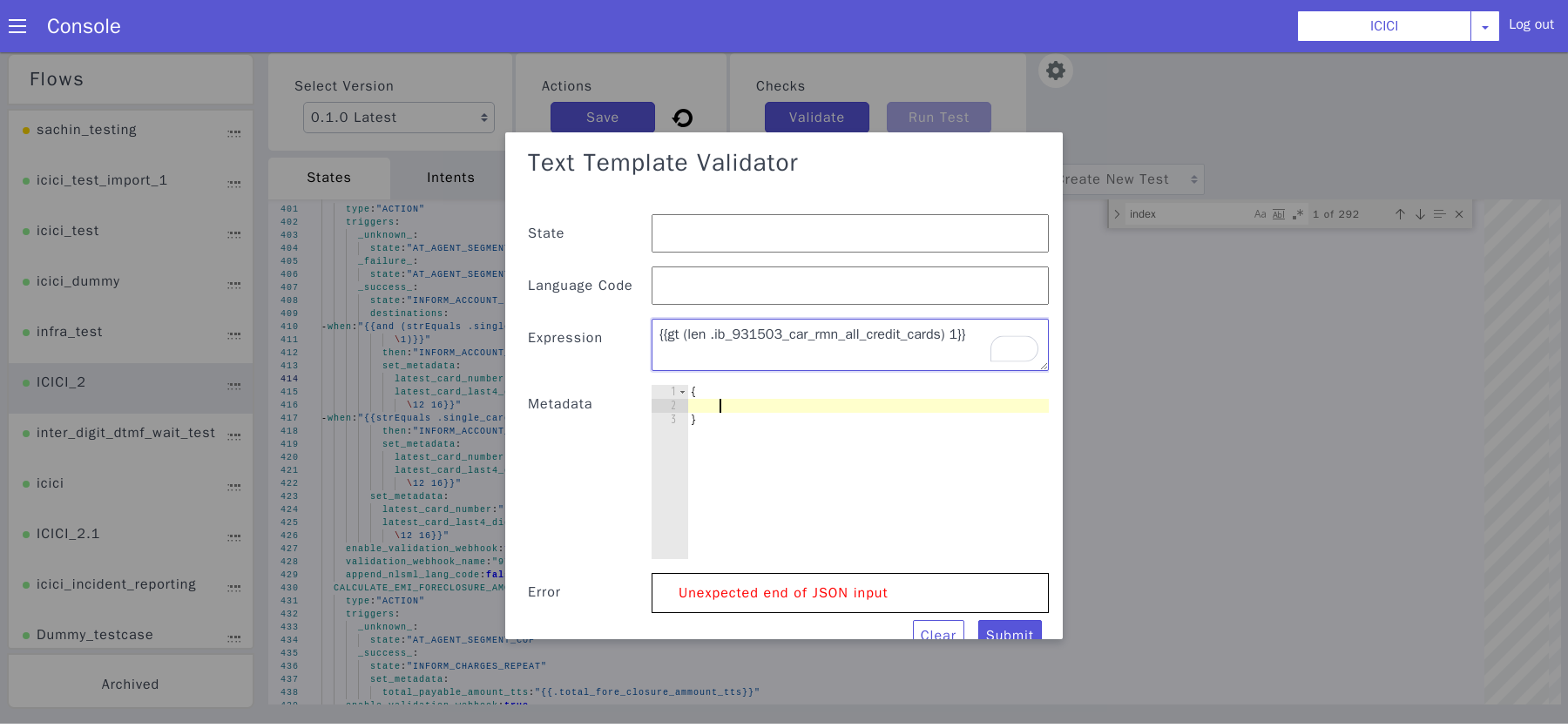 click on "{{gt (len .ib_931503_car_rmn_all_credit_cards) 1}}" at bounding box center [850, 345] 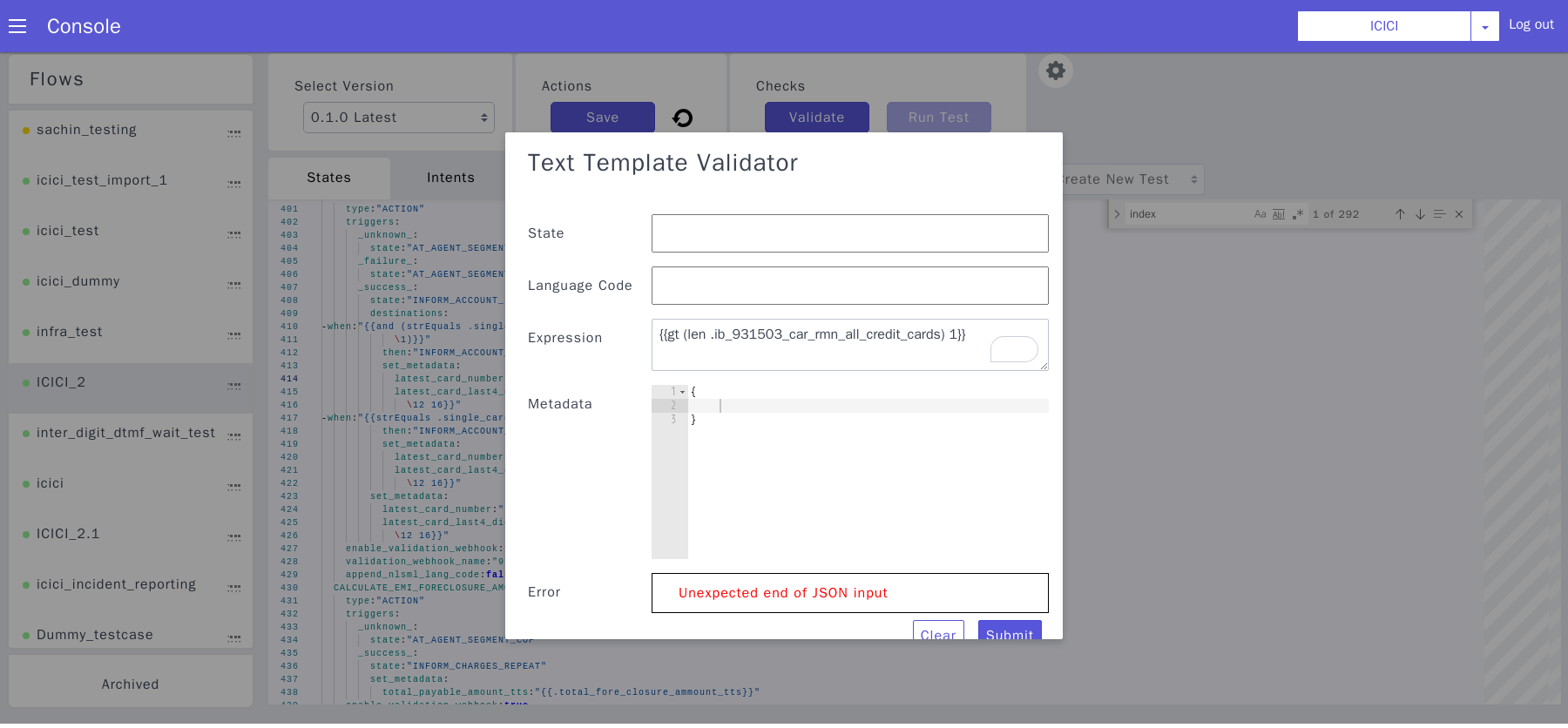 click on "{      }" at bounding box center (868, 486) 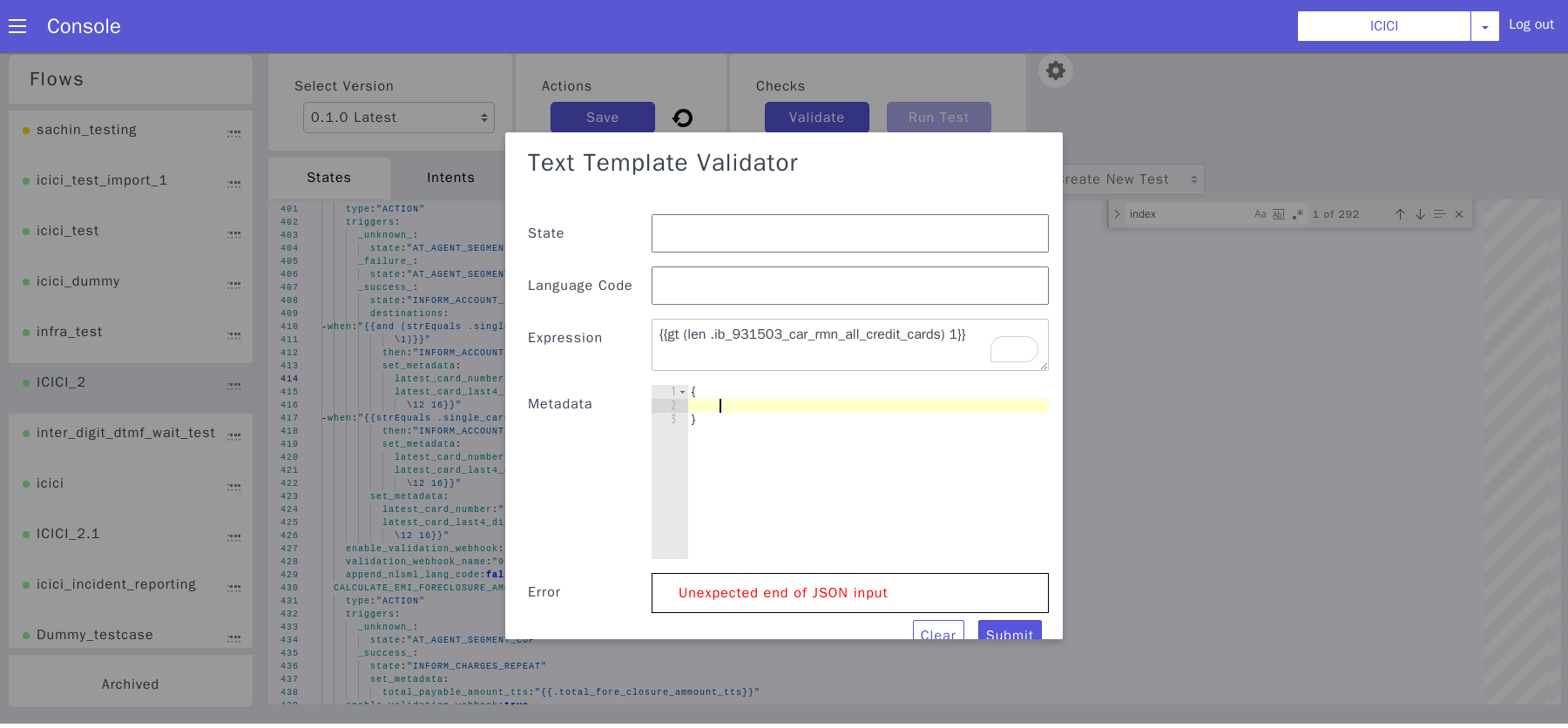 scroll, scrollTop: 0, scrollLeft: 1, axis: horizontal 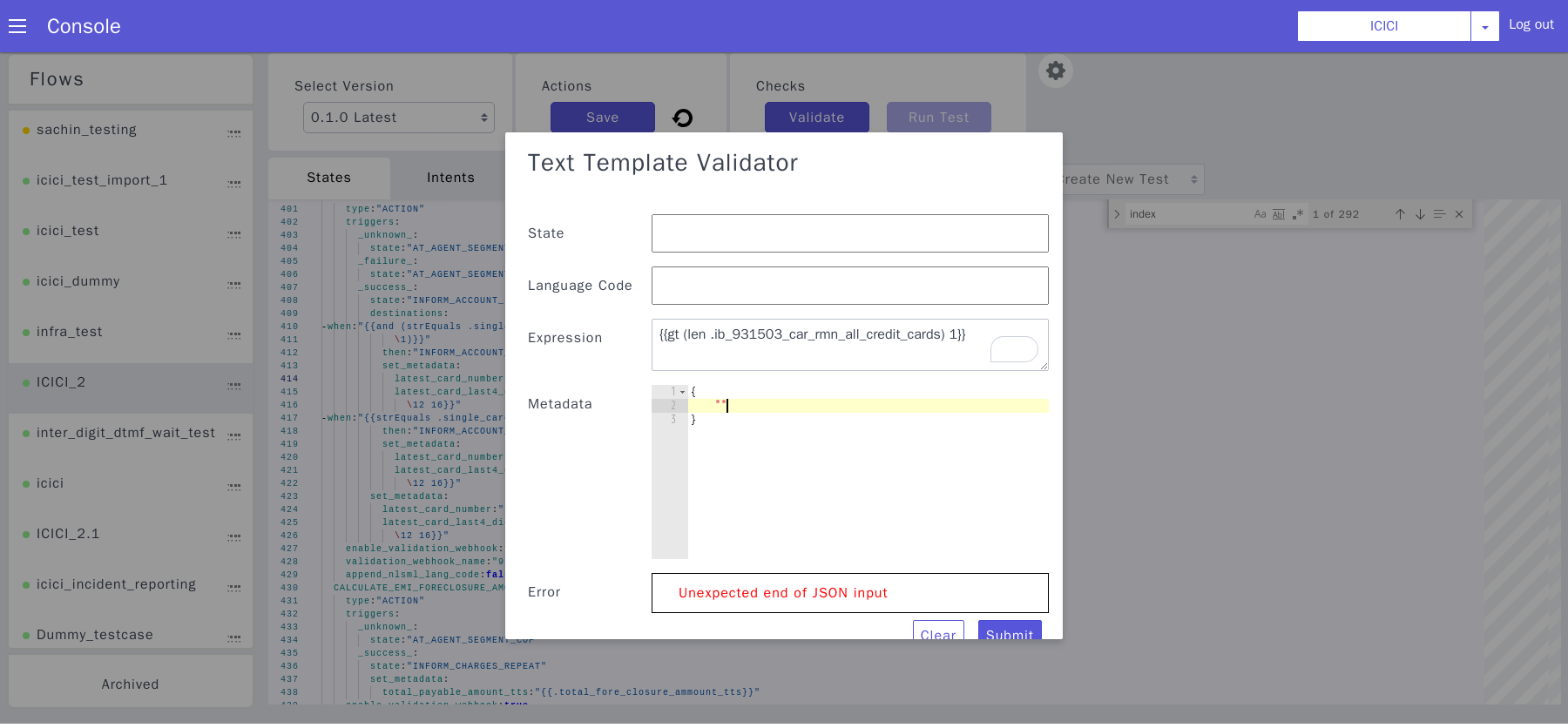 paste on "ib_931503_car_rmn_all_credit_cards"" 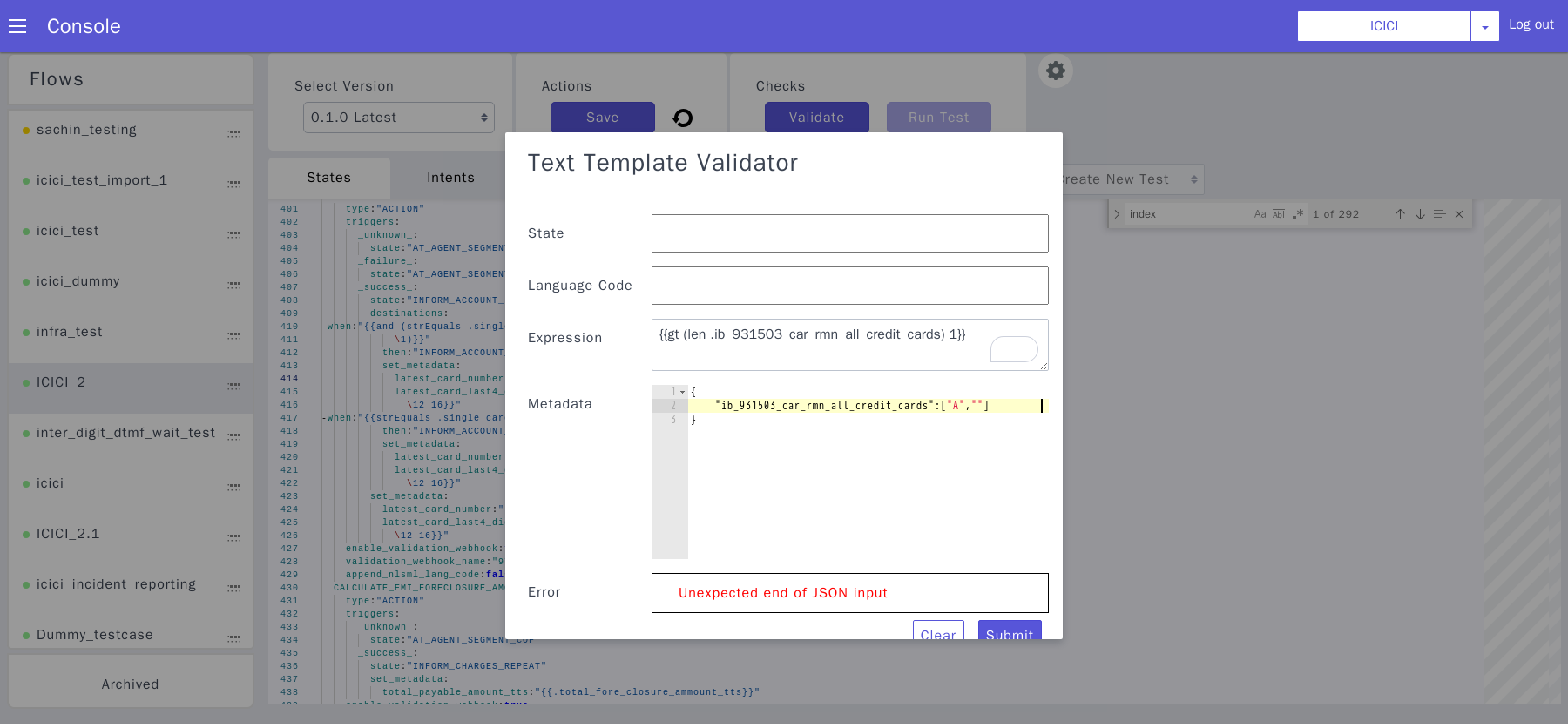 scroll, scrollTop: 0, scrollLeft: 25, axis: horizontal 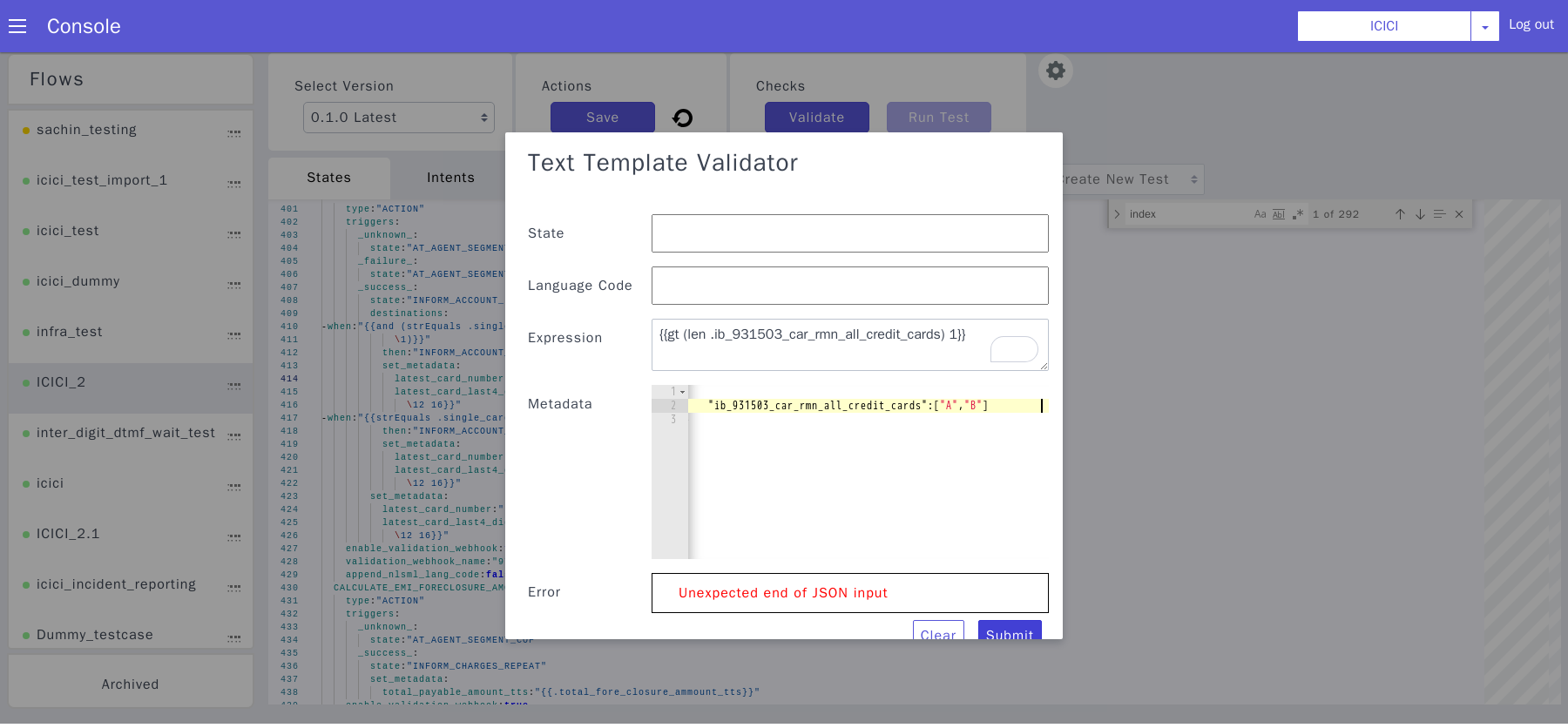 type on ""ib_931503_car_rmn_all_credit_cards": ["A", "B]" 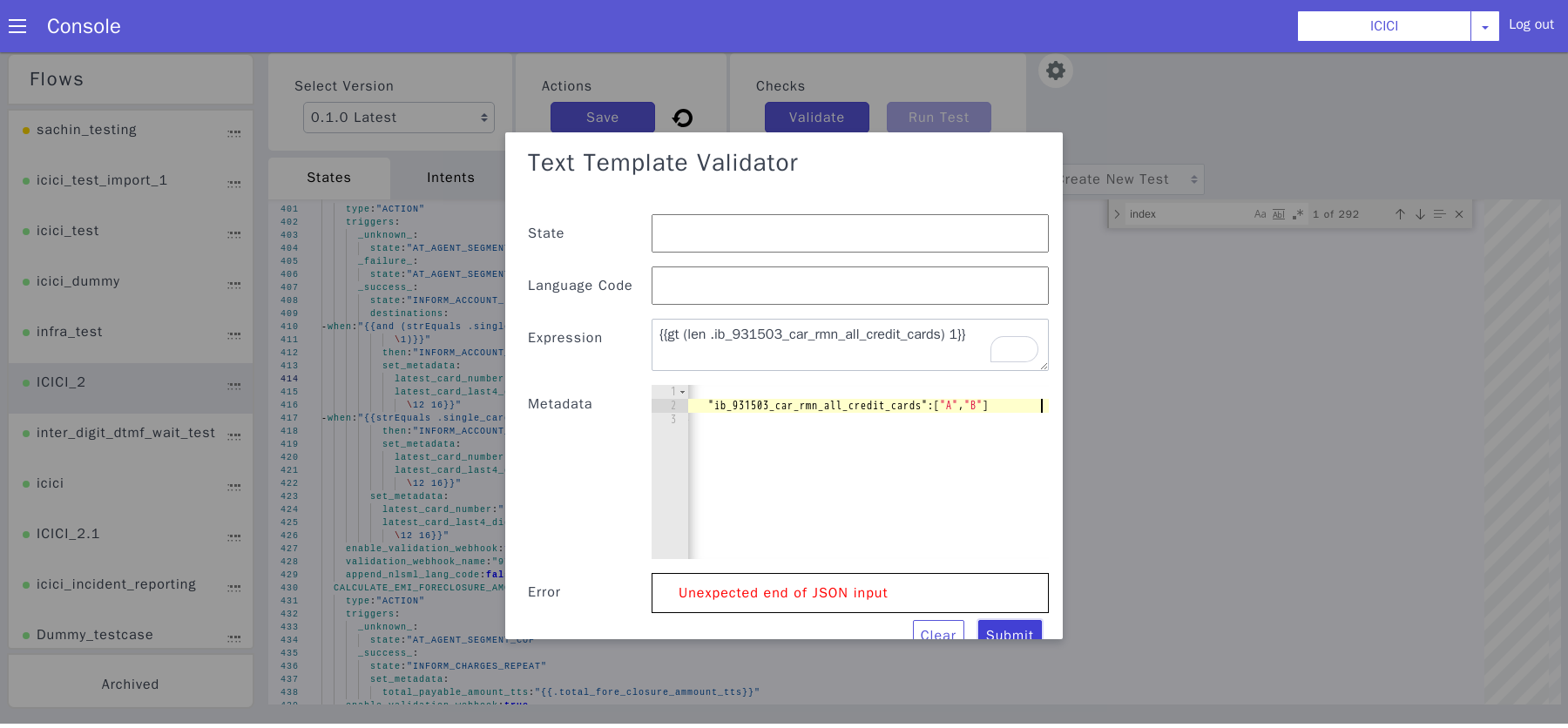 click on "Submit" at bounding box center (1010, 636) 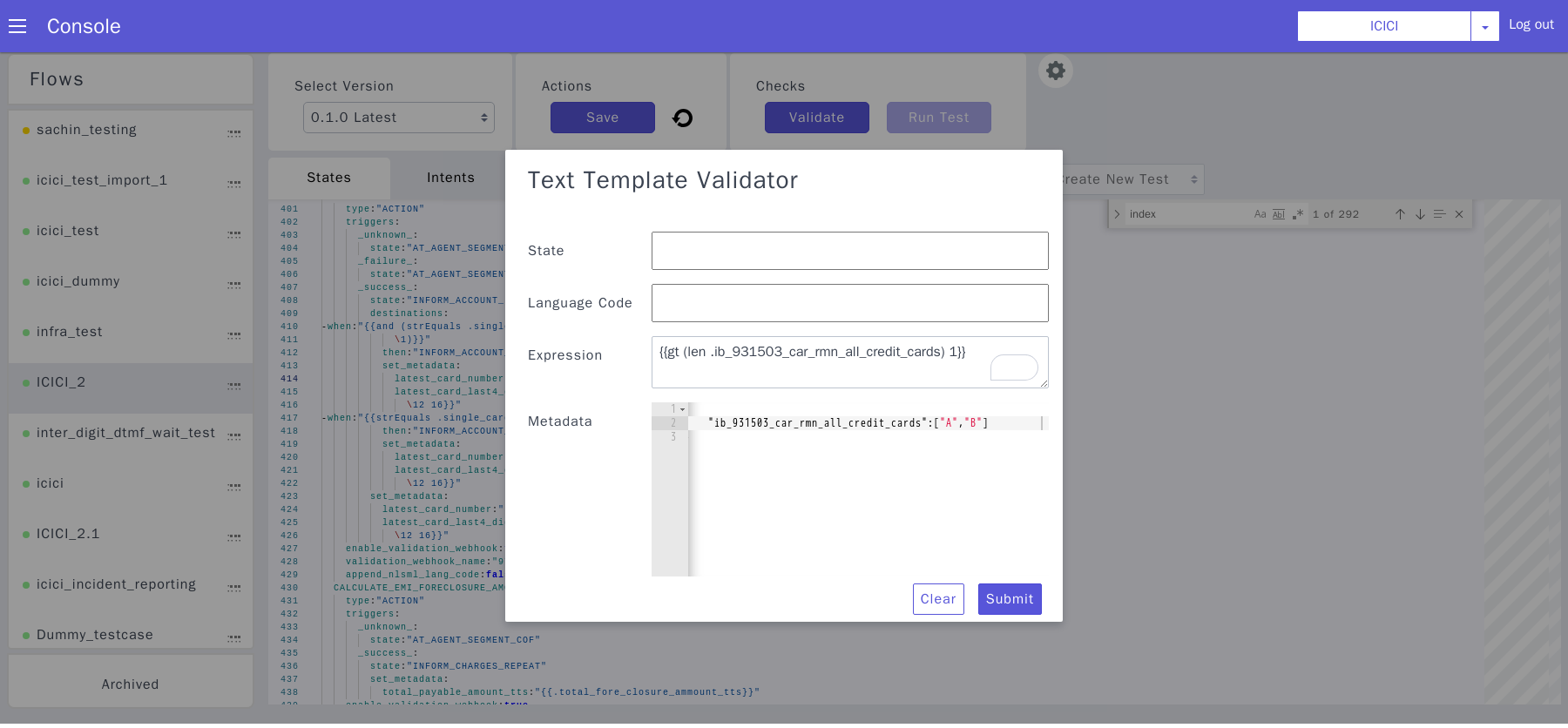 click at bounding box center (850, 303) 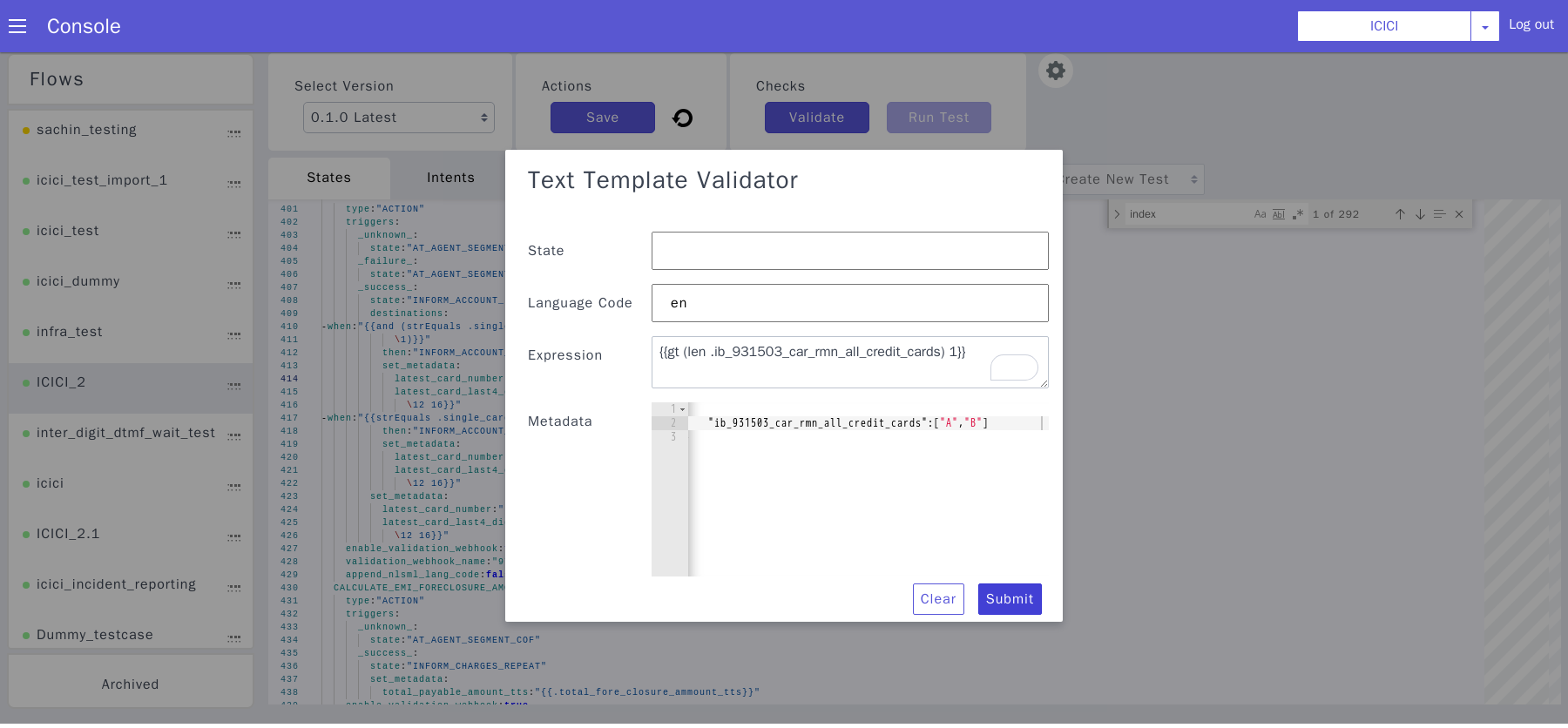 type on "en" 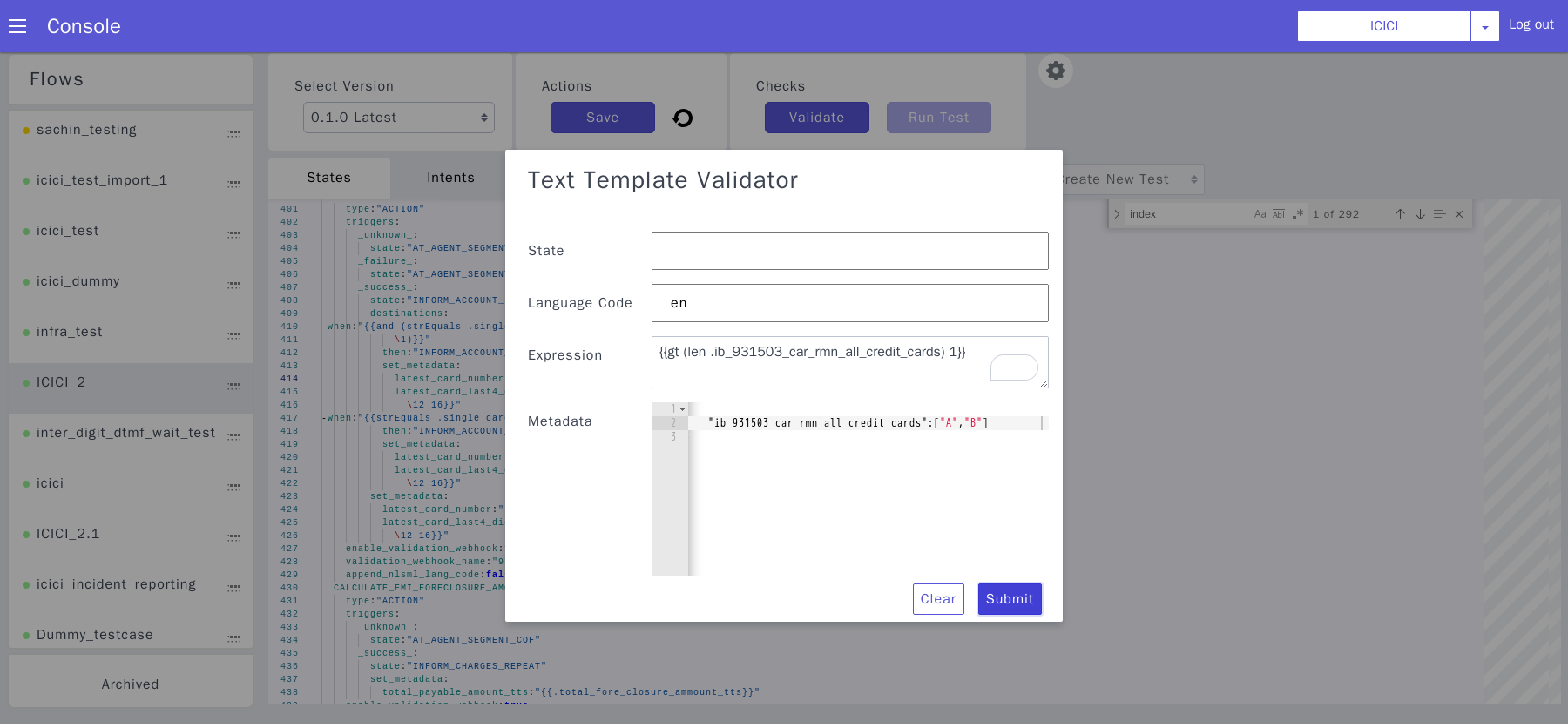 click on "Submit" at bounding box center (1010, 599) 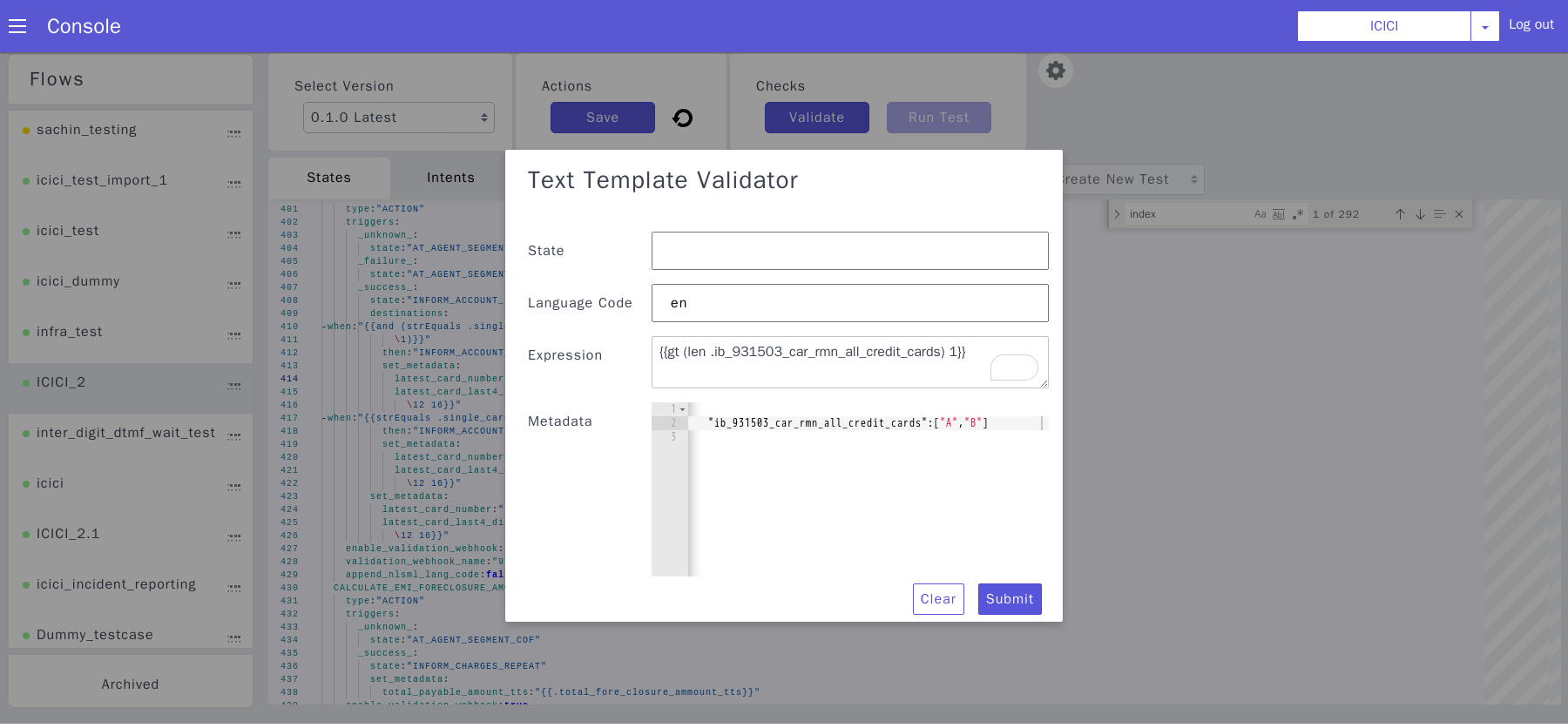 click at bounding box center [784, 386] 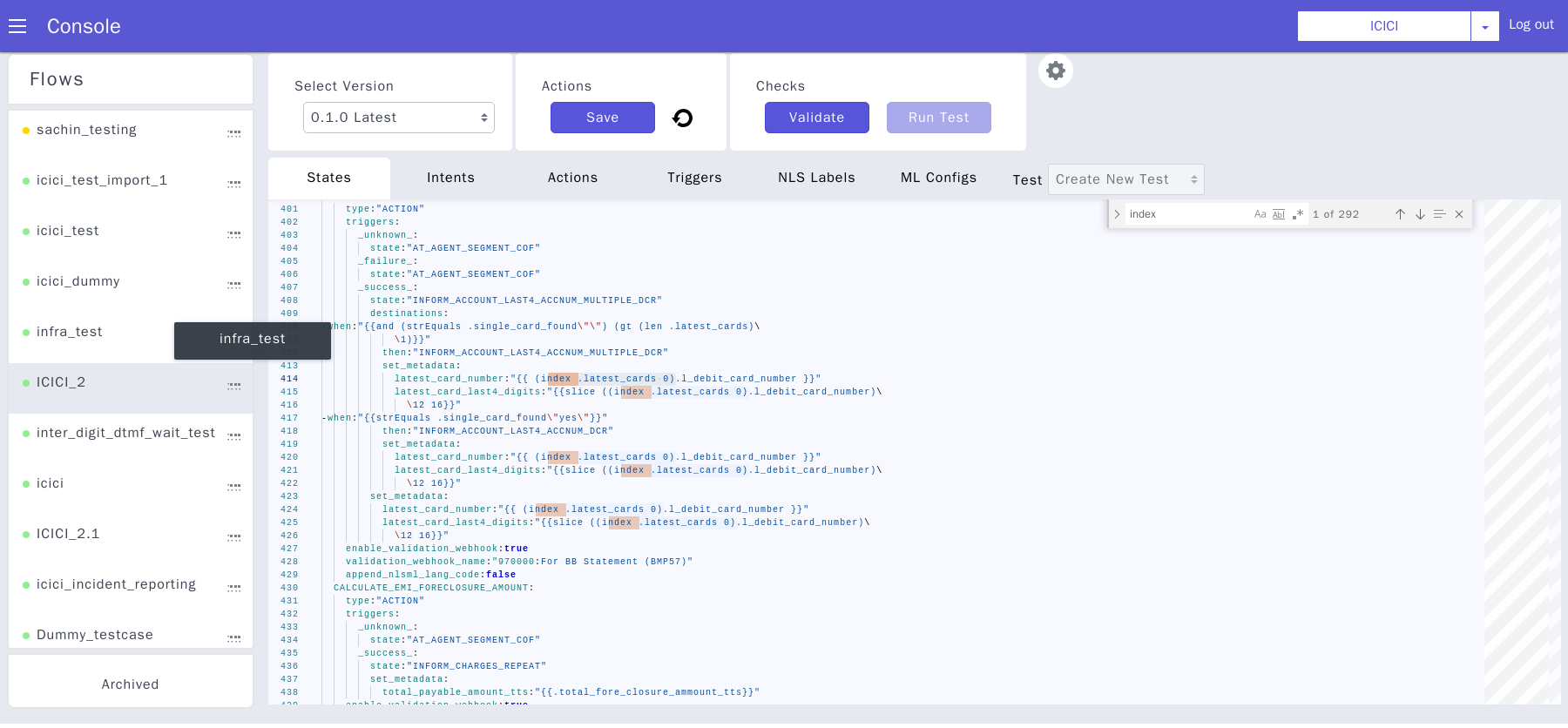 click on "infra_test" at bounding box center [63, 338] 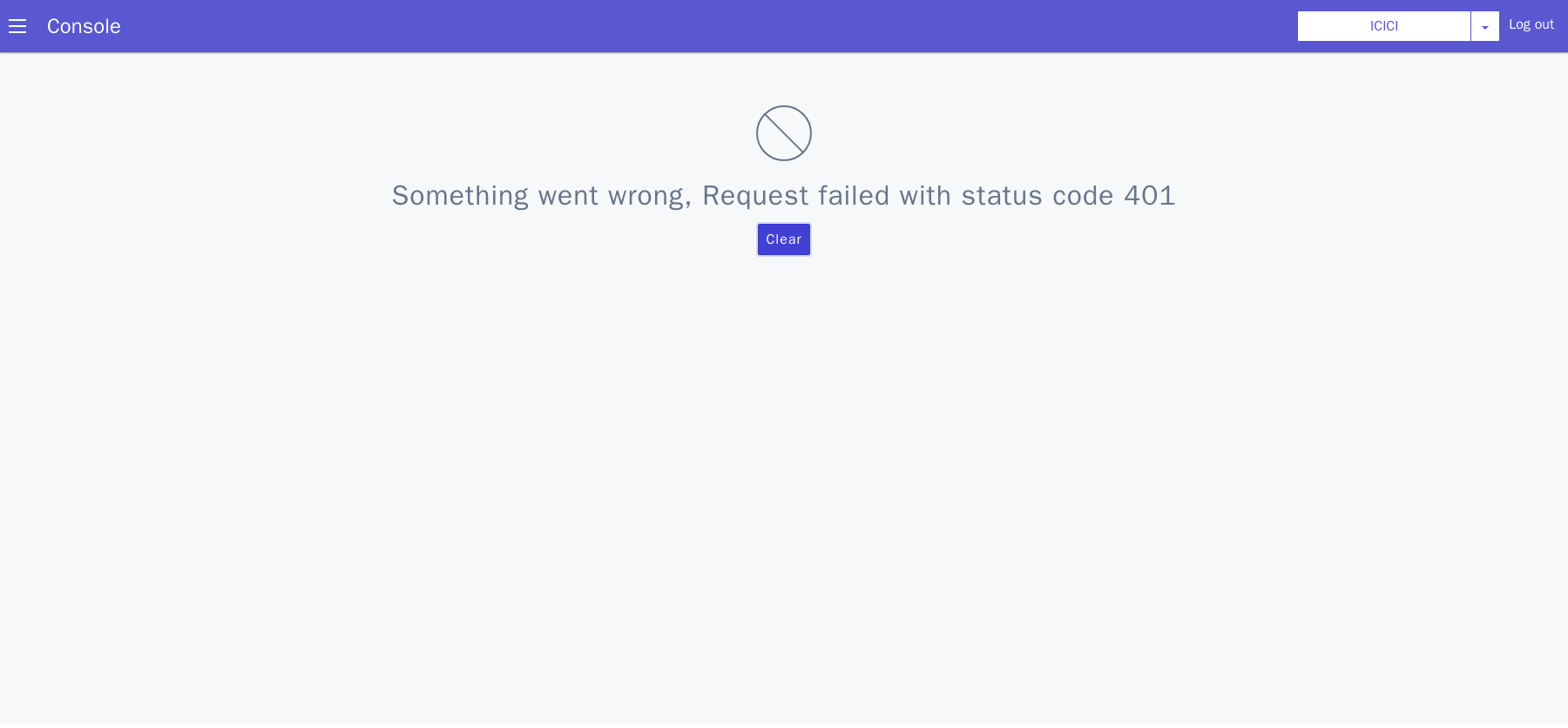 click on "Clear" at bounding box center [783, 239] 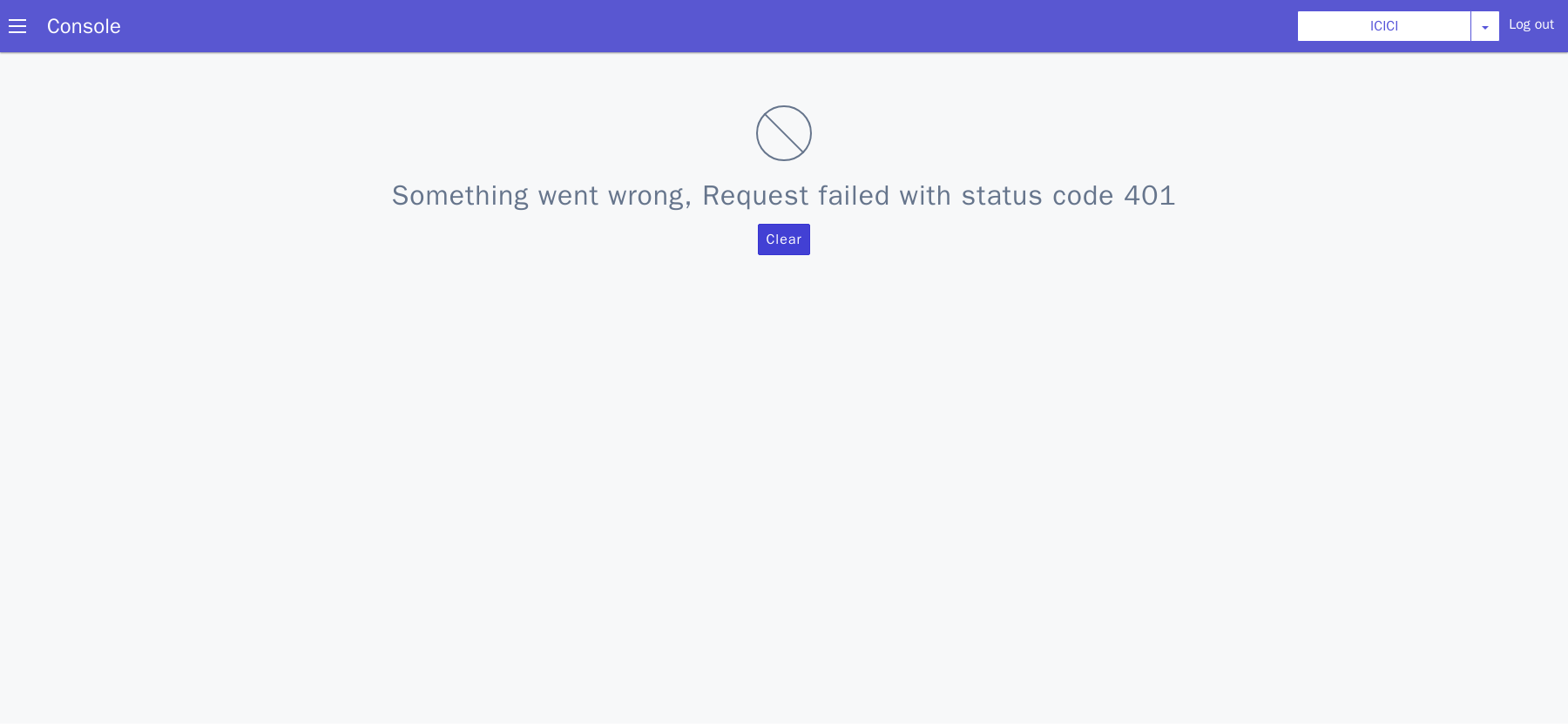 scroll, scrollTop: 3, scrollLeft: 0, axis: vertical 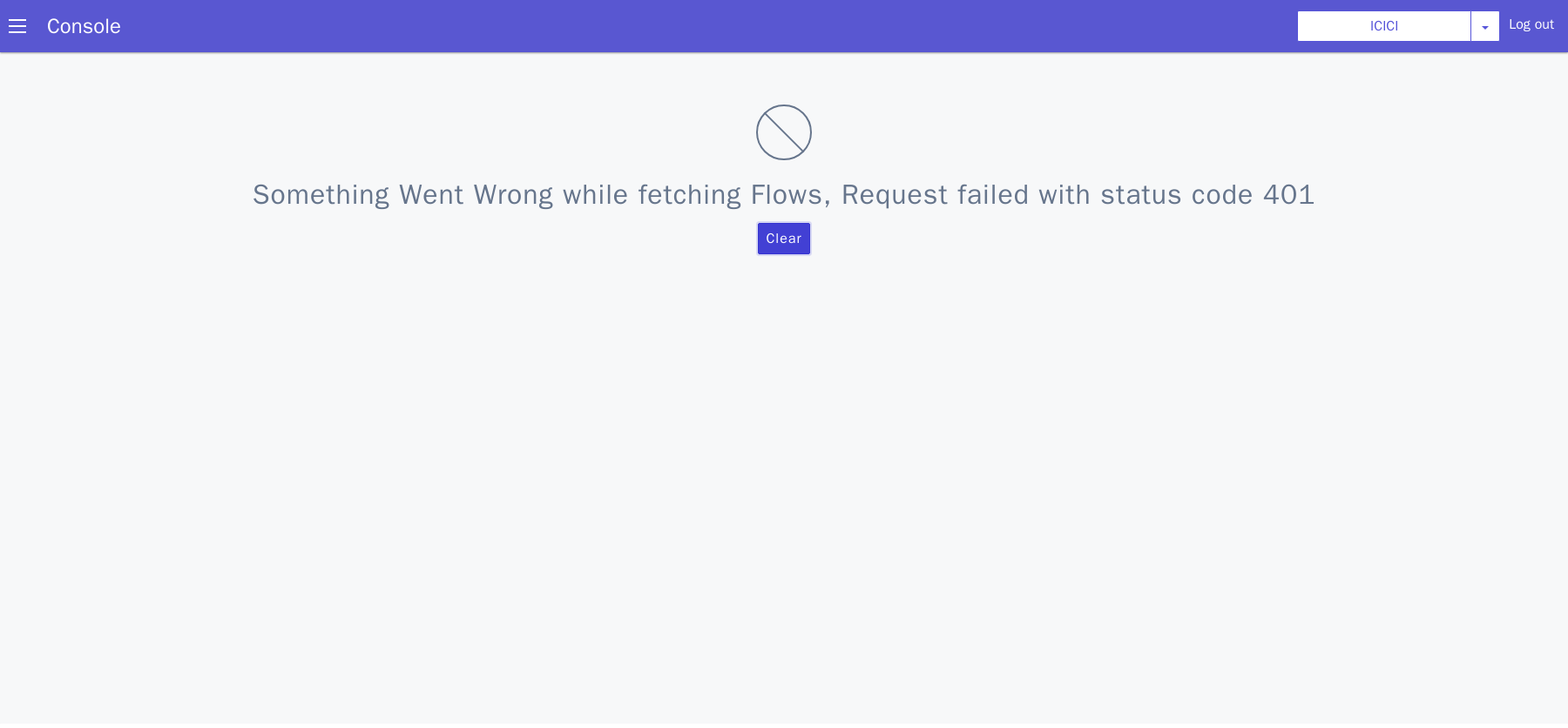 click on "Clear" at bounding box center [783, 239] 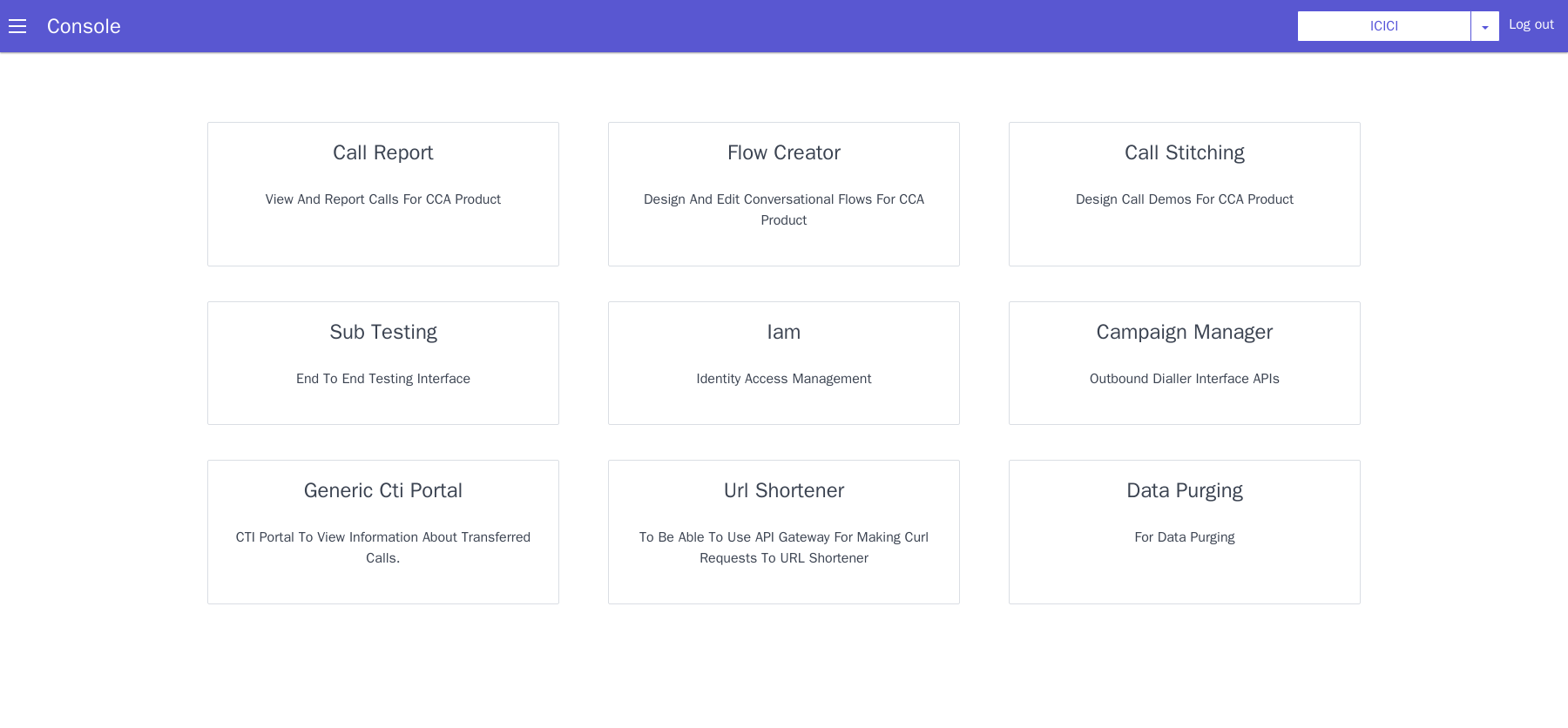 scroll, scrollTop: 0, scrollLeft: 0, axis: both 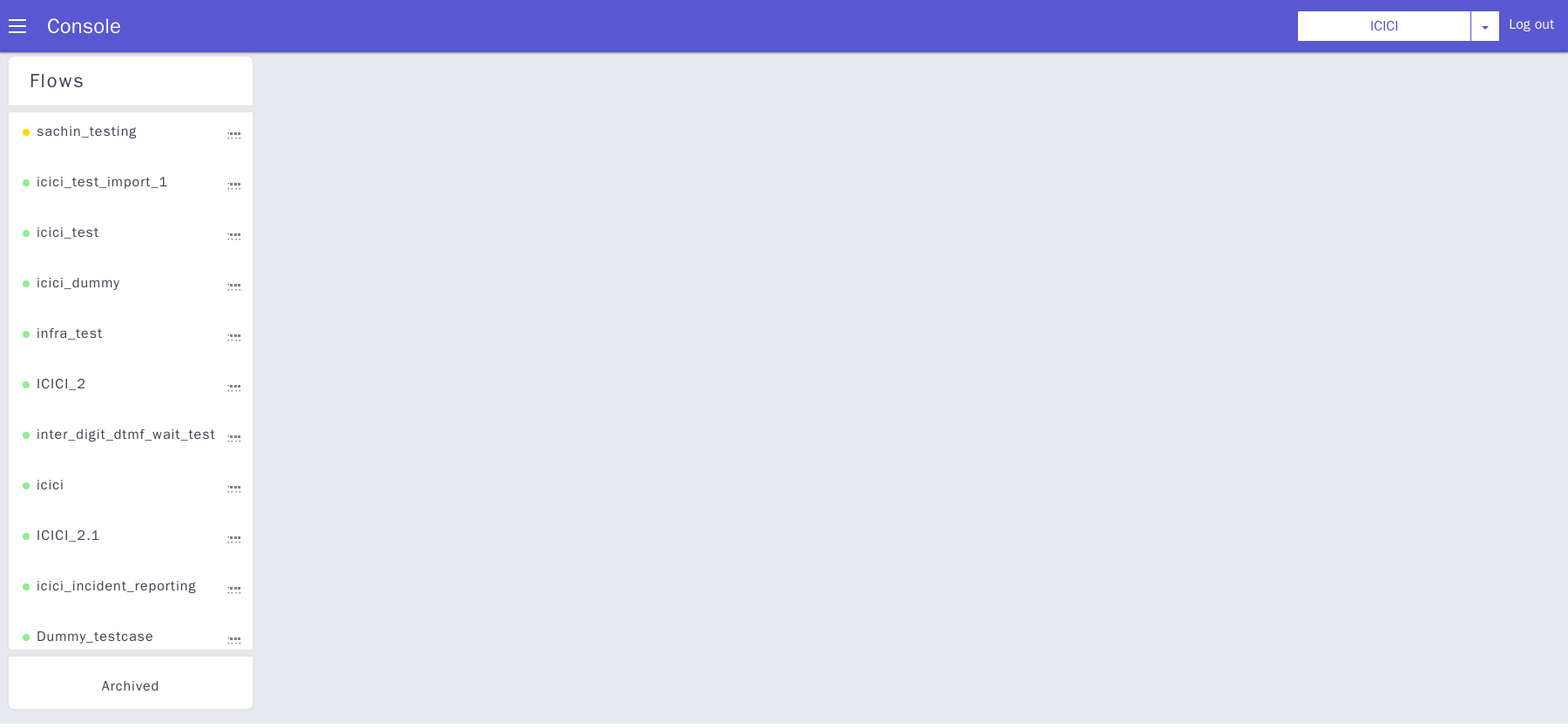 click on "ICICI_2" at bounding box center (131, 390) 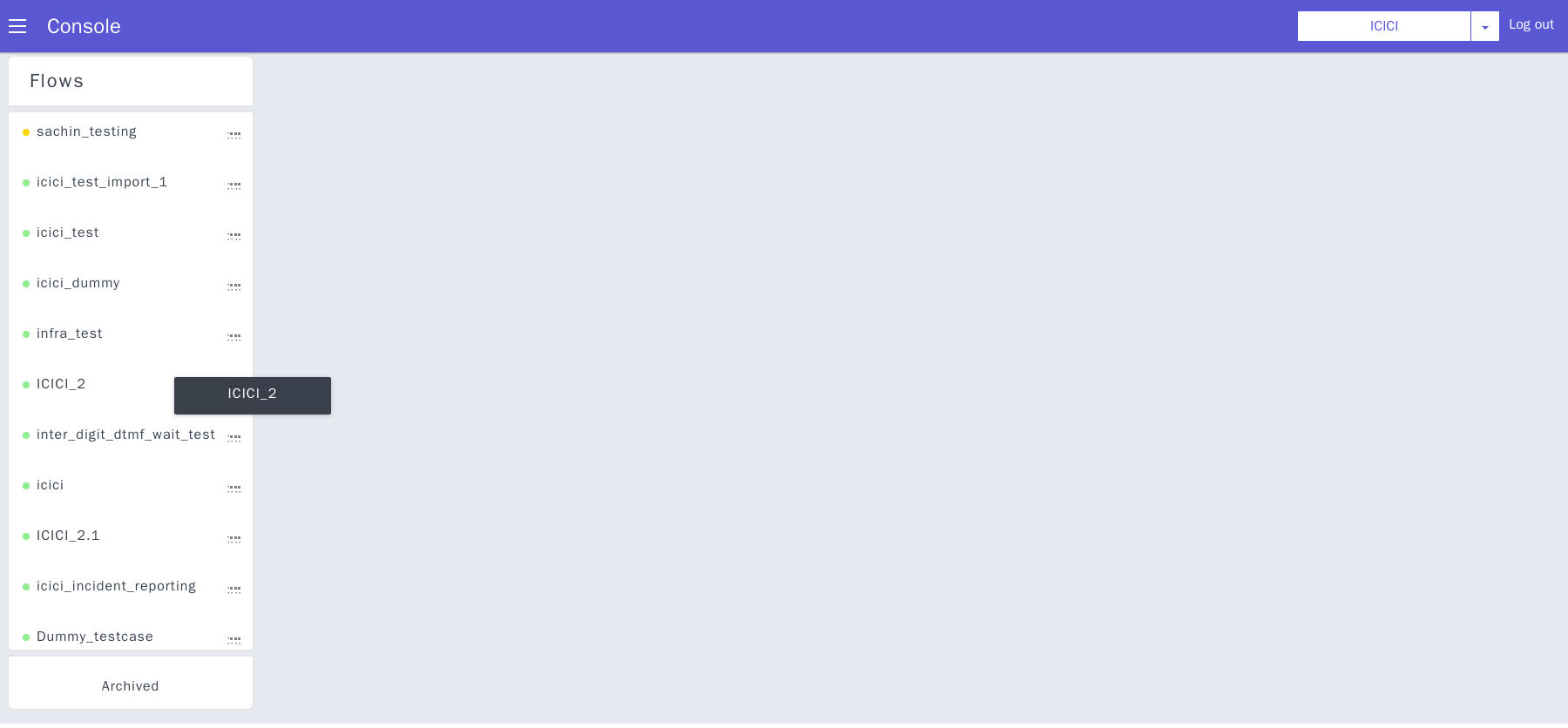 click on "ICICI_2" at bounding box center (54, 390) 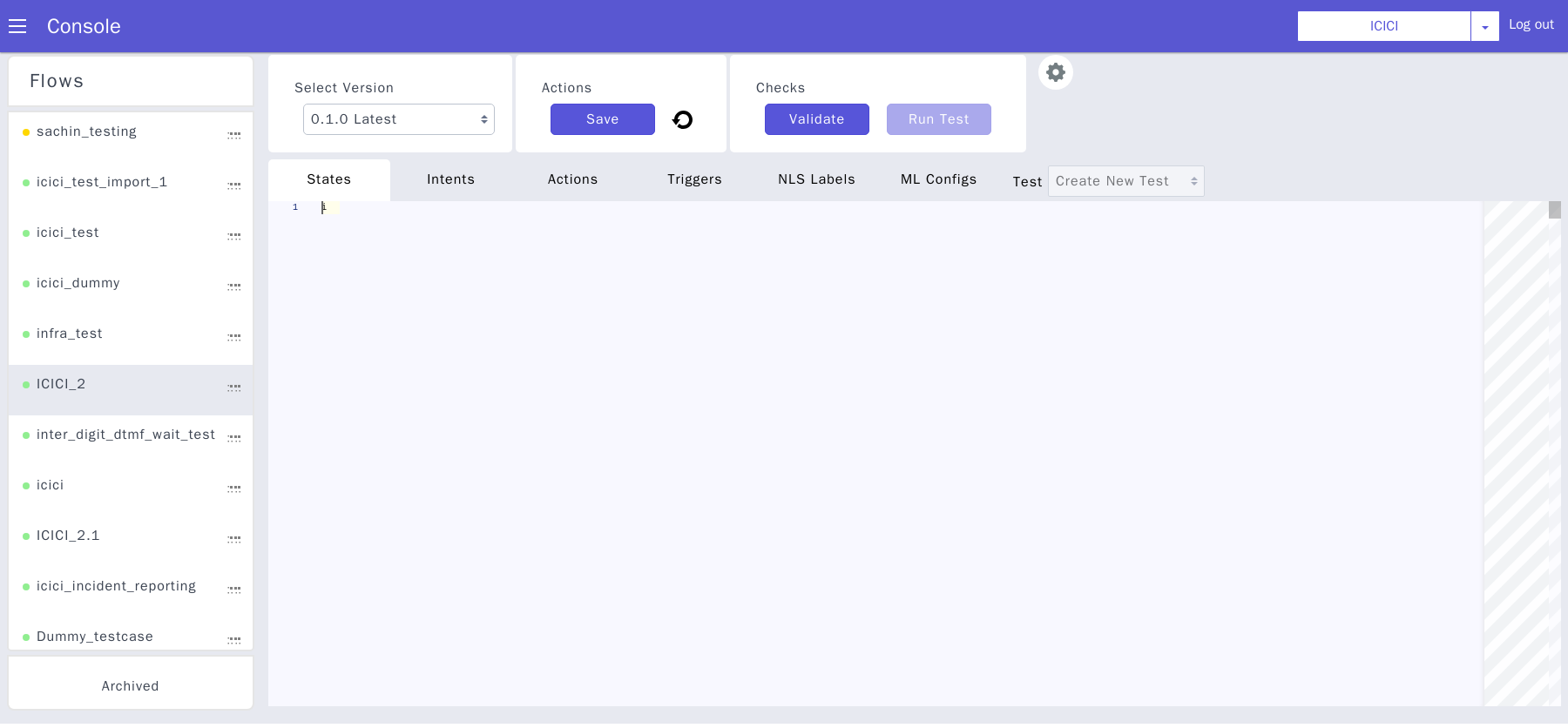 scroll, scrollTop: 0, scrollLeft: 0, axis: both 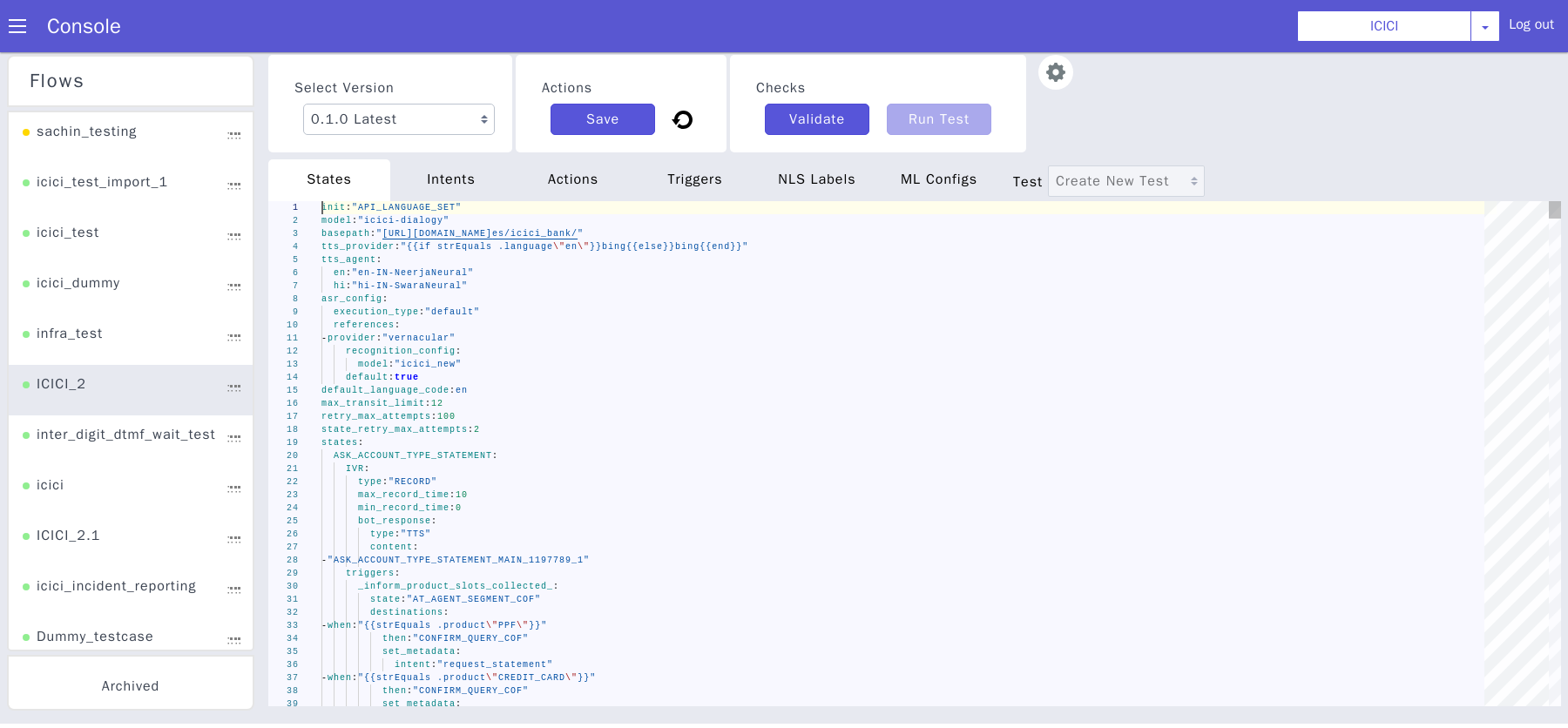 click at bounding box center [1056, 72] 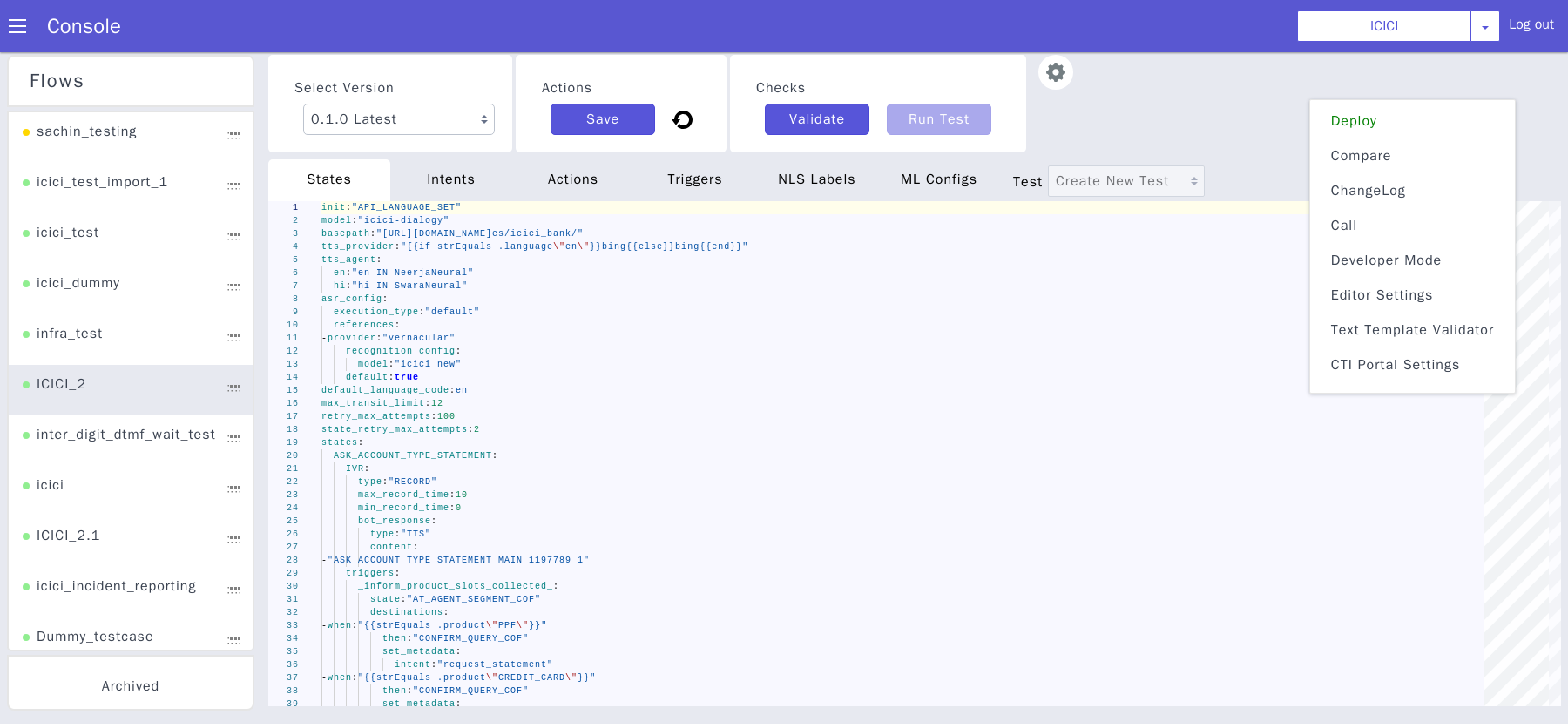 click on "Text Template Validator" at bounding box center (1412, 330) 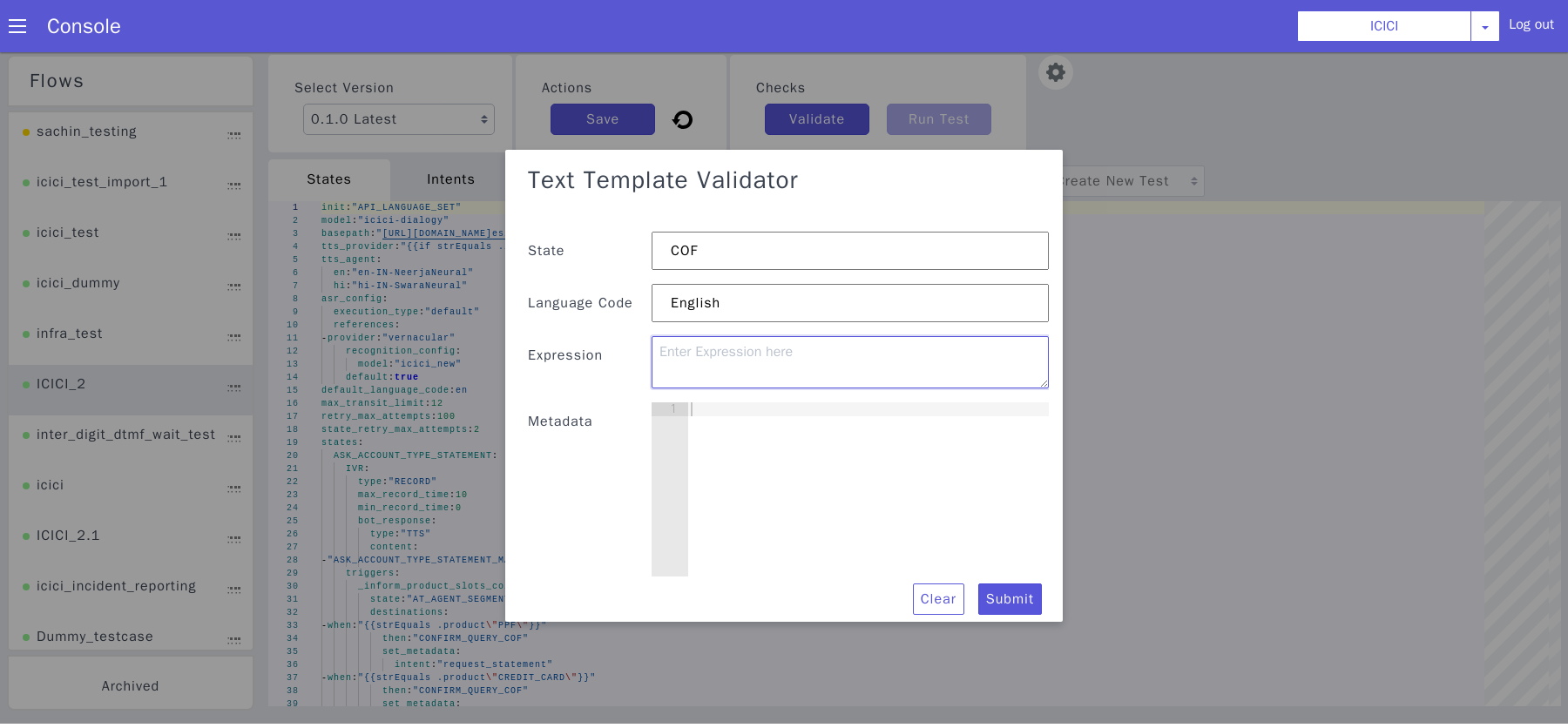 click at bounding box center [850, 366] 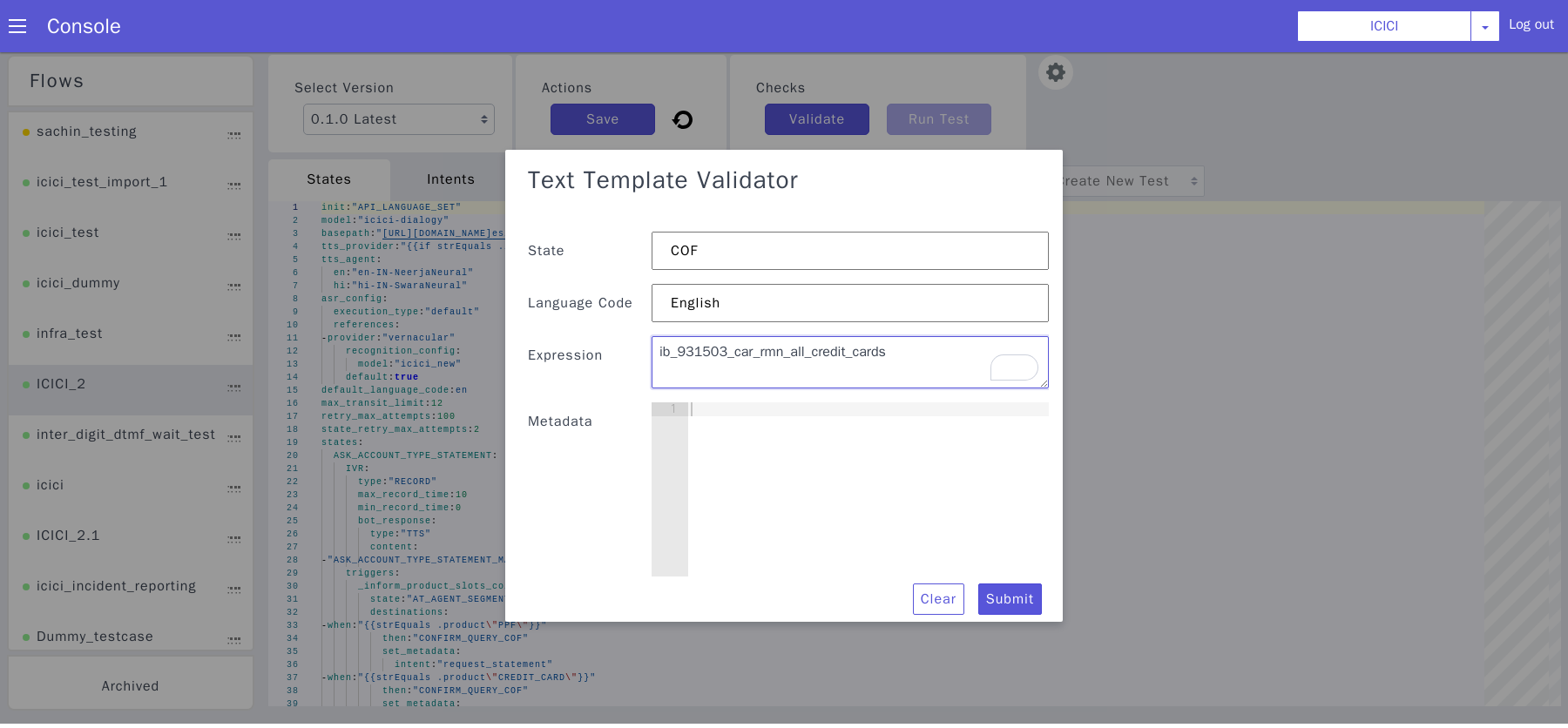click on "ib_931503_car_rmn_all_credit_cards" at bounding box center (850, 366) 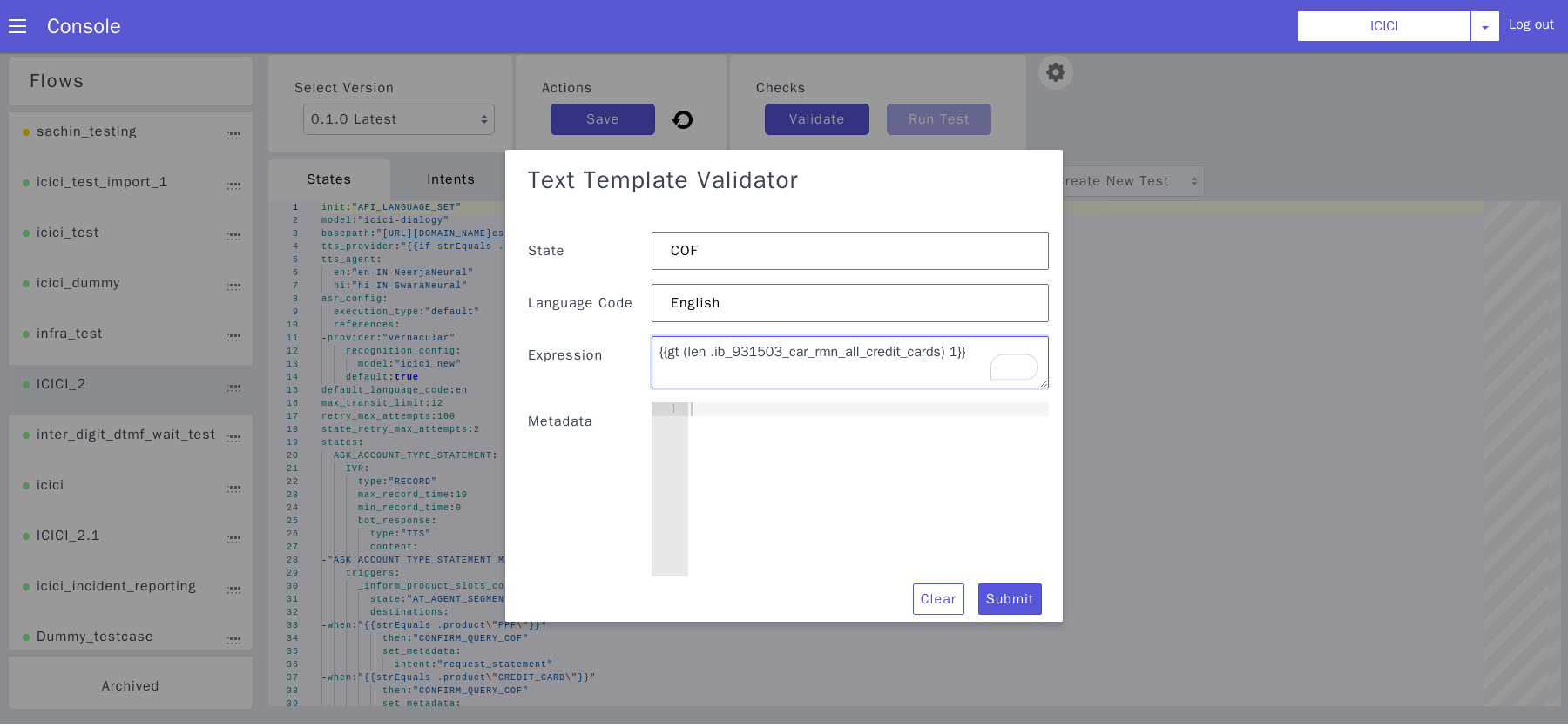 type on "{{gt (len .ib_931503_car_rmn_all_credit_cards) 1}}" 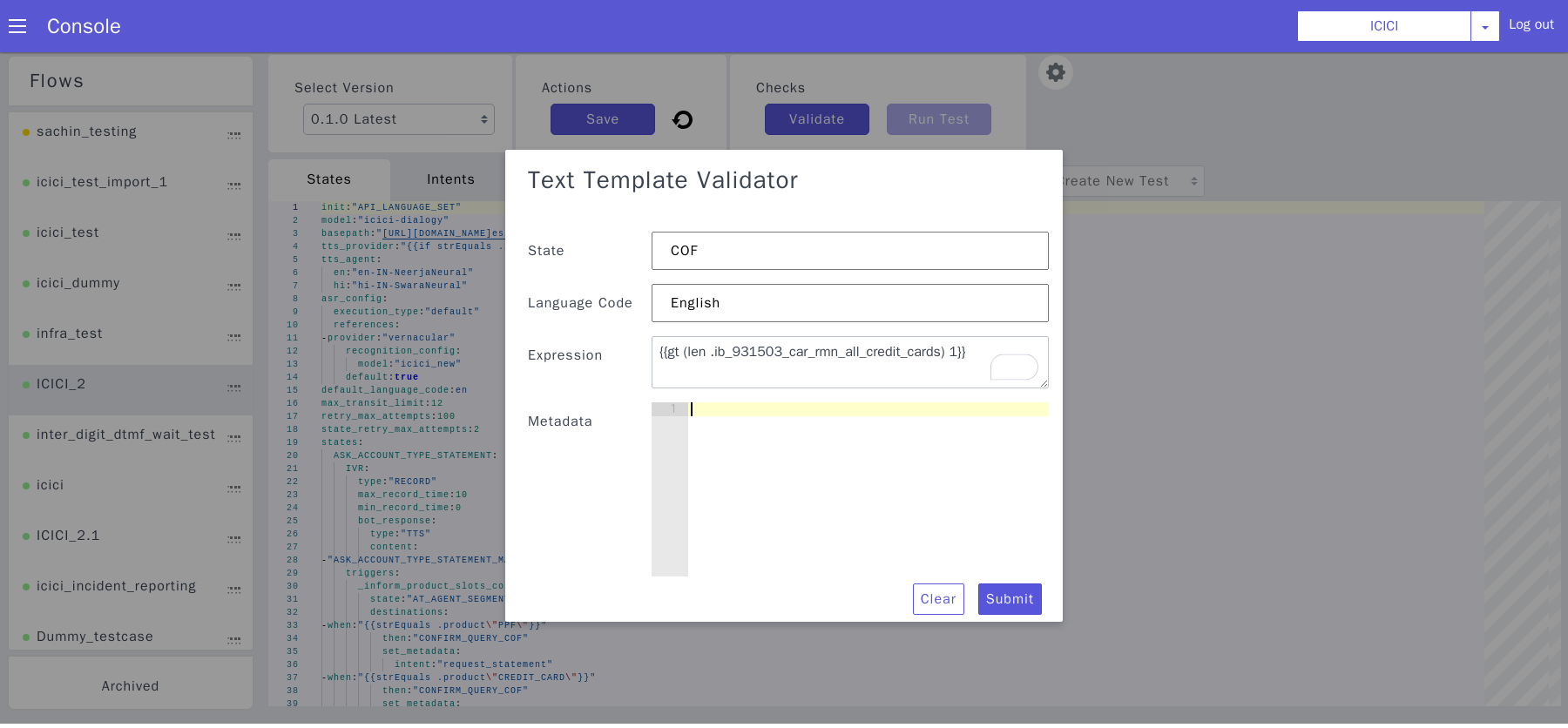 click at bounding box center (855, 515) 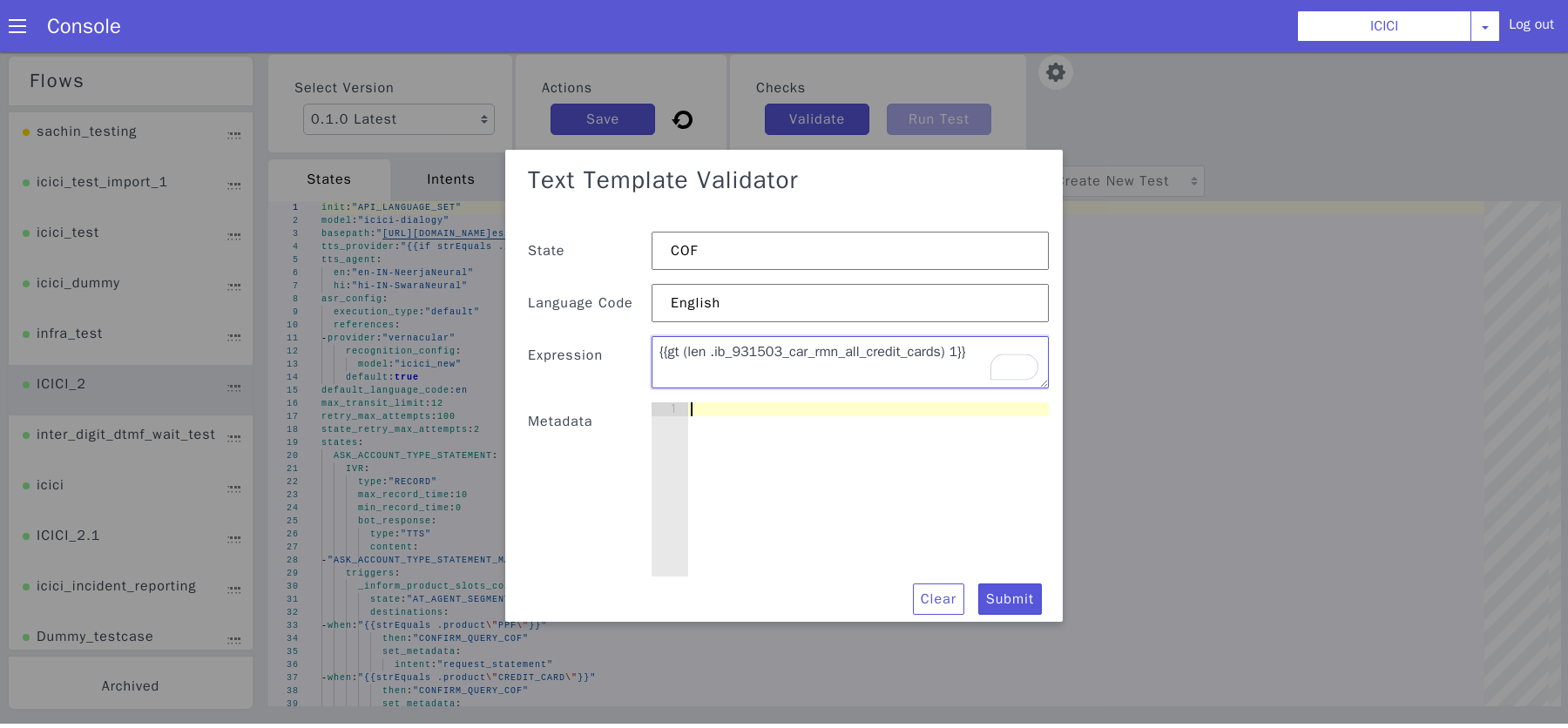click on "{{gt (len .ib_931503_car_rmn_all_credit_cards) 1}}" at bounding box center (850, 366) 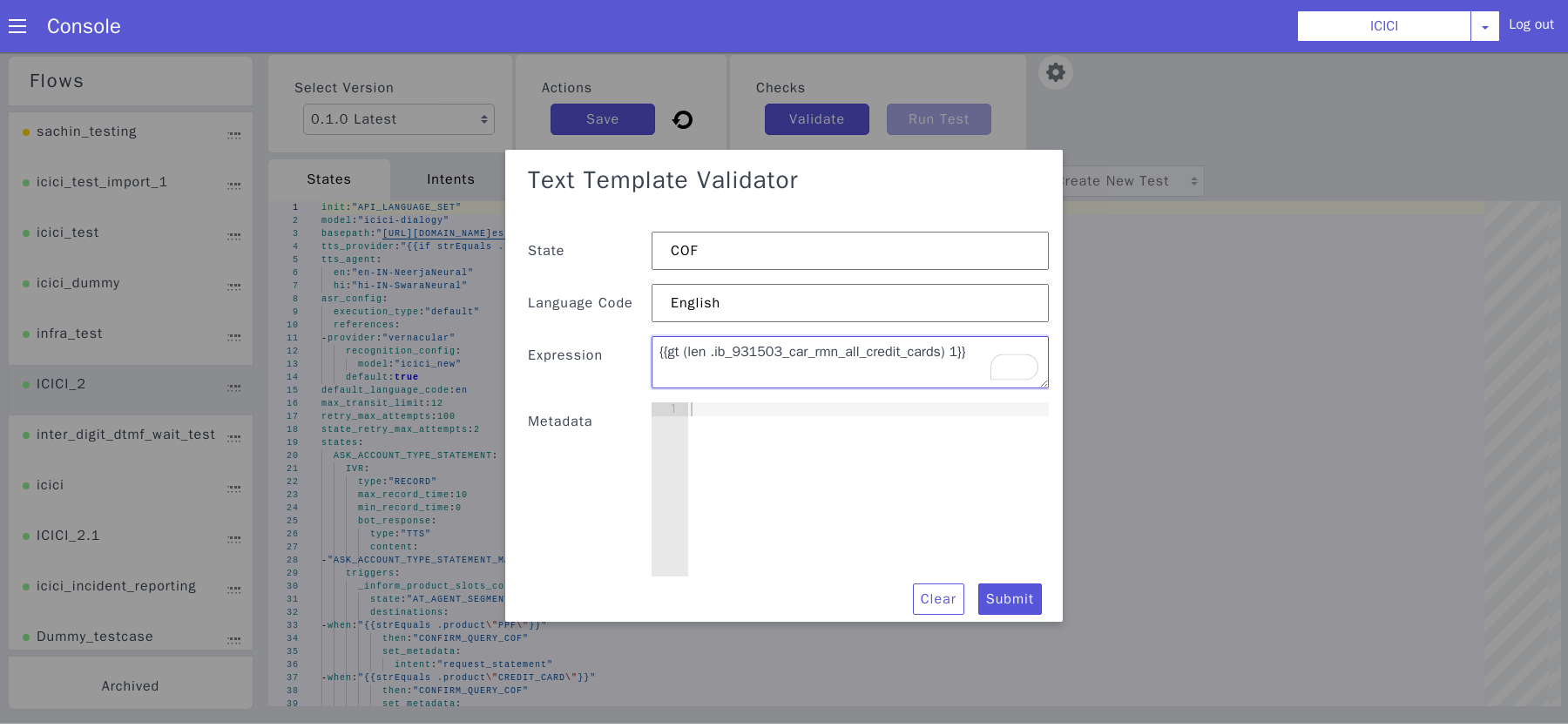 click on "{{gt (len .ib_931503_car_rmn_all_credit_cards) 1}}" at bounding box center (850, 366) 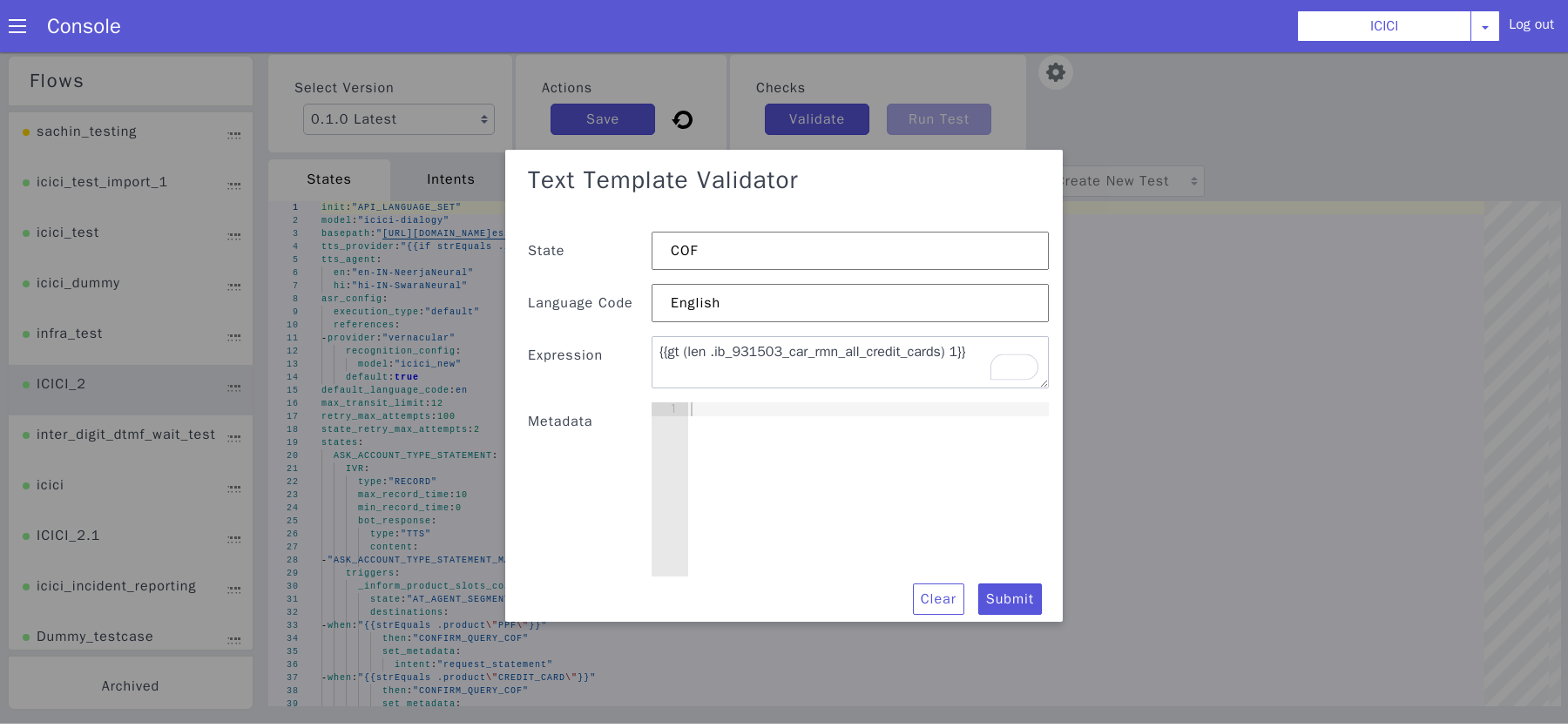 click at bounding box center [868, 507] 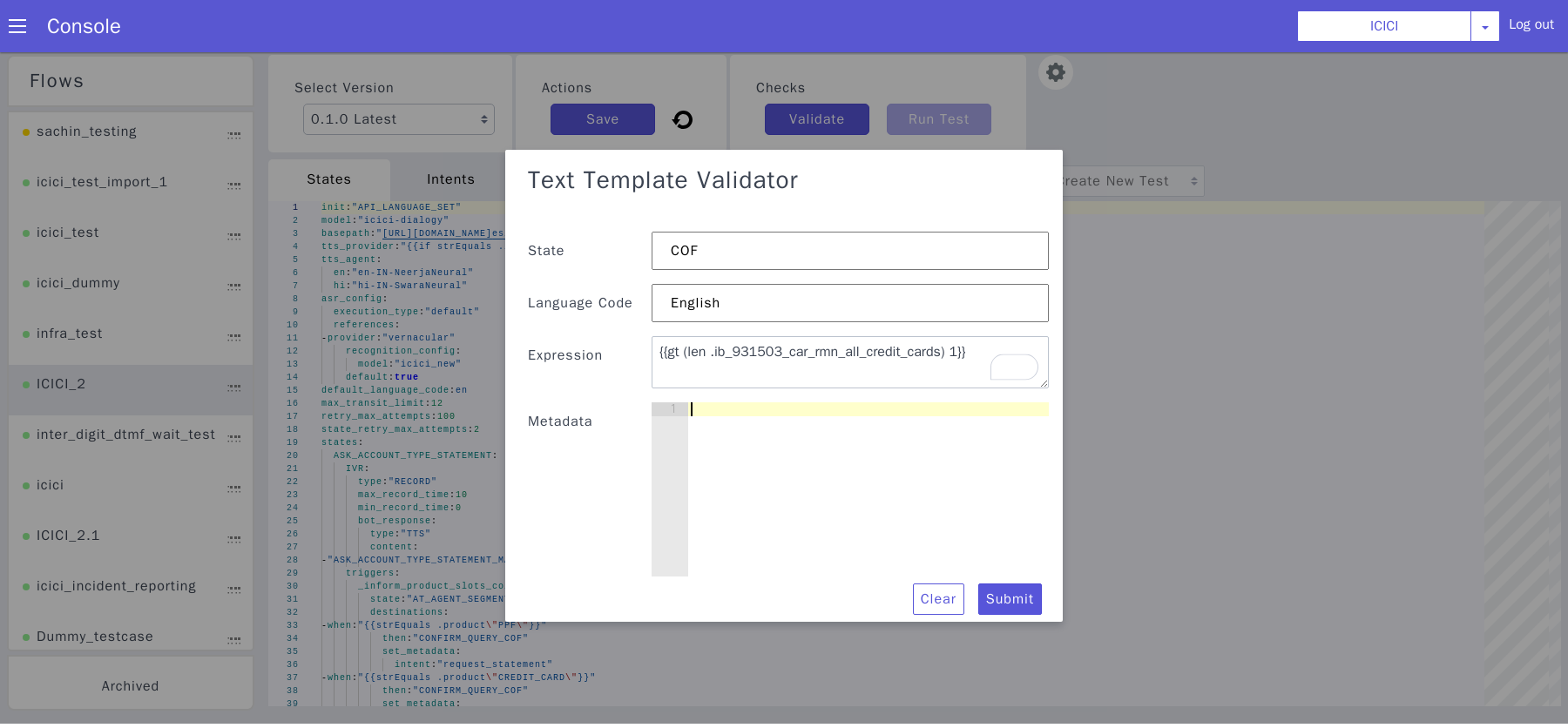 type on "{" 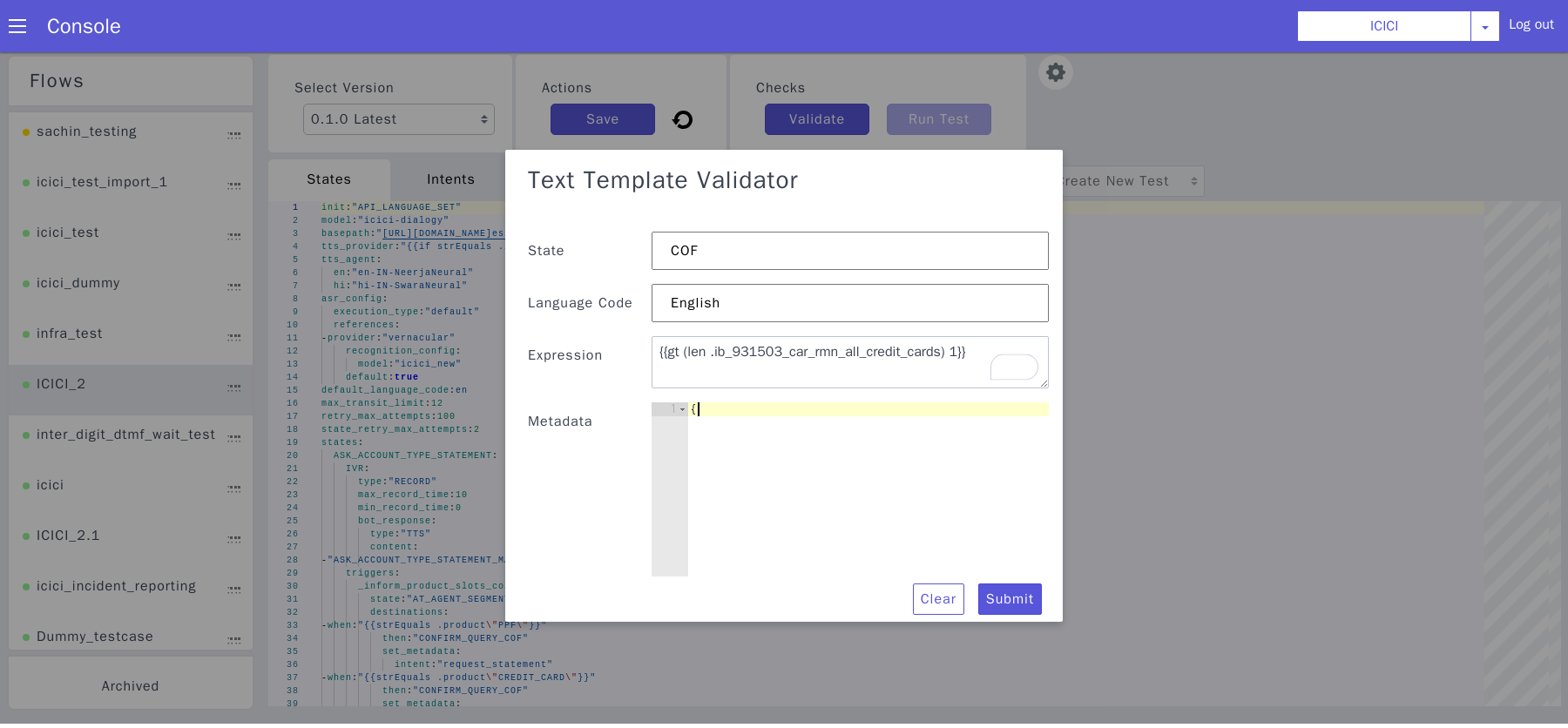 scroll, scrollTop: 0, scrollLeft: 1, axis: horizontal 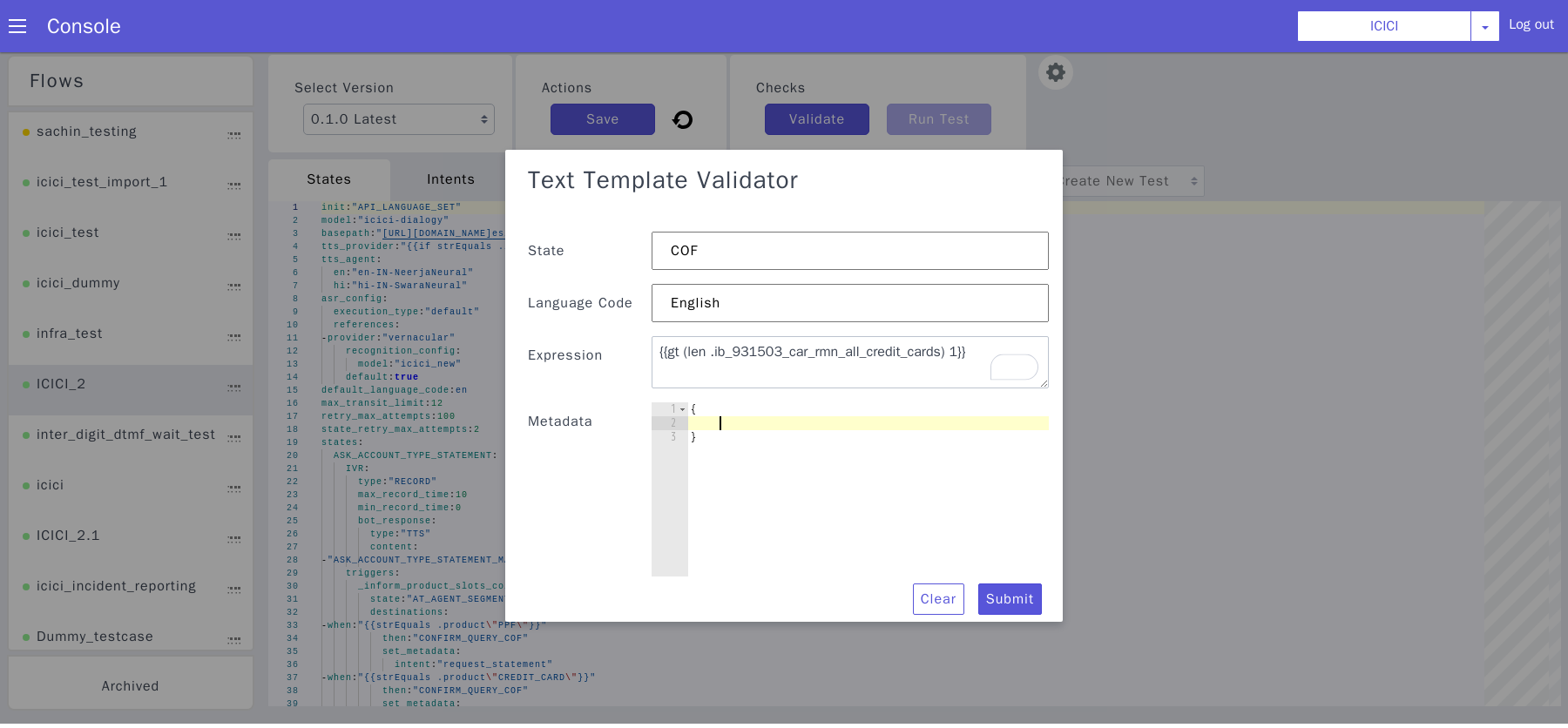 paste on "ib_931503_car_rmn_all_credit_cards" 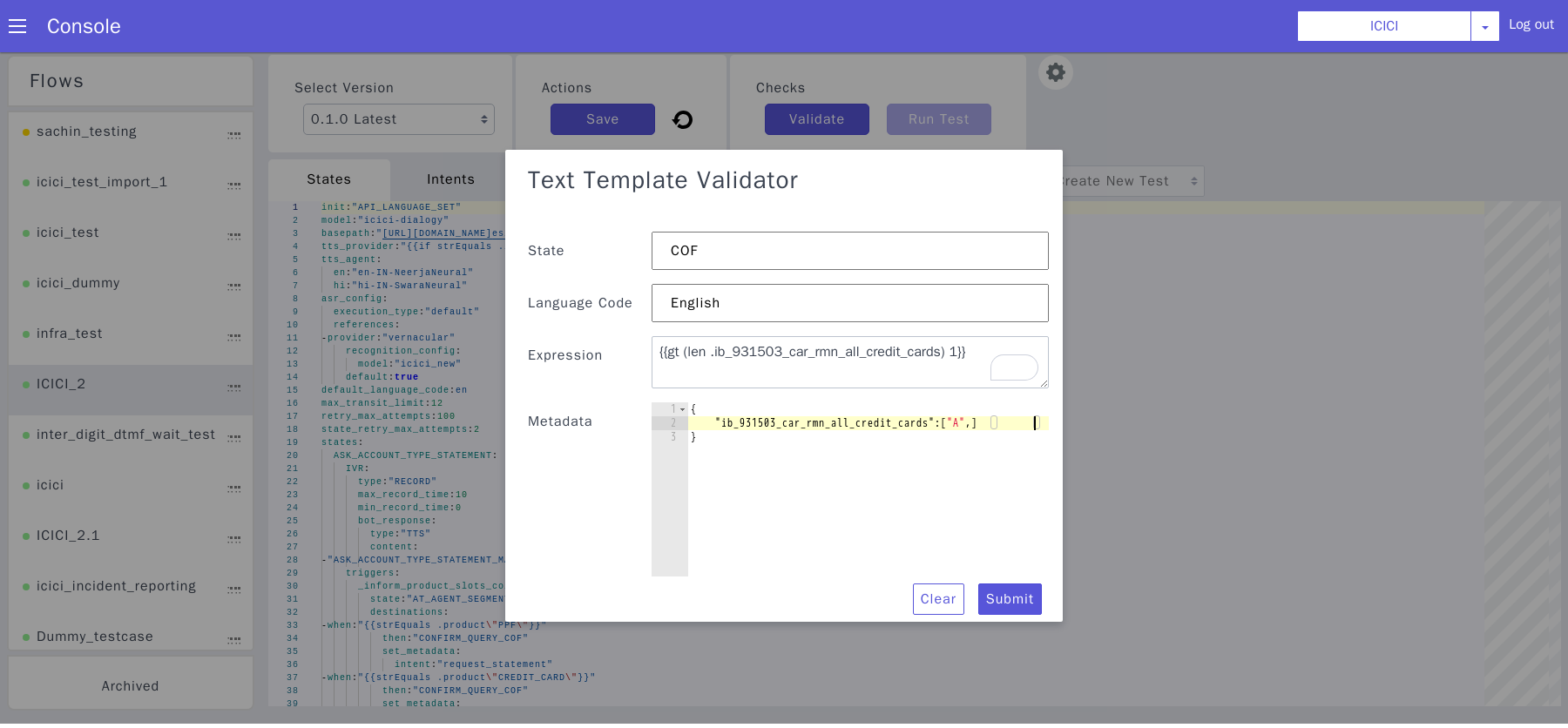scroll, scrollTop: 0, scrollLeft: 25, axis: horizontal 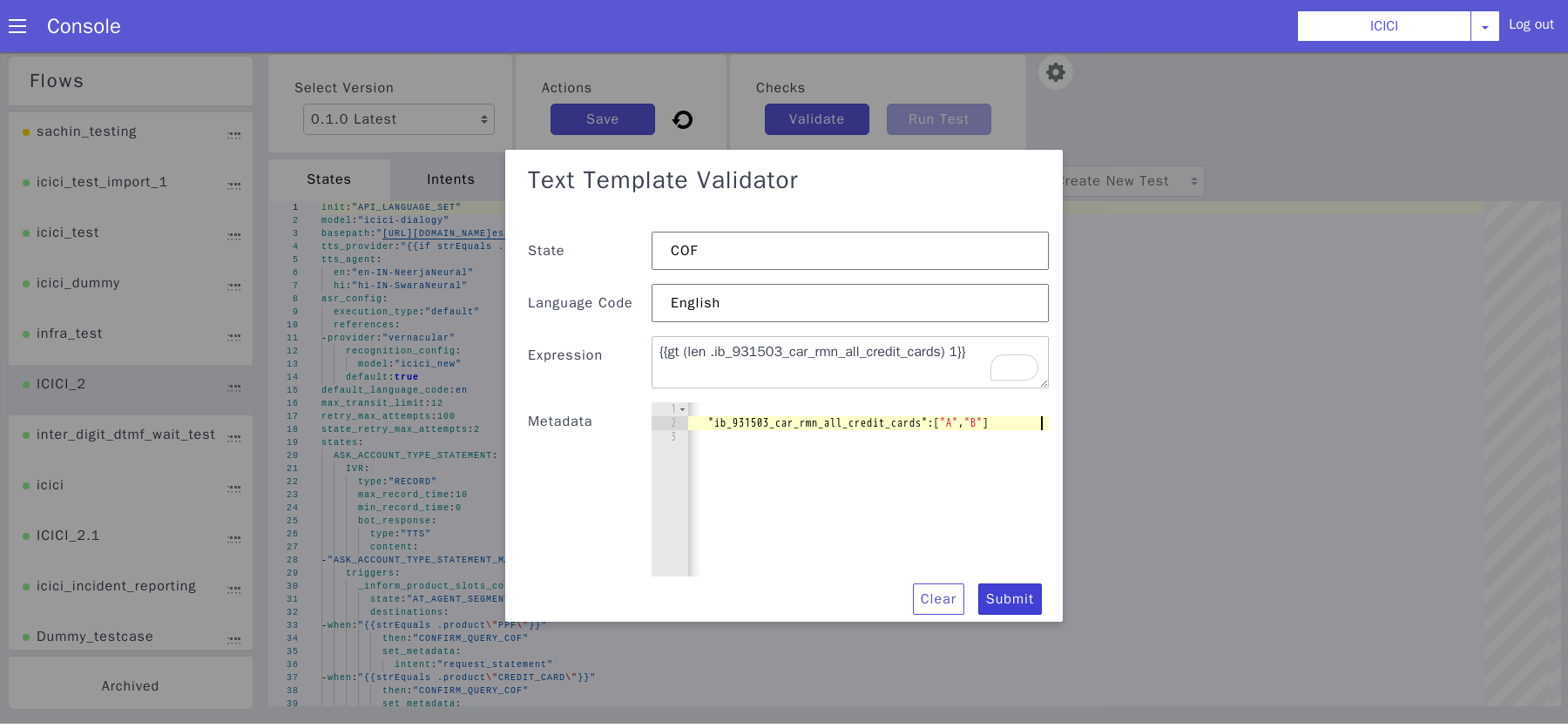 type on ""ib_931503_car_rmn_all_credit_cards": ["A", "B]" 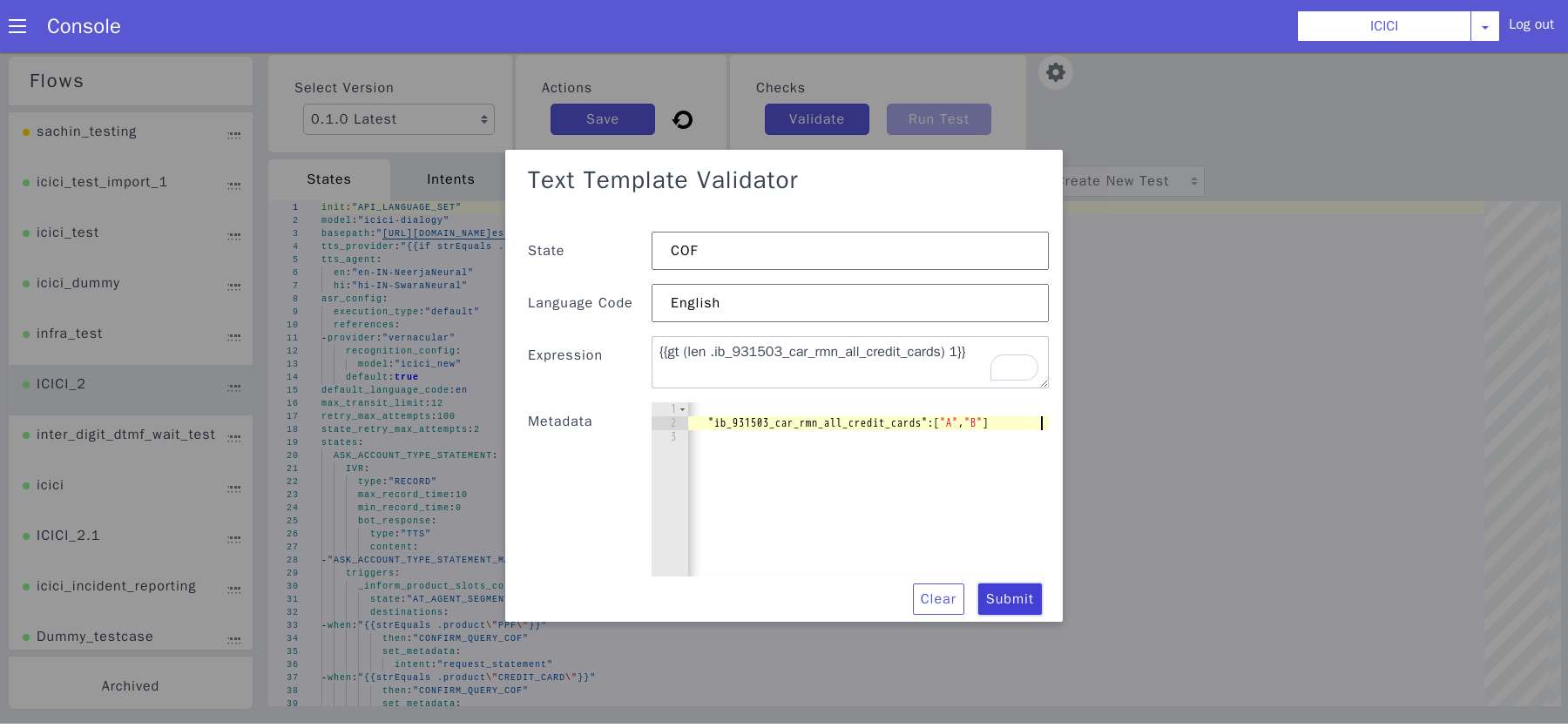 click on "Submit" at bounding box center [651, 670] 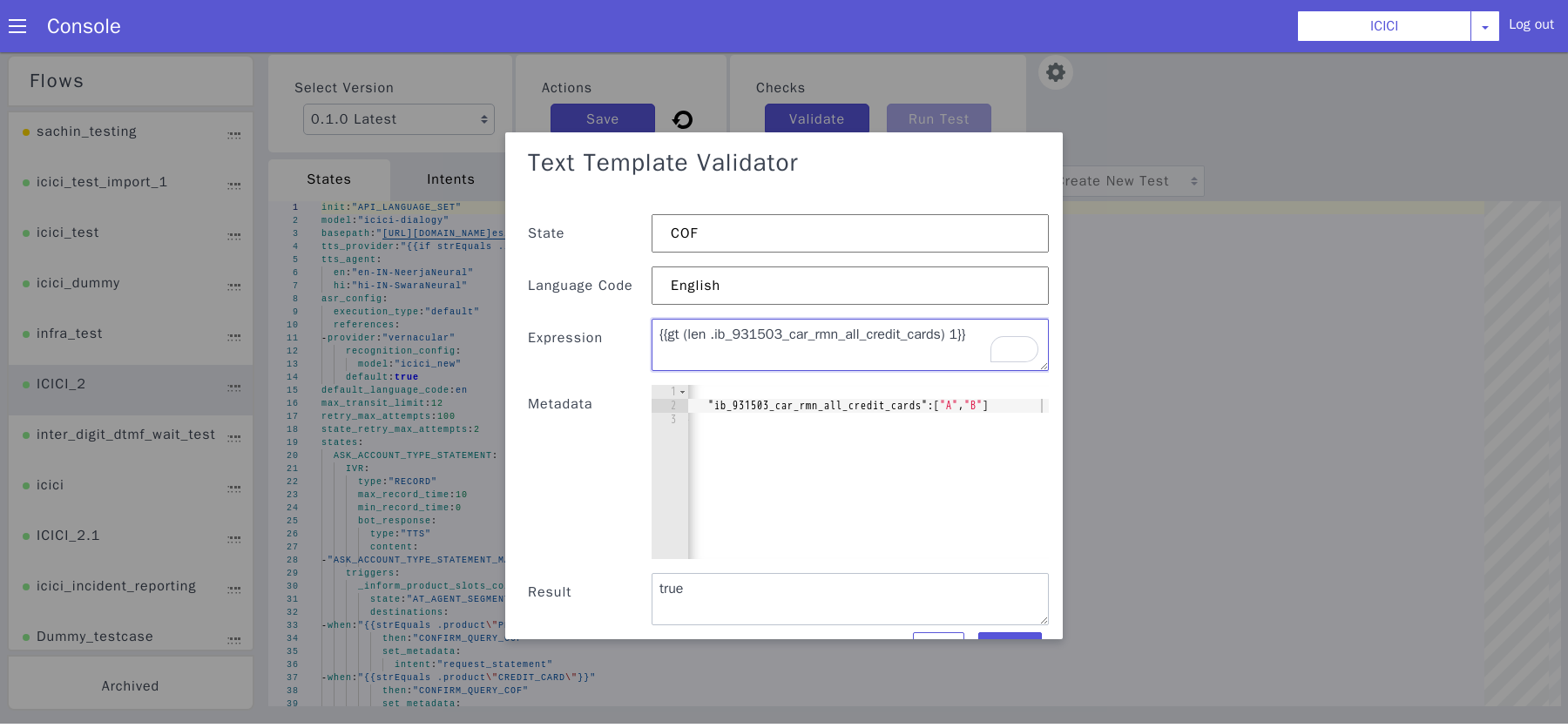 click on "{{gt (len .ib_931503_car_rmn_all_credit_cards) 1}}" at bounding box center [850, 348] 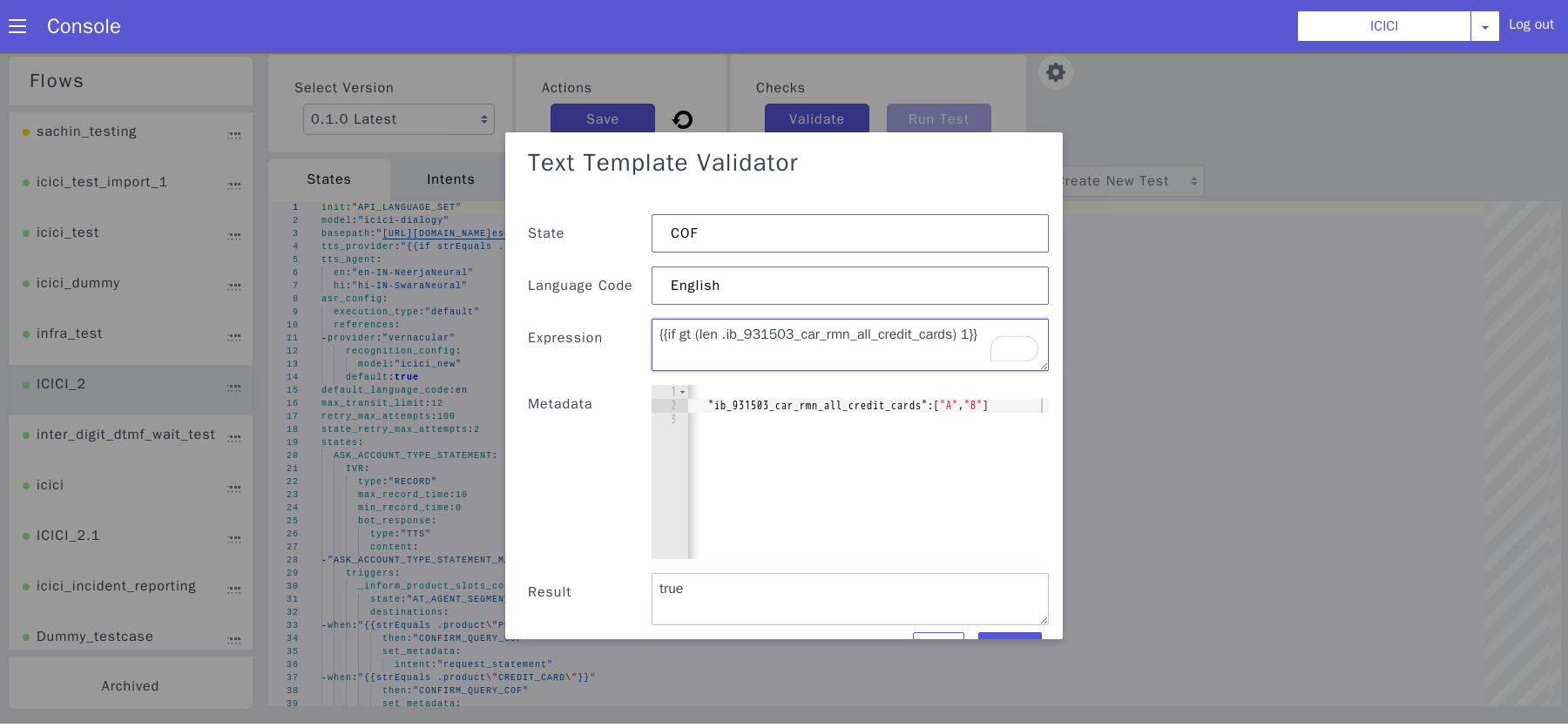 click on "{{if gt (len .ib_931503_car_rmn_all_credit_cards) 1}}" at bounding box center [850, 348] 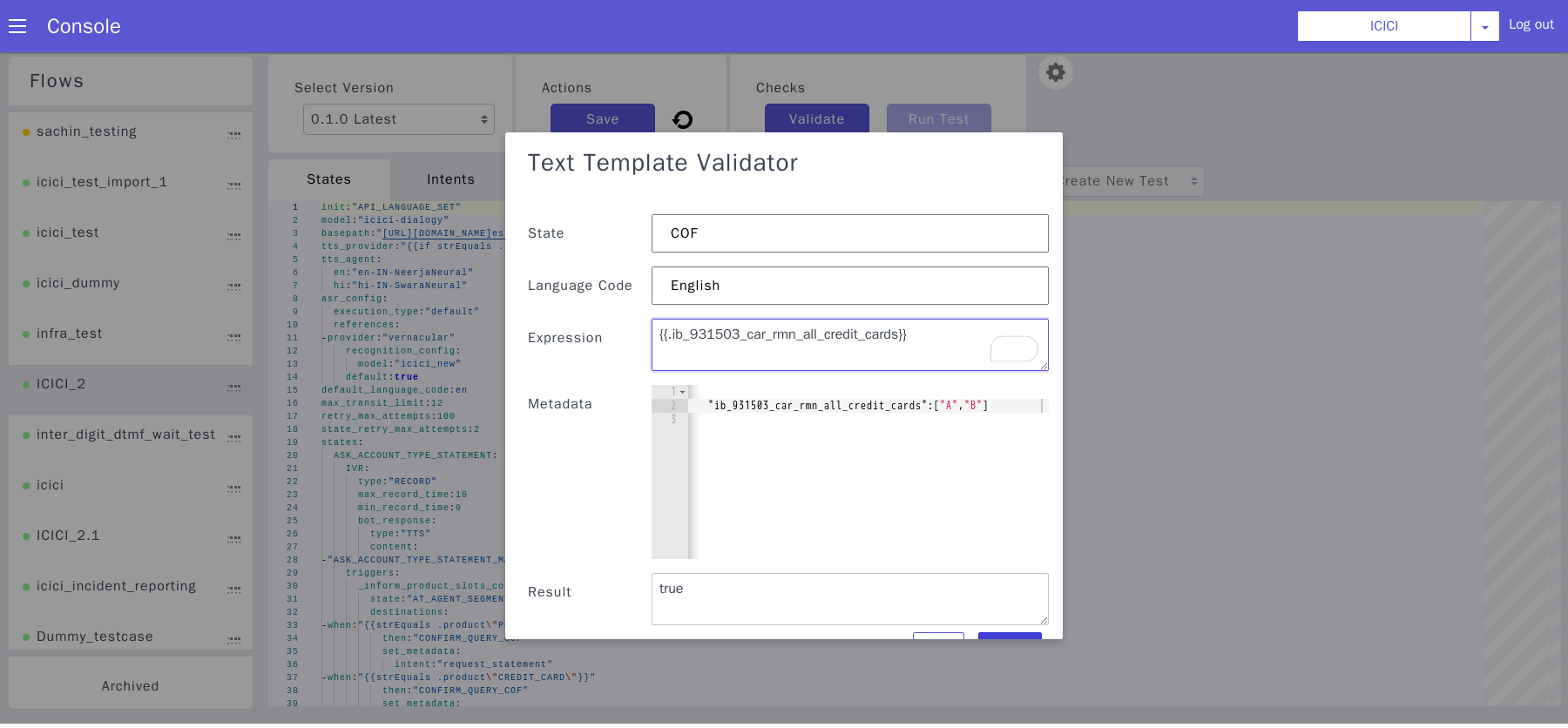 type on "{{.ib_931503_car_rmn_all_credit_cards}}" 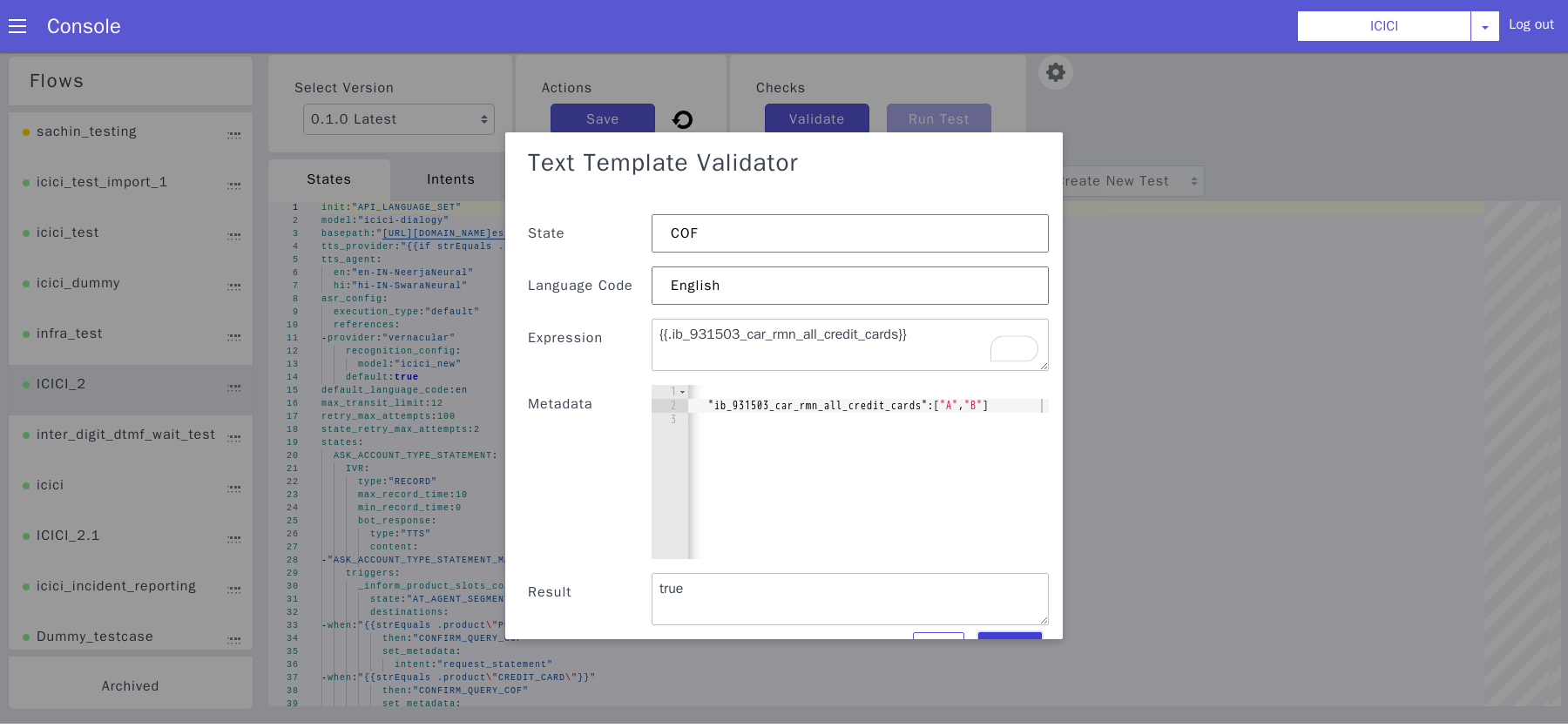 click on "Submit" at bounding box center (605, 685) 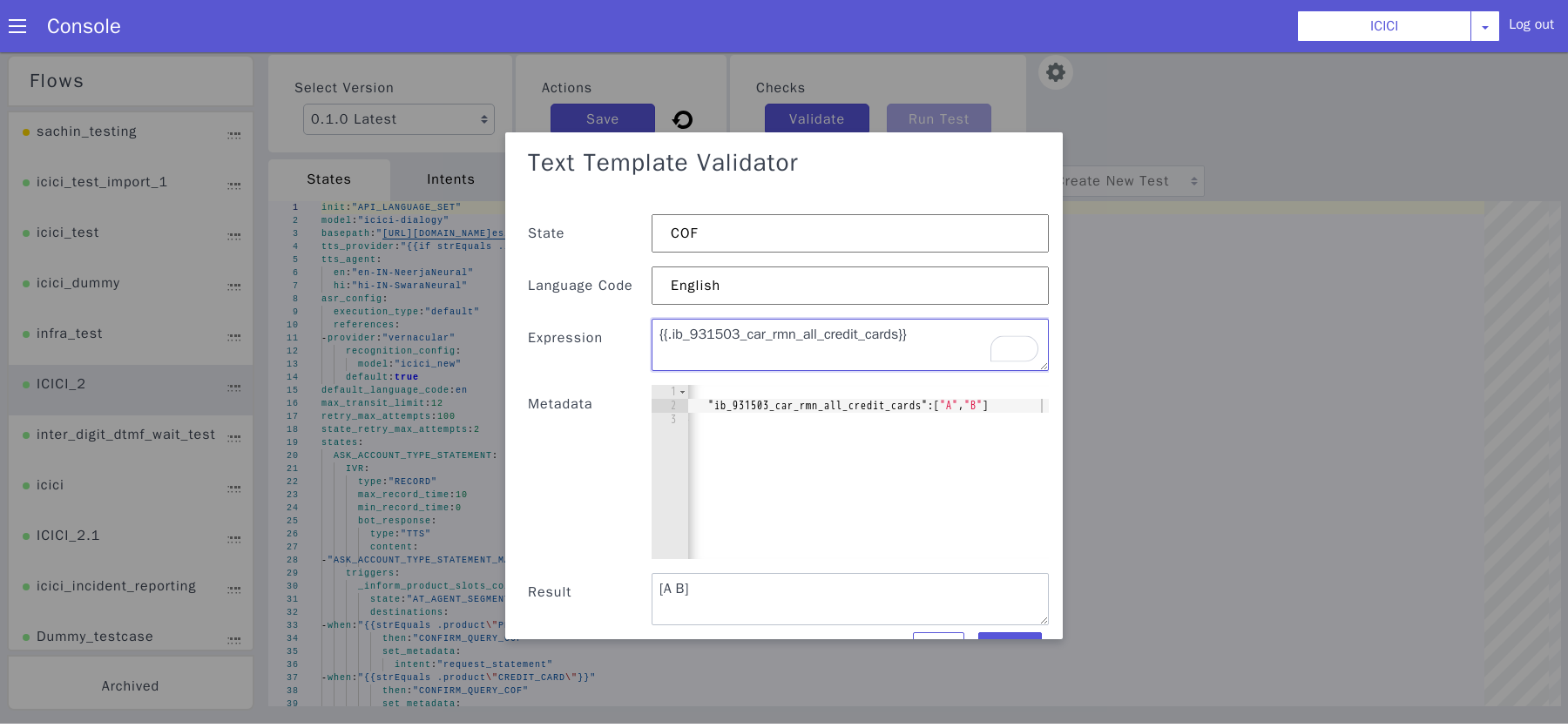 click on "{{.ib_931503_car_rmn_all_credit_cards}}" at bounding box center (850, 348) 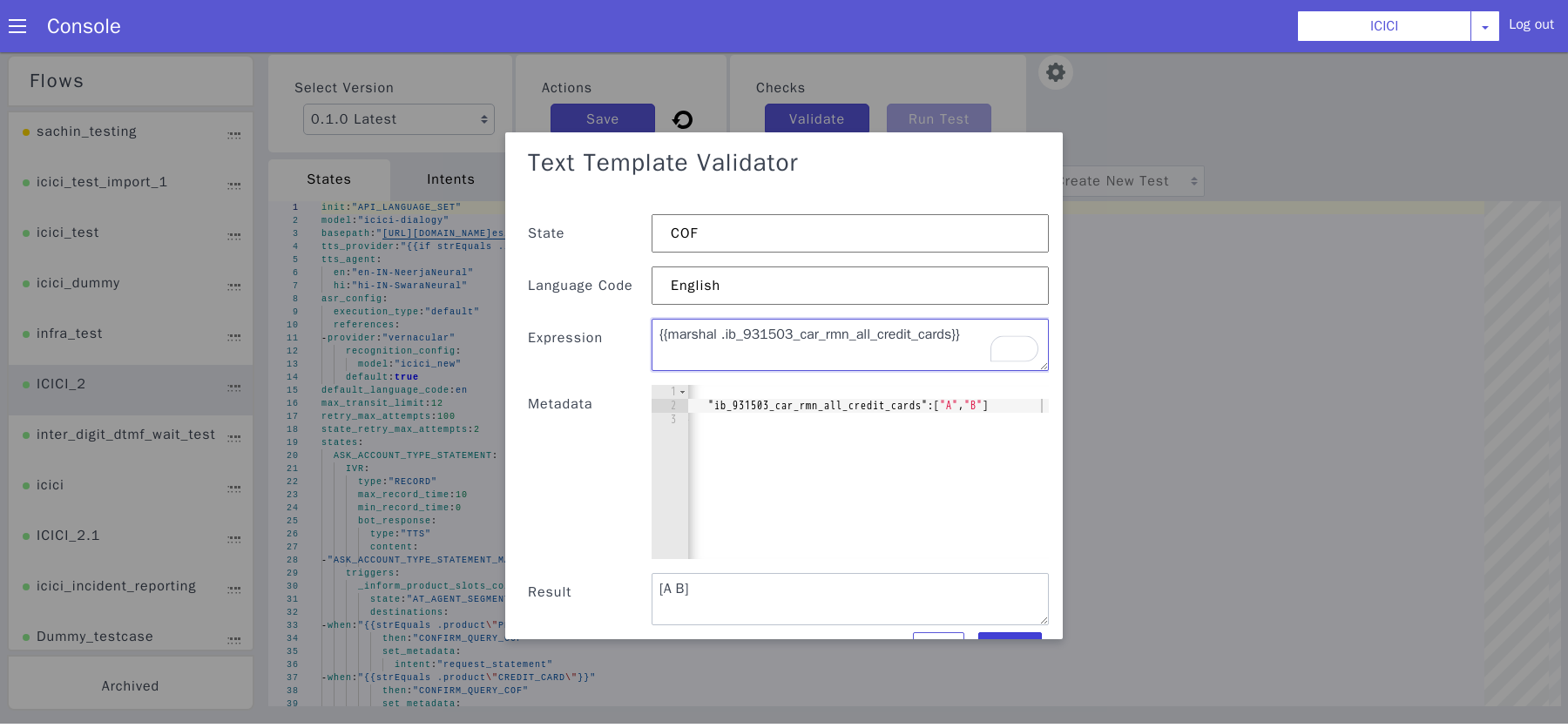 type on "{{marshal .ib_931503_car_rmn_all_credit_cards}}" 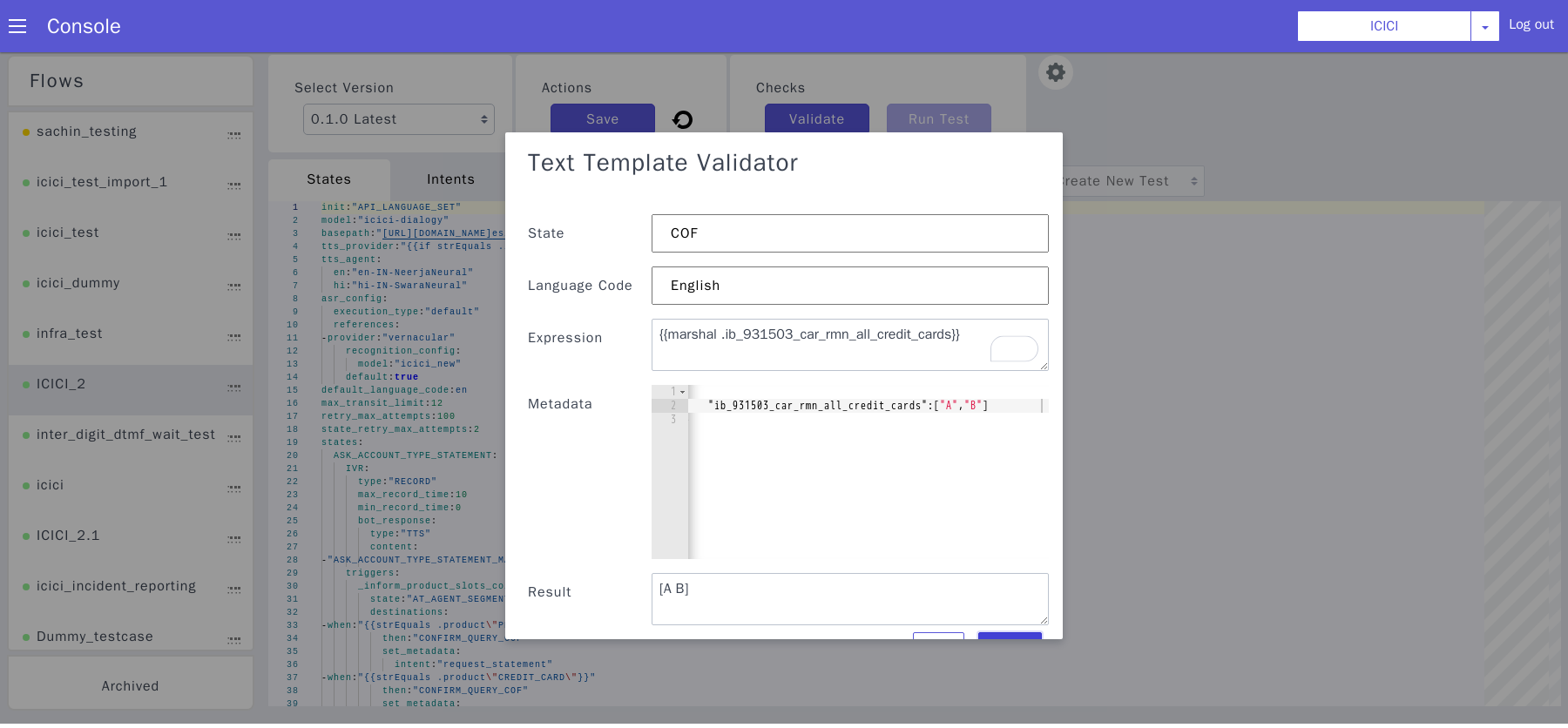 click on "Submit" at bounding box center (1010, 651) 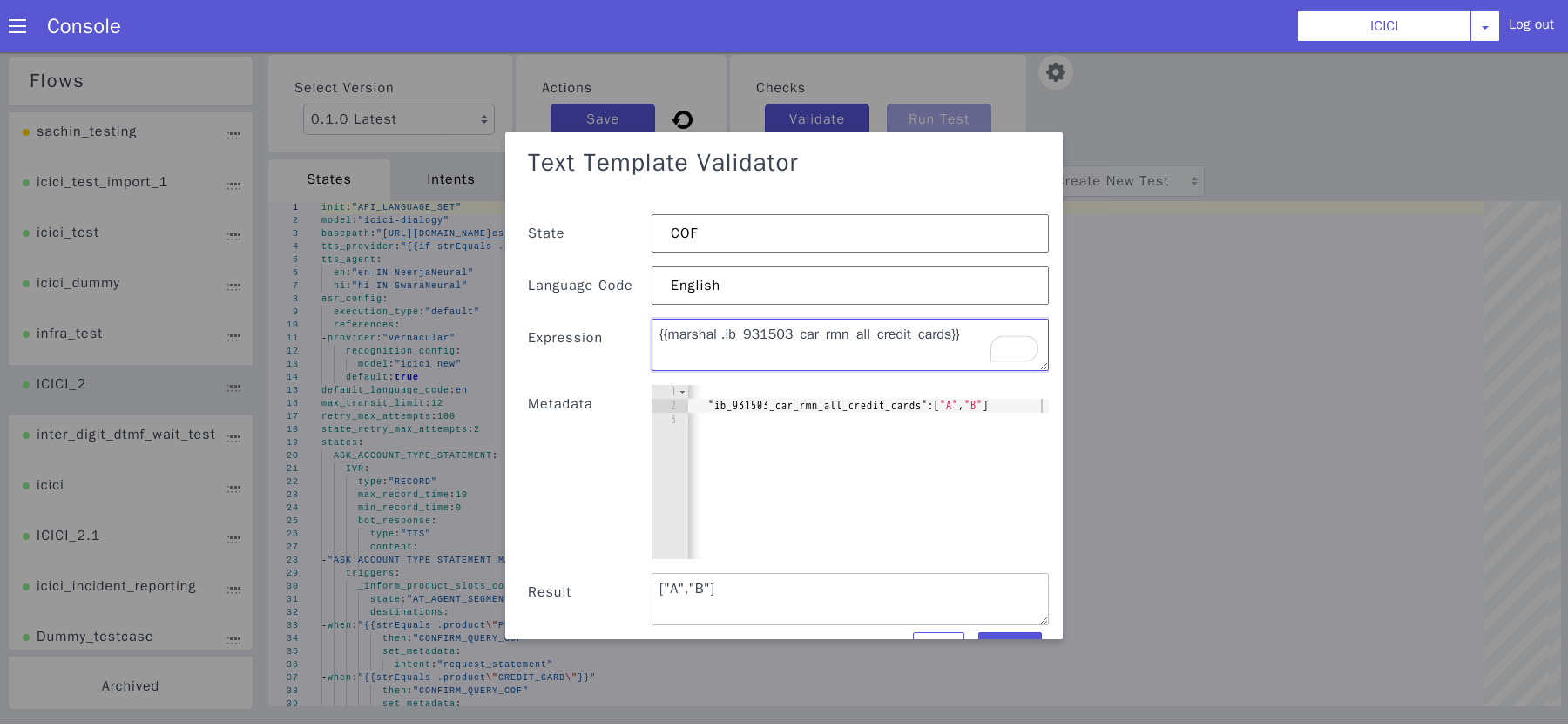 click on "{{marshal .ib_931503_car_rmn_all_credit_cards}}" at bounding box center [862, 390] 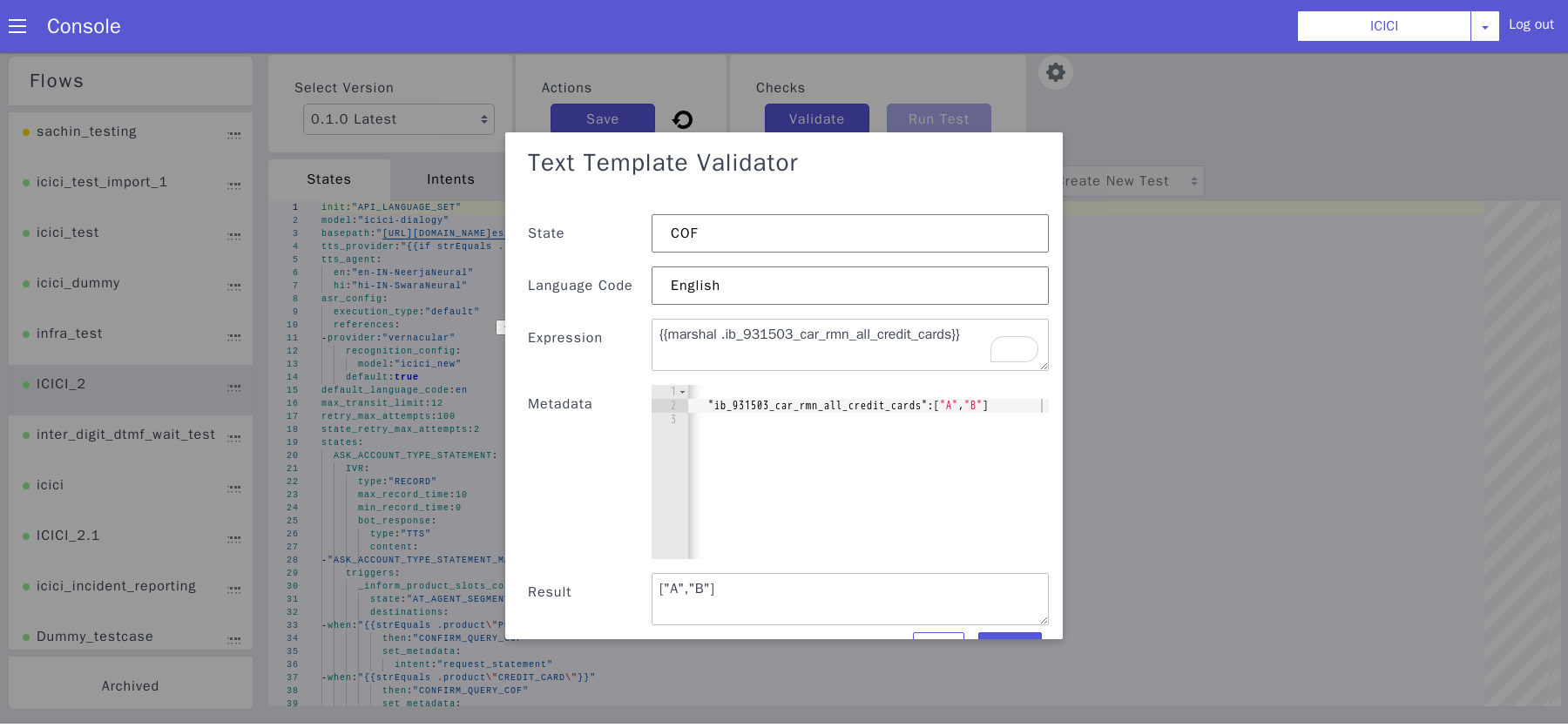 click on "{      "ib_931503_car_rmn_all_credit_cards" :  [ "A" ,  "B" ] }" at bounding box center [869, 489] 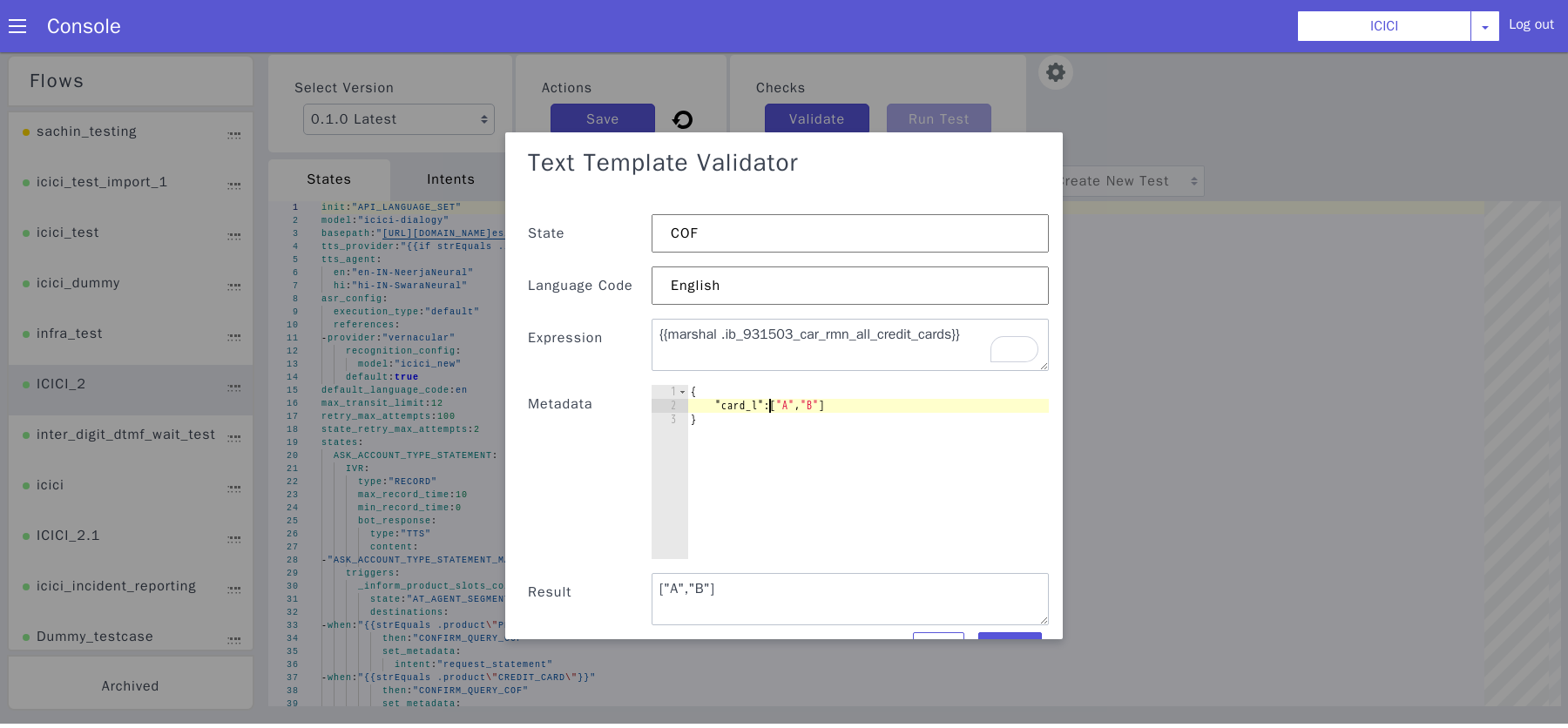 scroll, scrollTop: 0, scrollLeft: 6, axis: horizontal 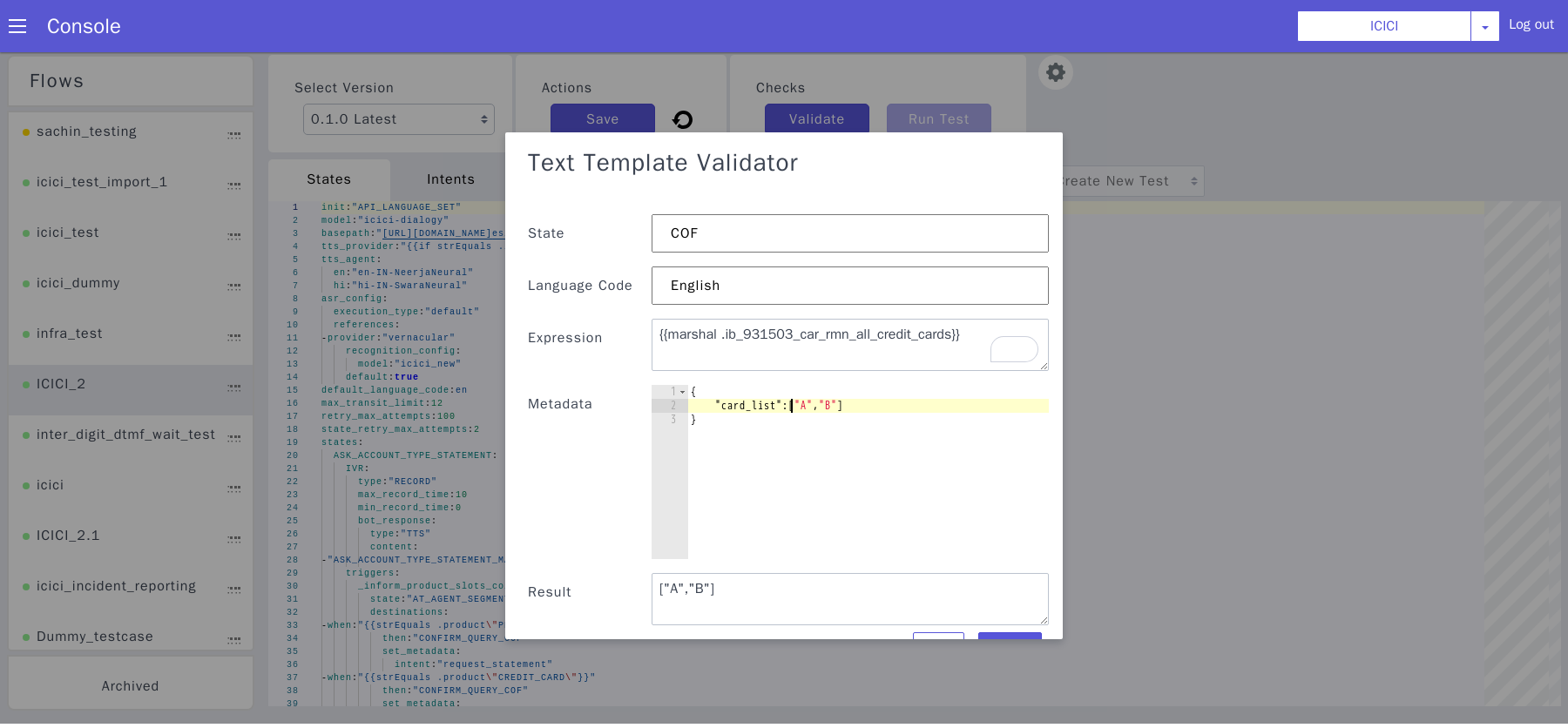 type on ""card_list": ["A", "B"]" 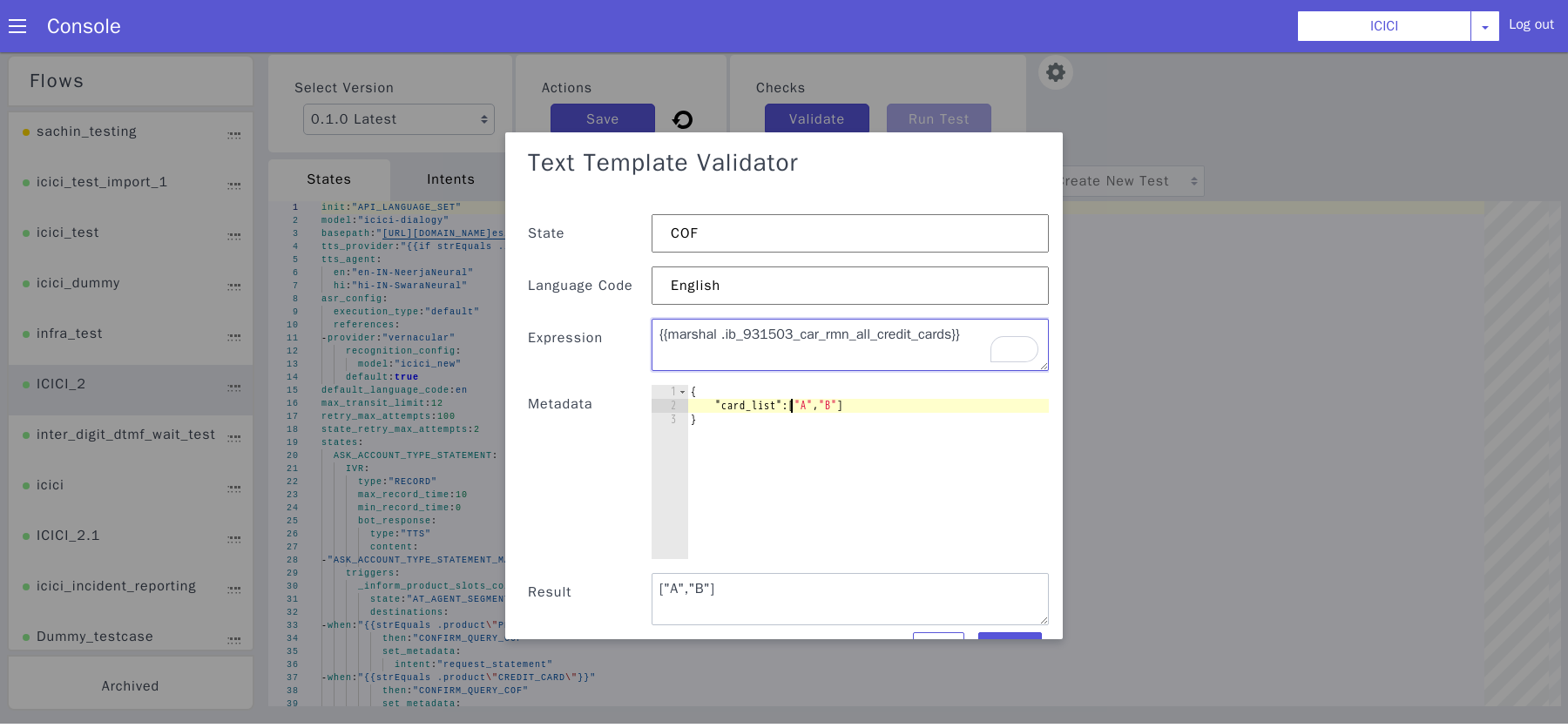 click on "{{marshal .ib_931503_car_rmn_all_credit_cards}}" at bounding box center [850, 348] 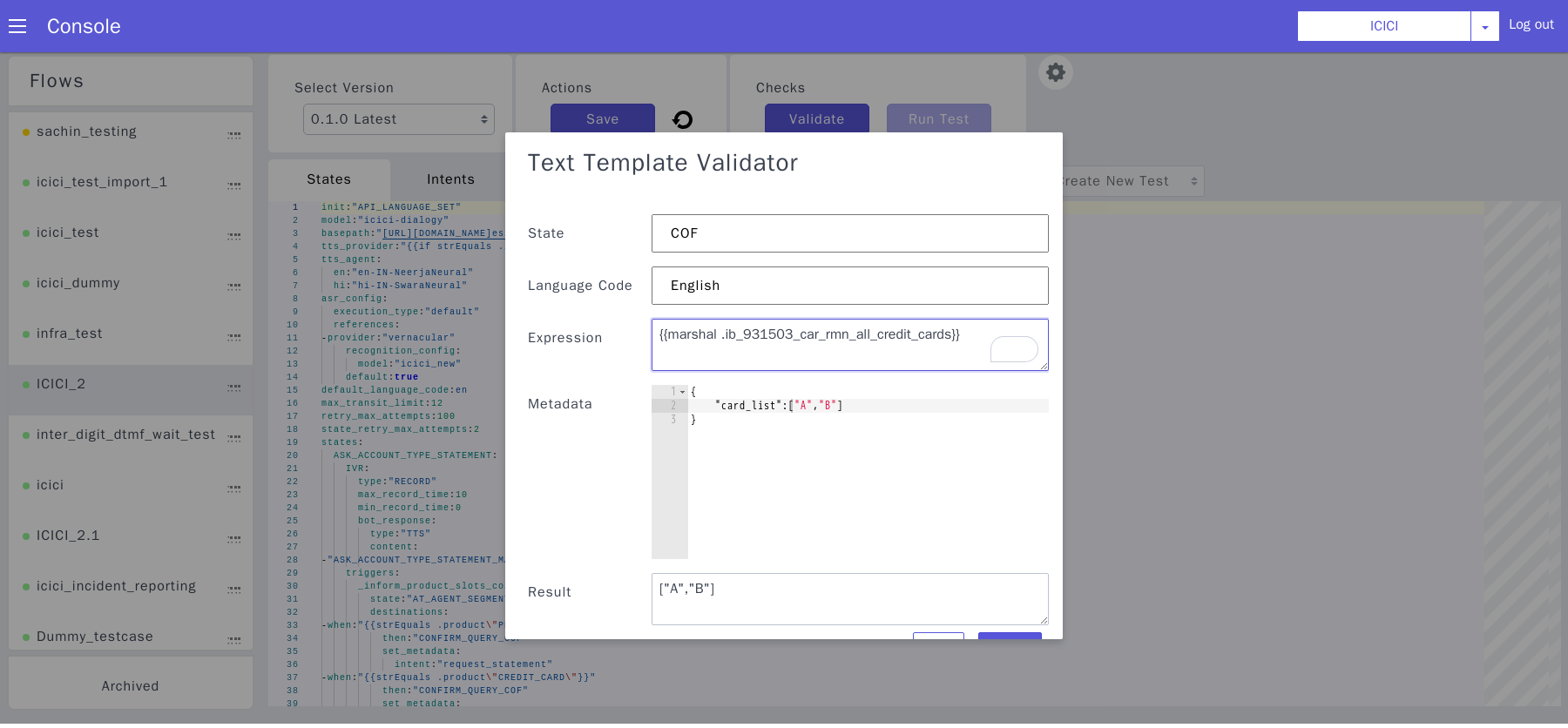 click on "{{marshal .ib_931503_car_rmn_all_credit_cards}}" at bounding box center (850, 348) 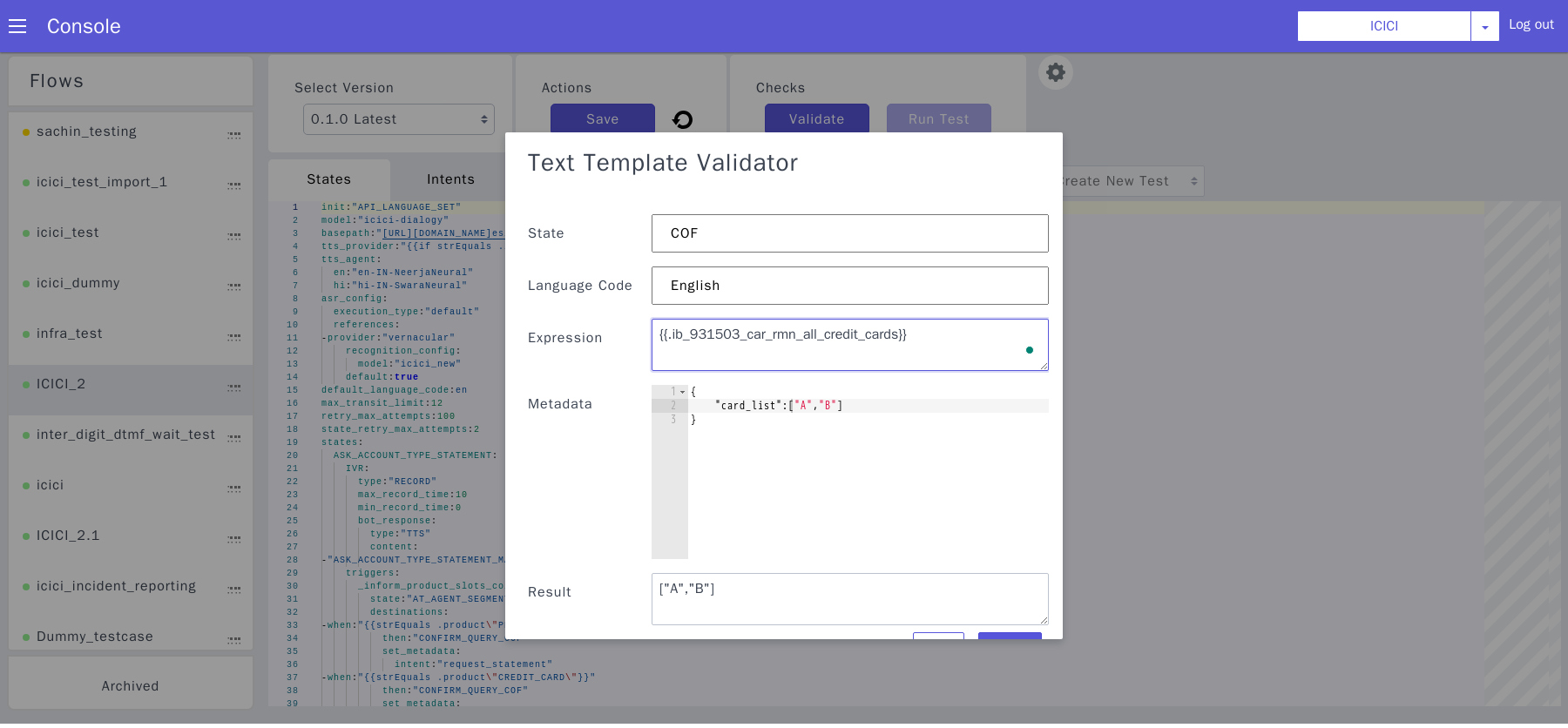 scroll, scrollTop: 29, scrollLeft: 0, axis: vertical 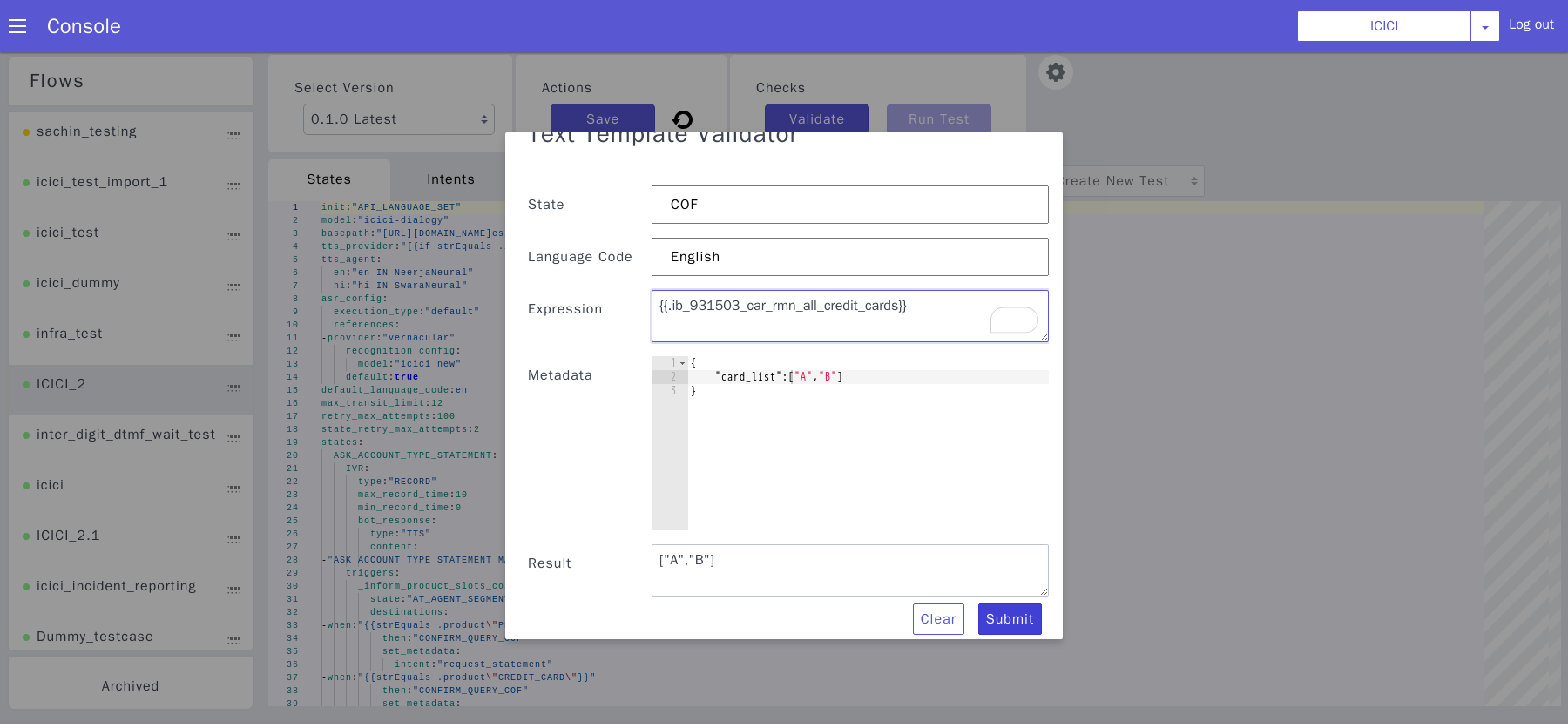 type on "{{.ib_931503_car_rmn_all_credit_cards}}" 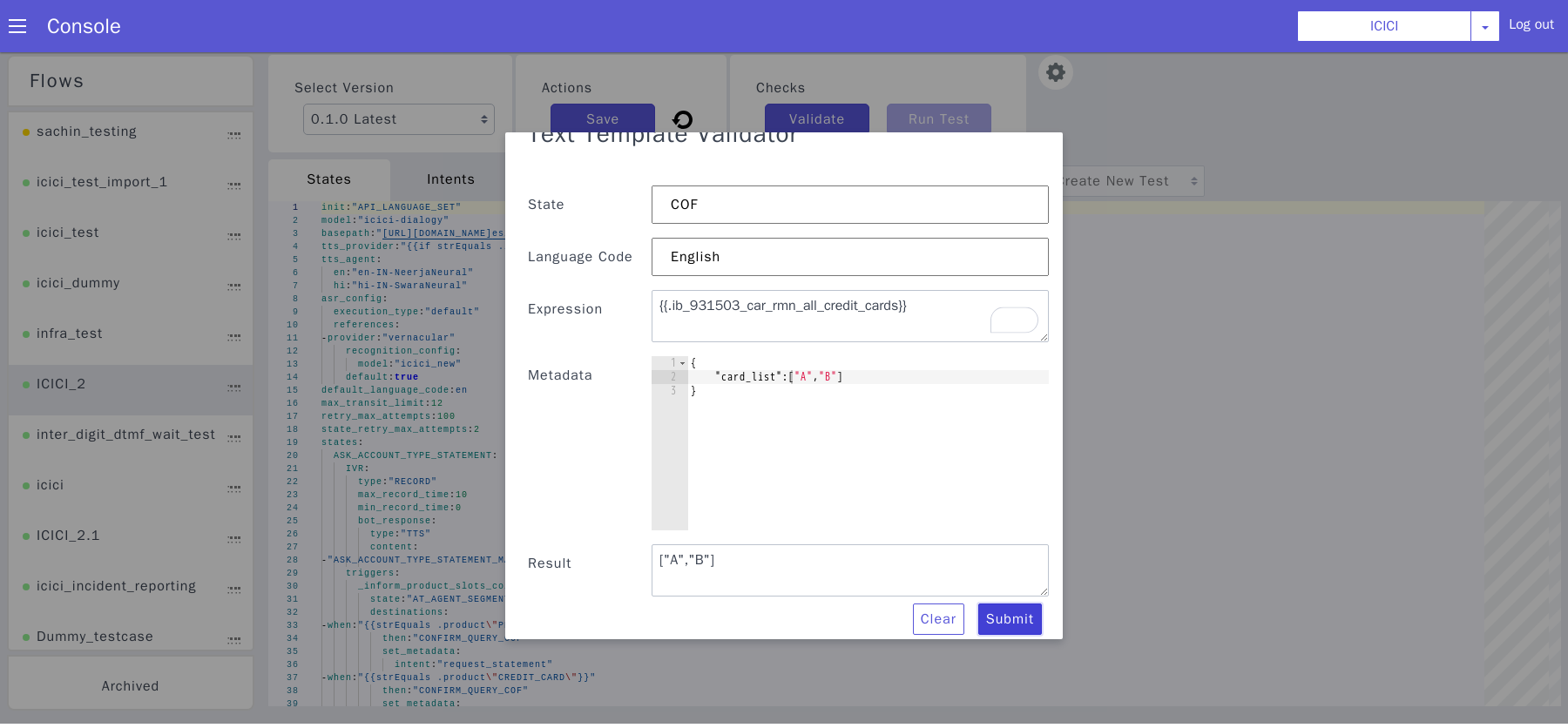 click on "Submit" at bounding box center [1010, 623] 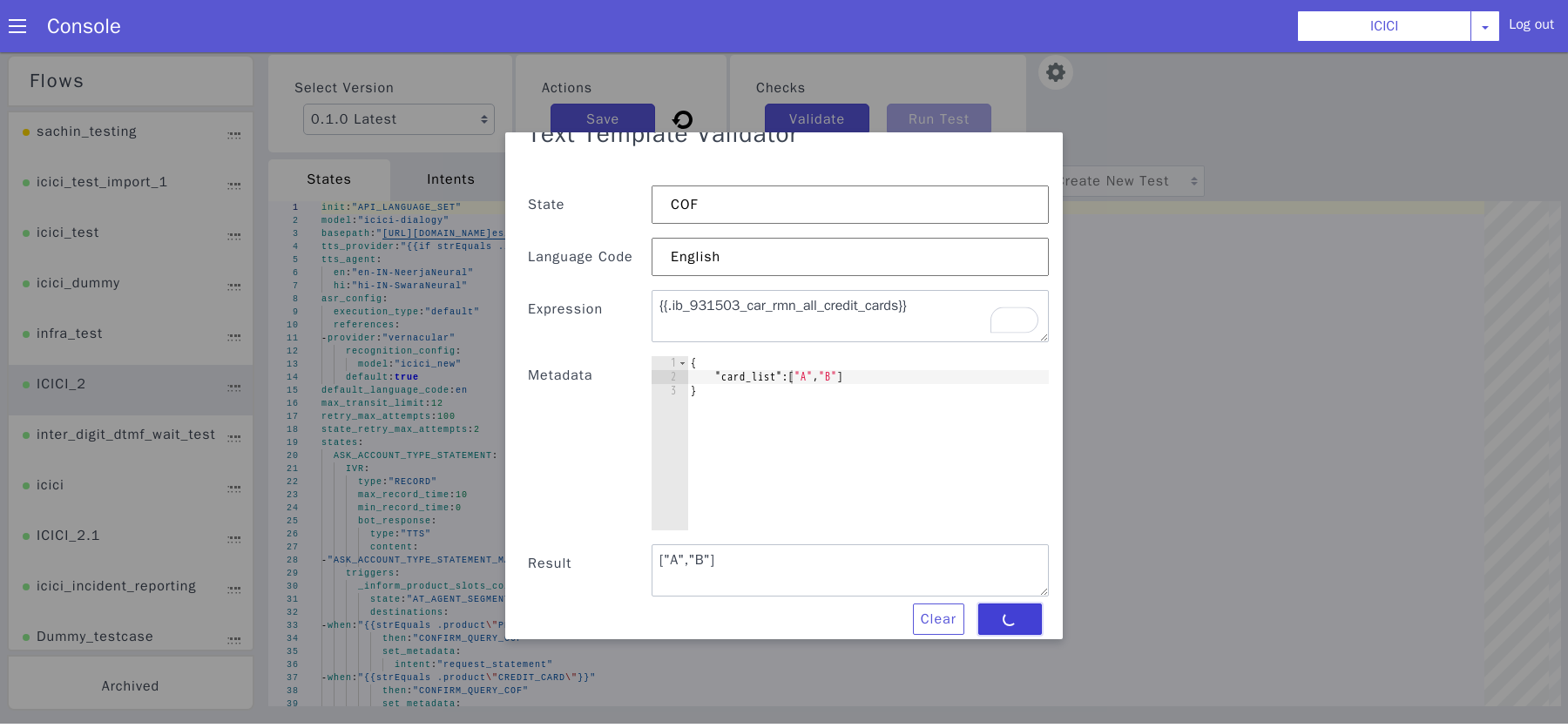 scroll, scrollTop: 0, scrollLeft: 0, axis: both 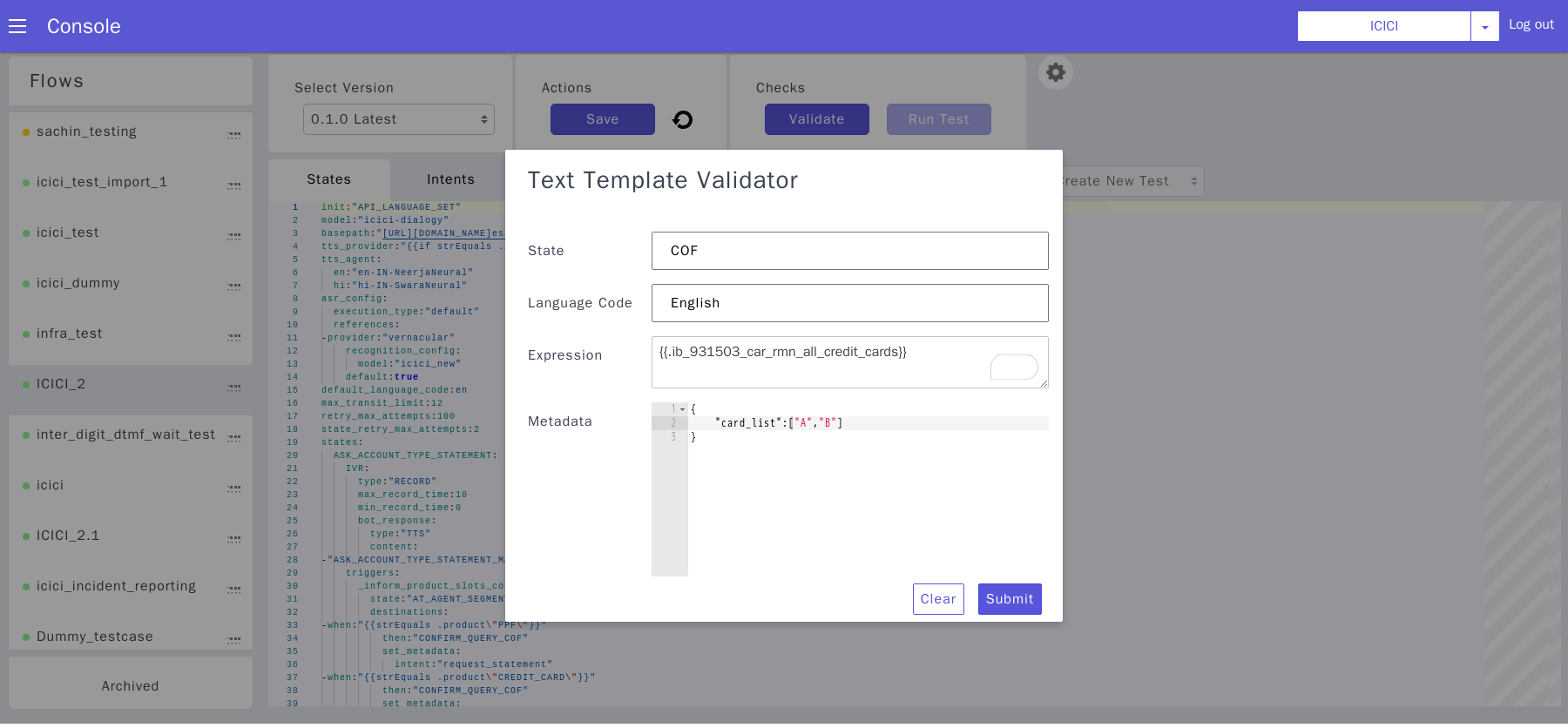 click on "{      "card_list" :  [ "A" ,  "B" ] }" at bounding box center [868, 507] 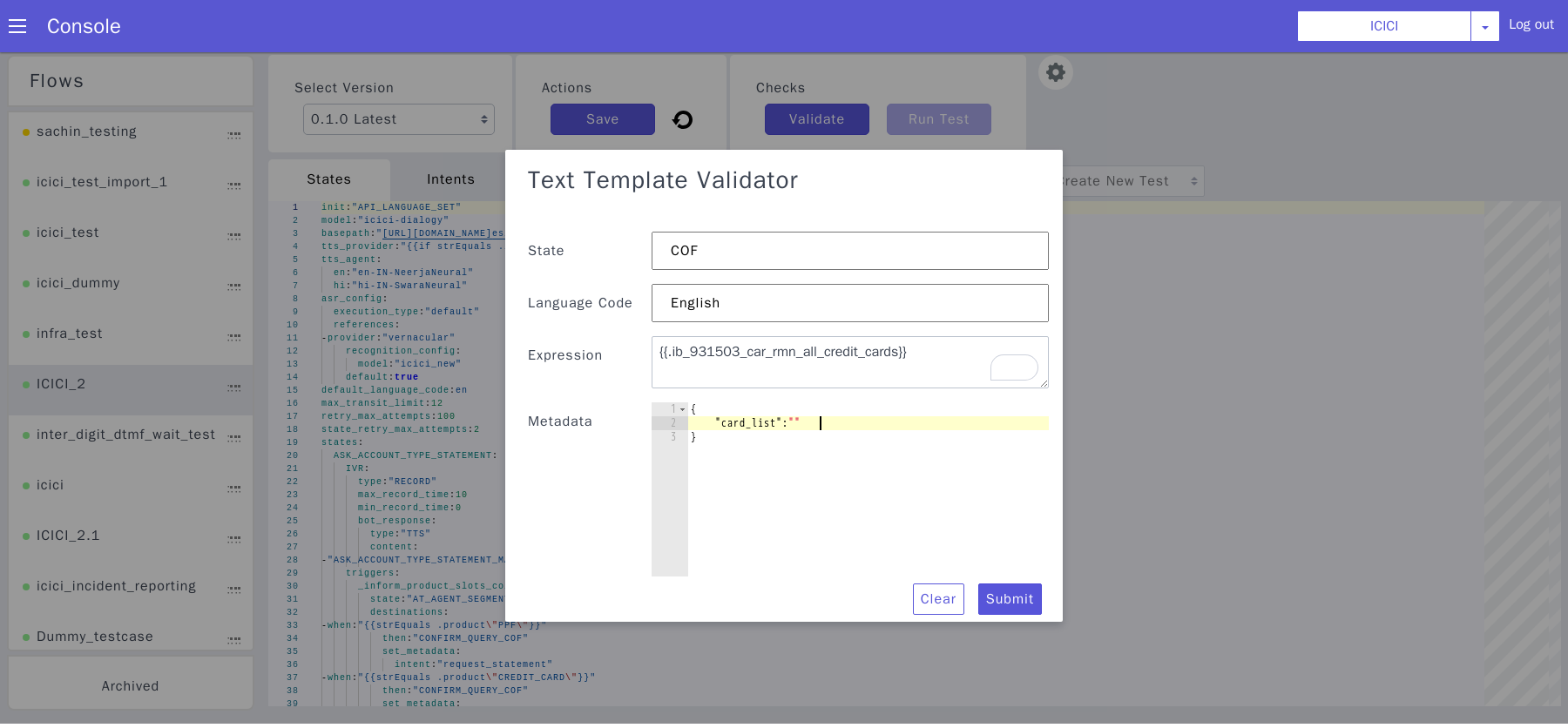 scroll, scrollTop: 0, scrollLeft: 9, axis: horizontal 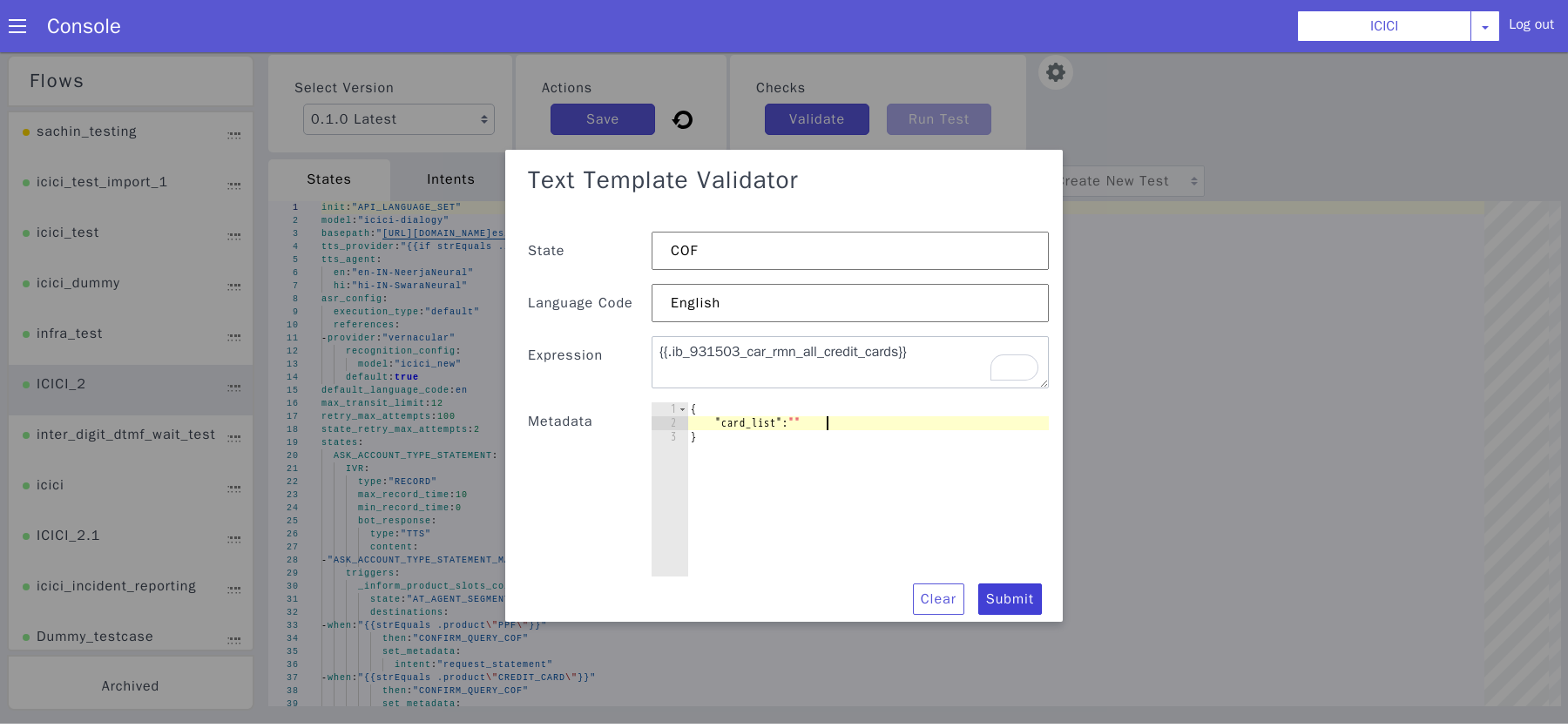 type on ""card_list": """ 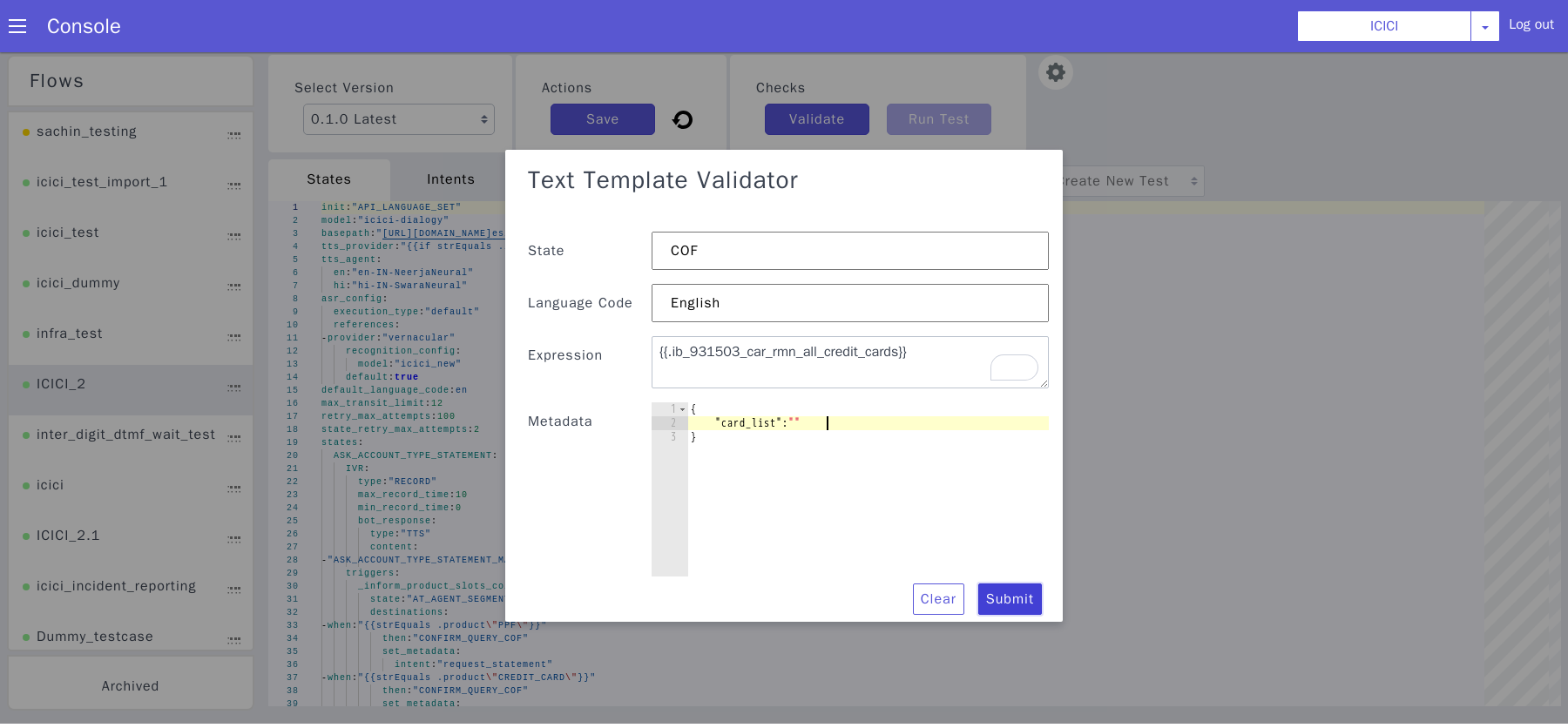 click on "Submit" at bounding box center [1010, 603] 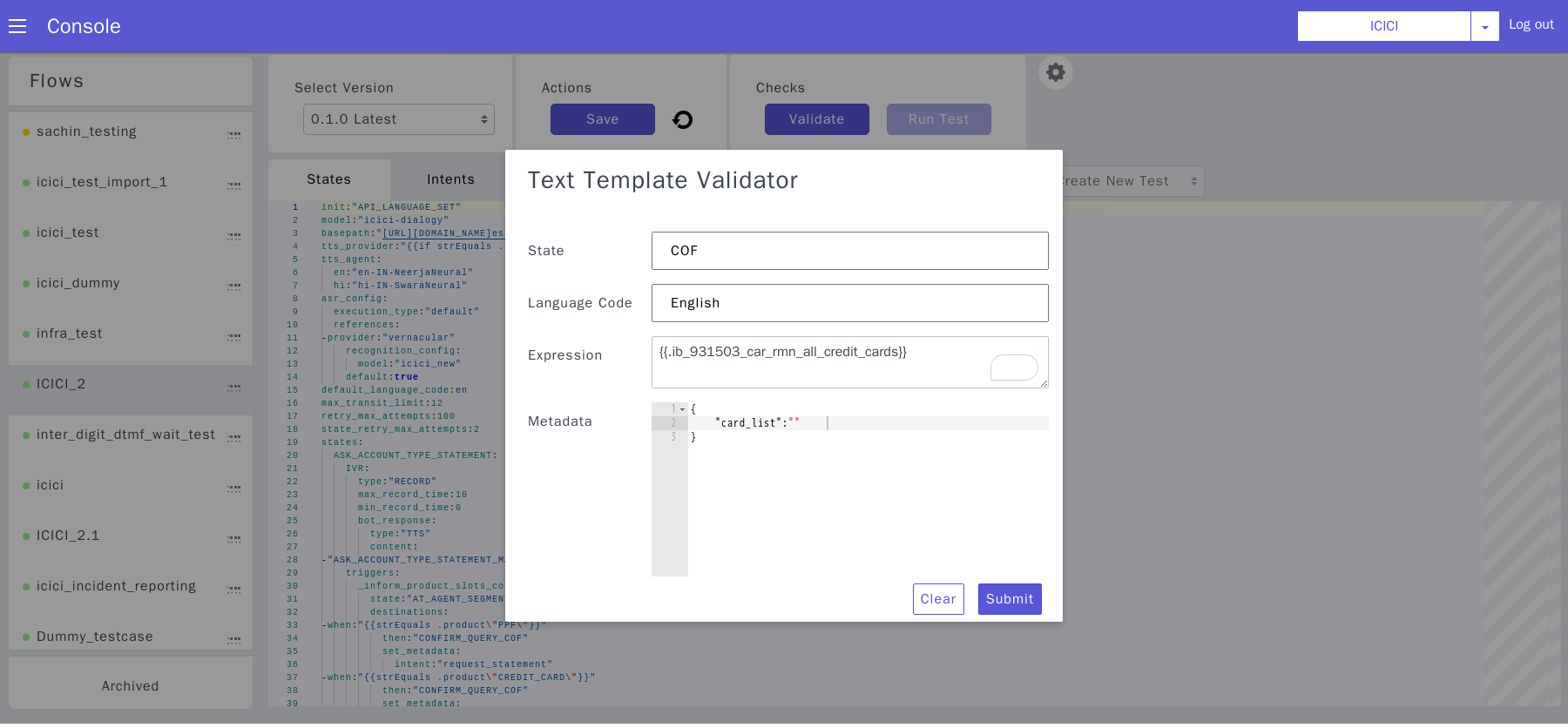 click at bounding box center [784, 389] 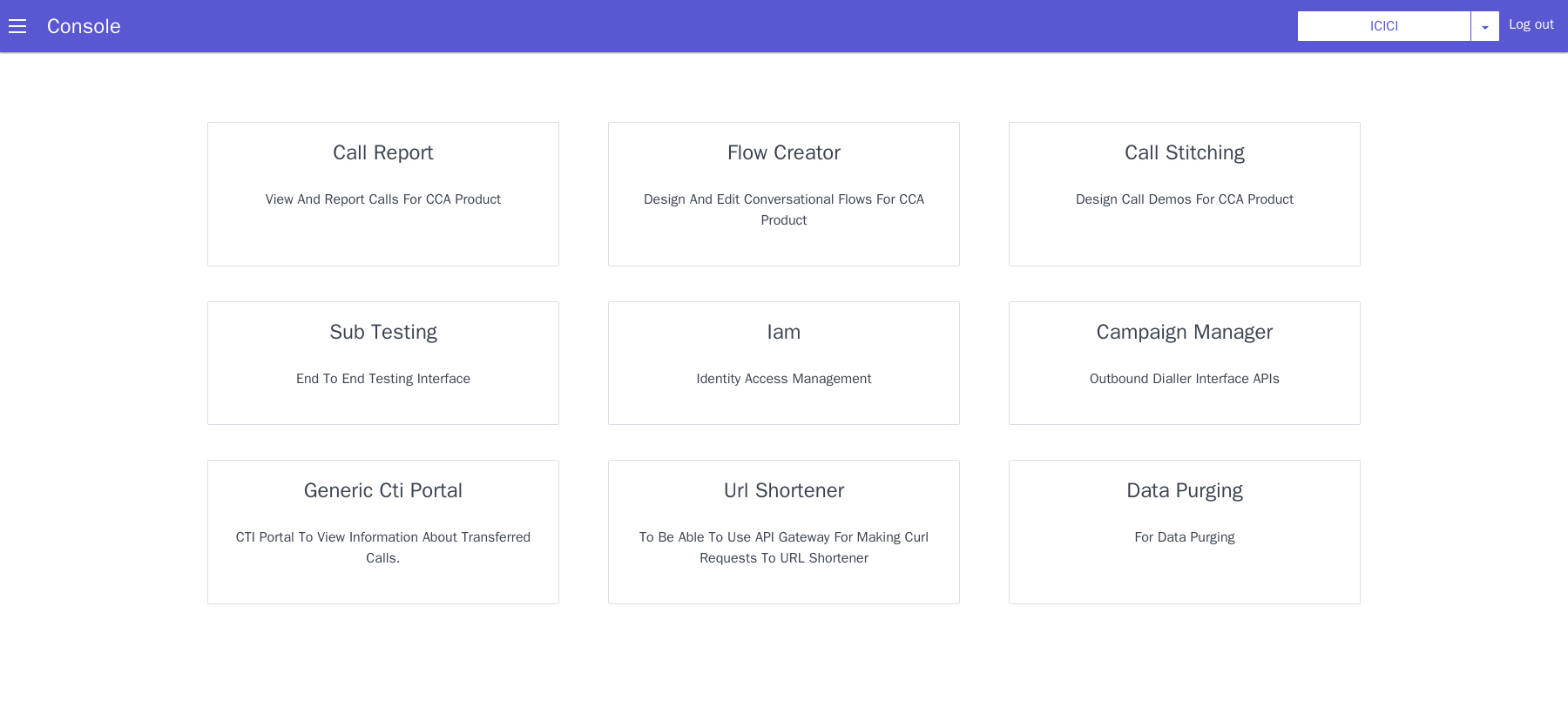scroll, scrollTop: 0, scrollLeft: 0, axis: both 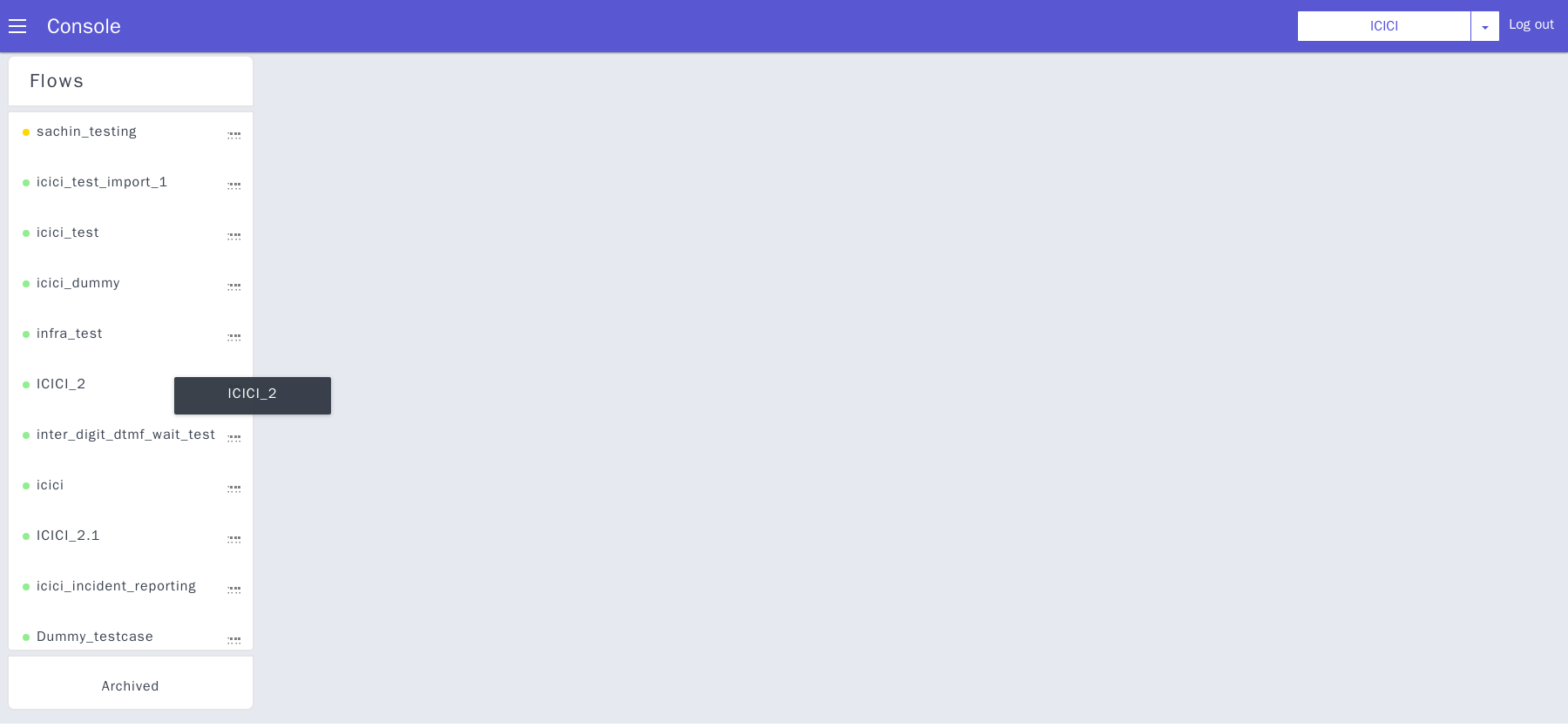 click on "ICICI_2" at bounding box center (54, 390) 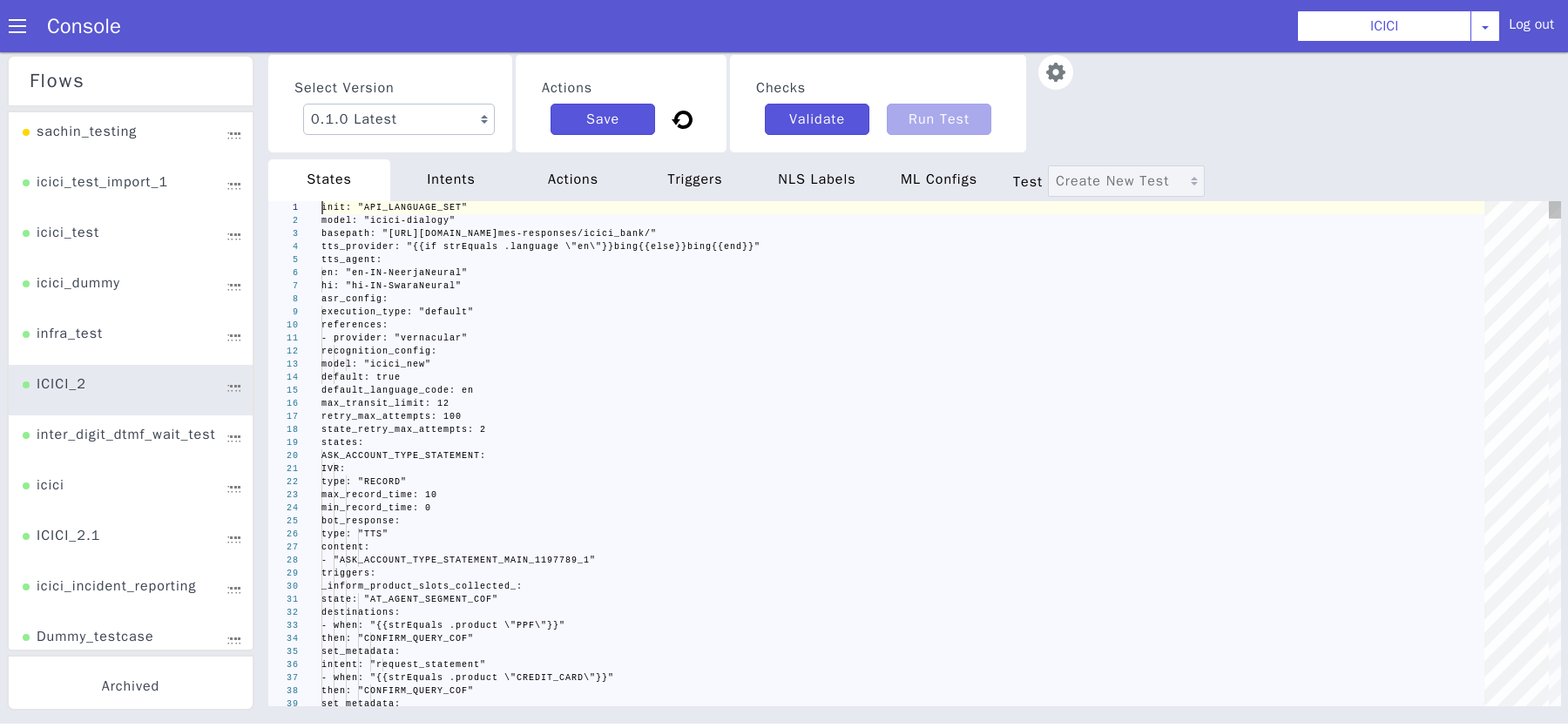 scroll, scrollTop: 0, scrollLeft: 0, axis: both 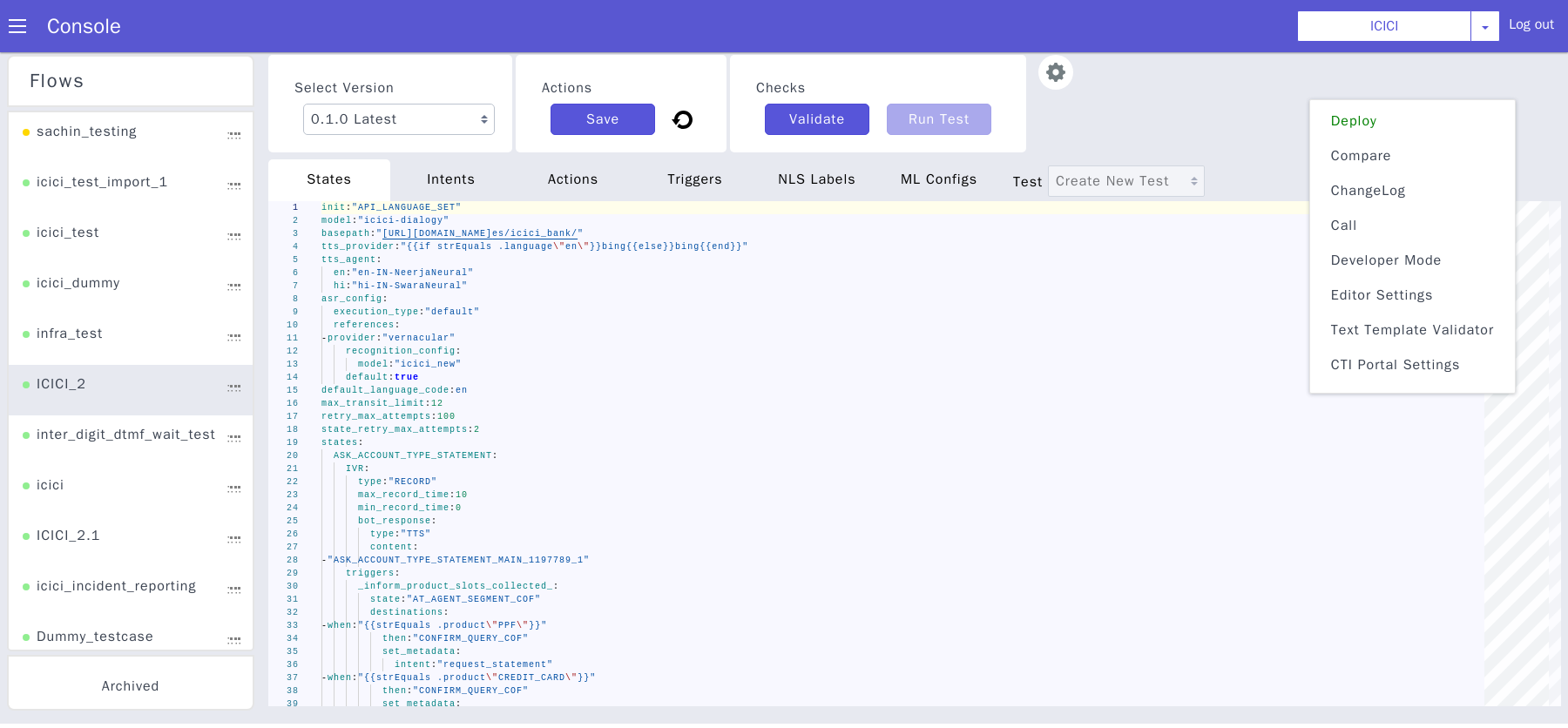 click on "Text Template Validator" at bounding box center (1412, 330) 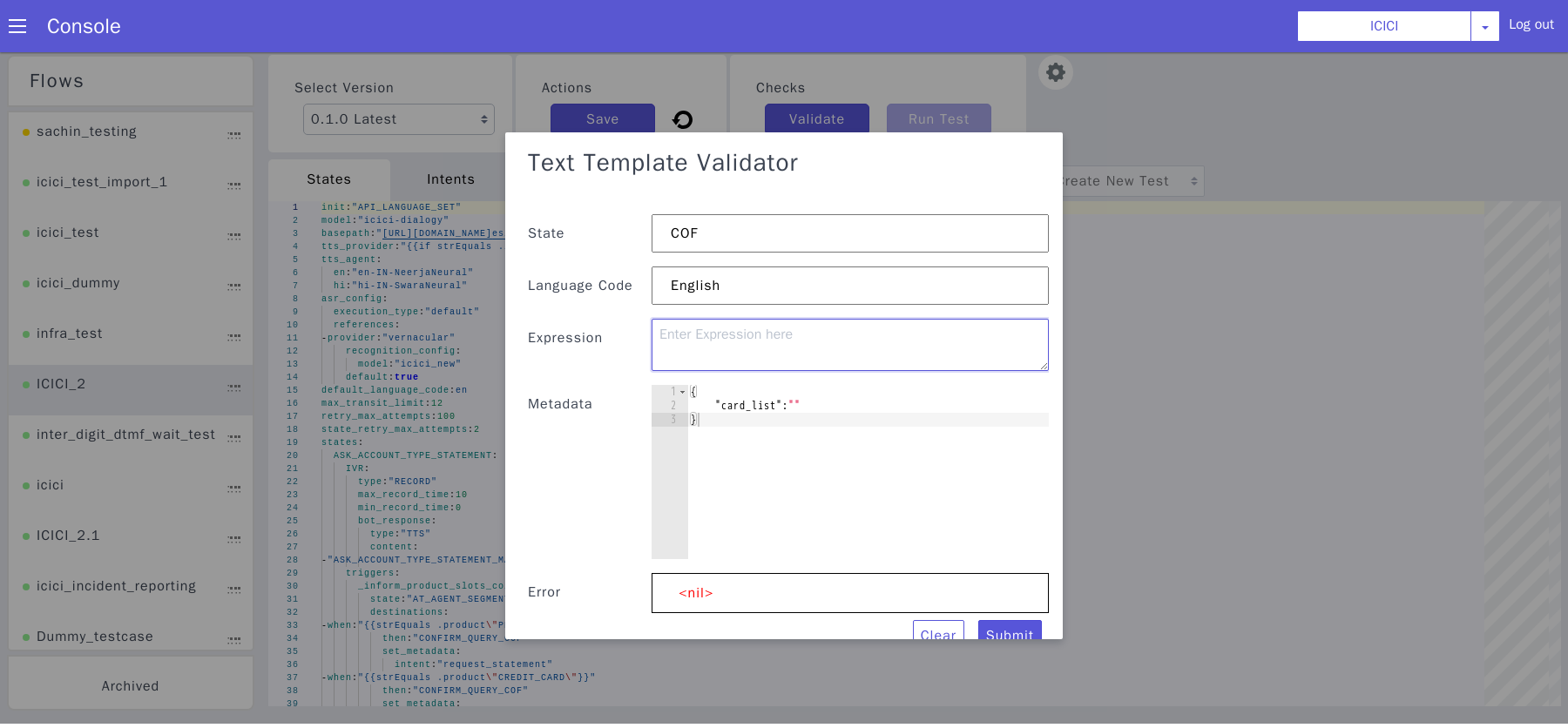 click at bounding box center [850, 345] 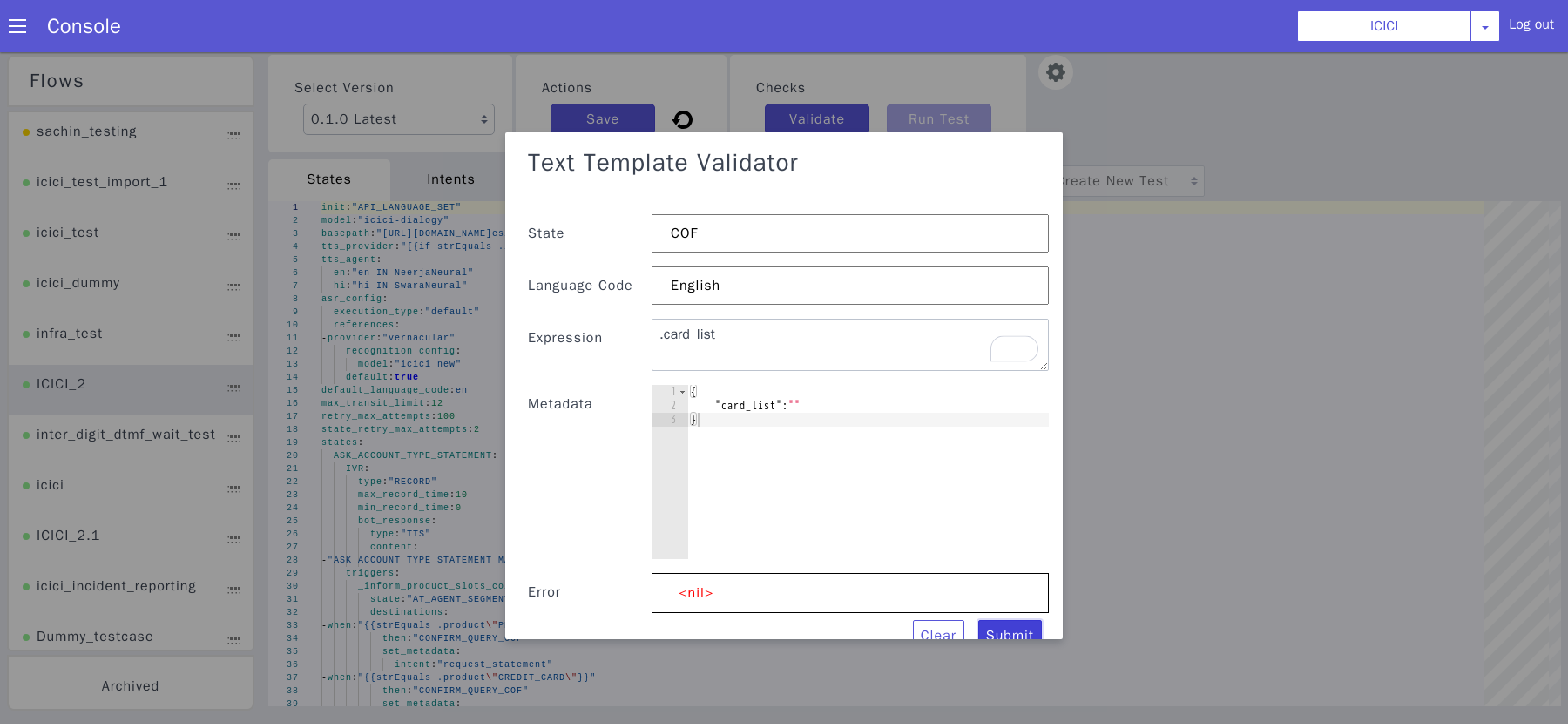 click on "Submit" at bounding box center (1010, 636) 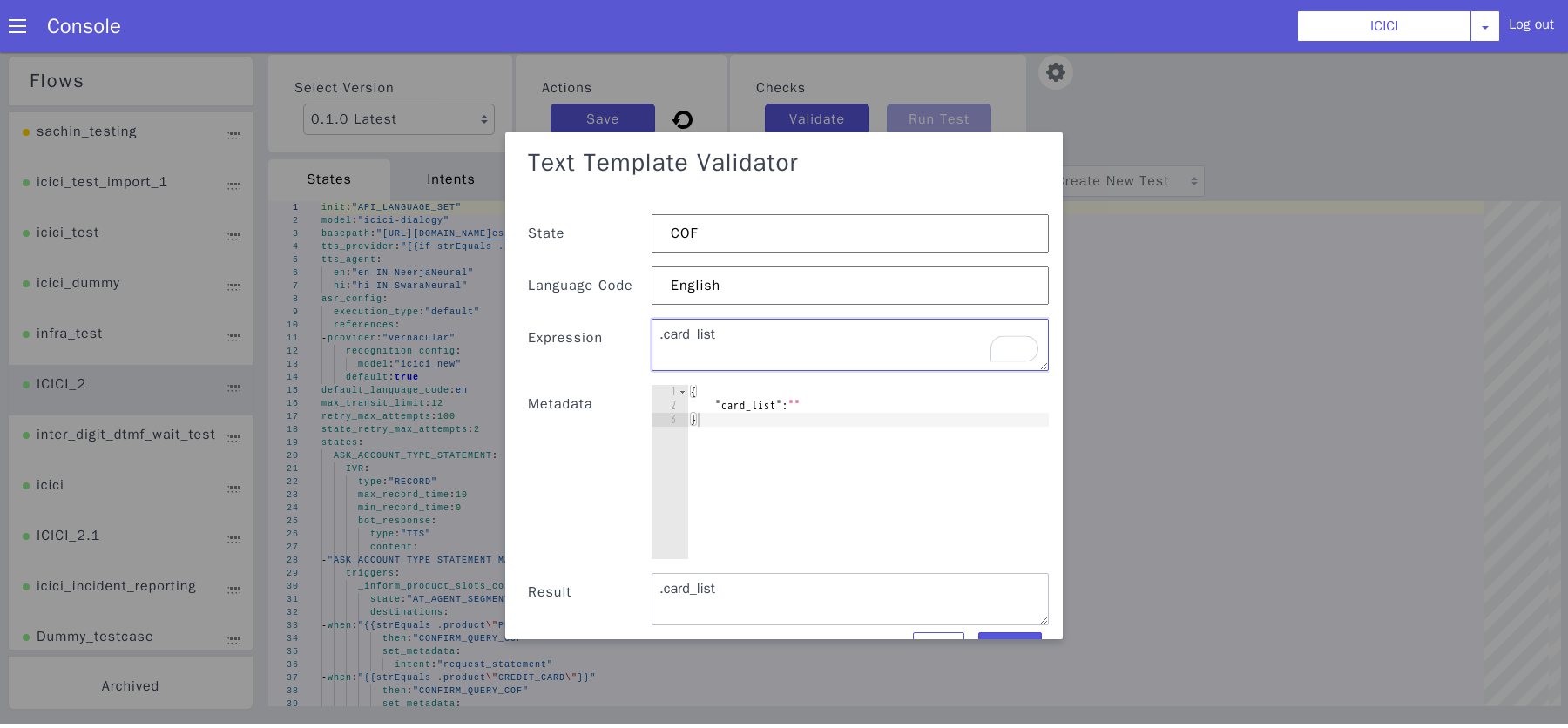 click on ".card_list" at bounding box center (850, 345) 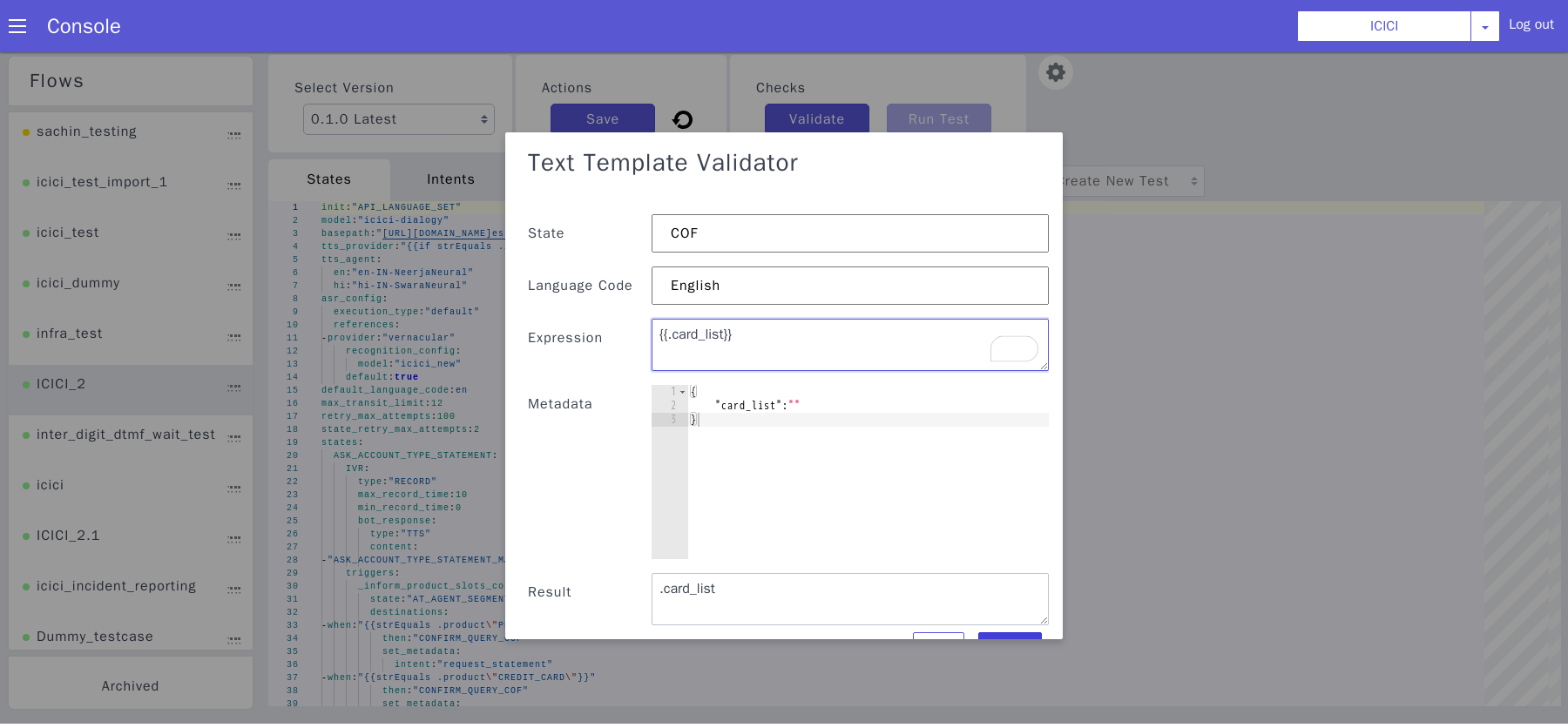type on "{{.card_list}}" 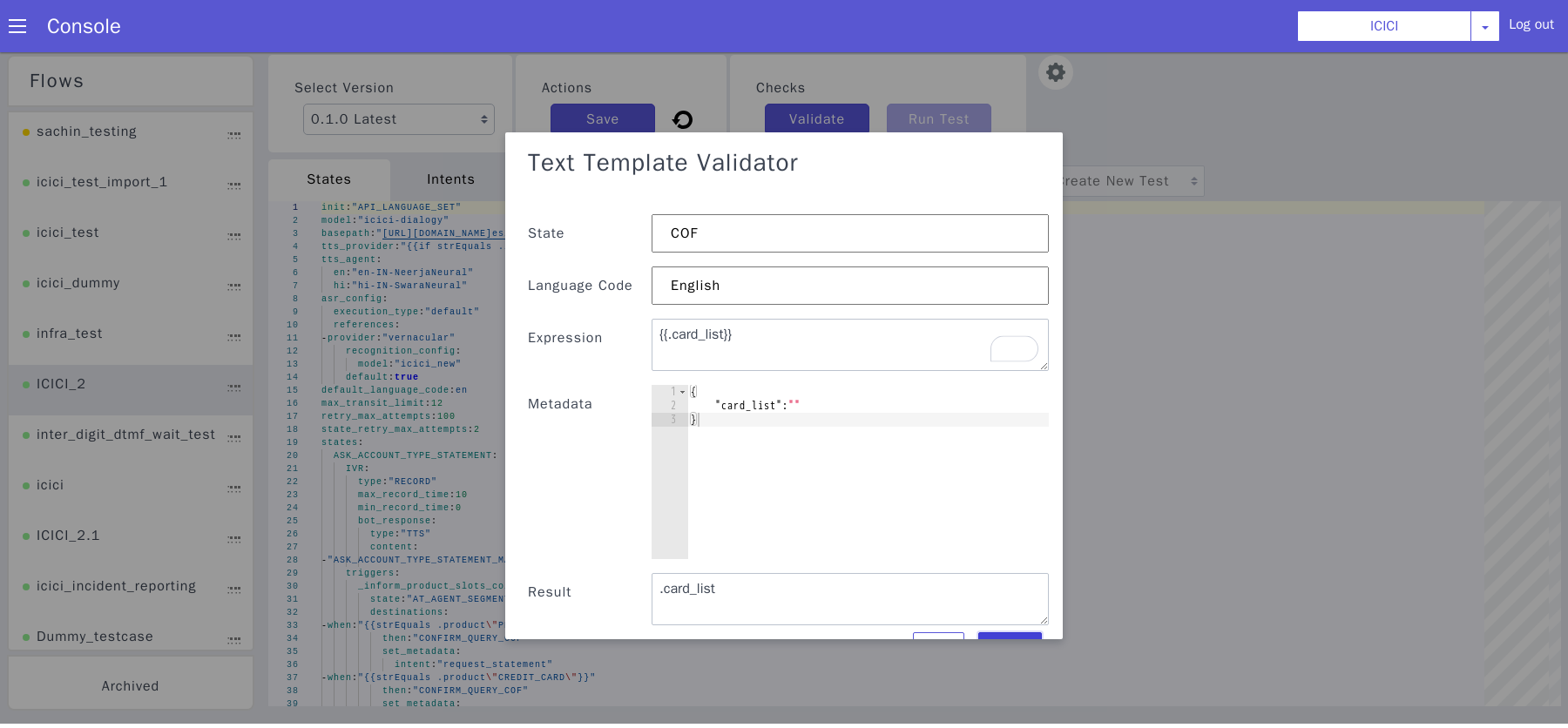 click on "Submit" at bounding box center (1010, 648) 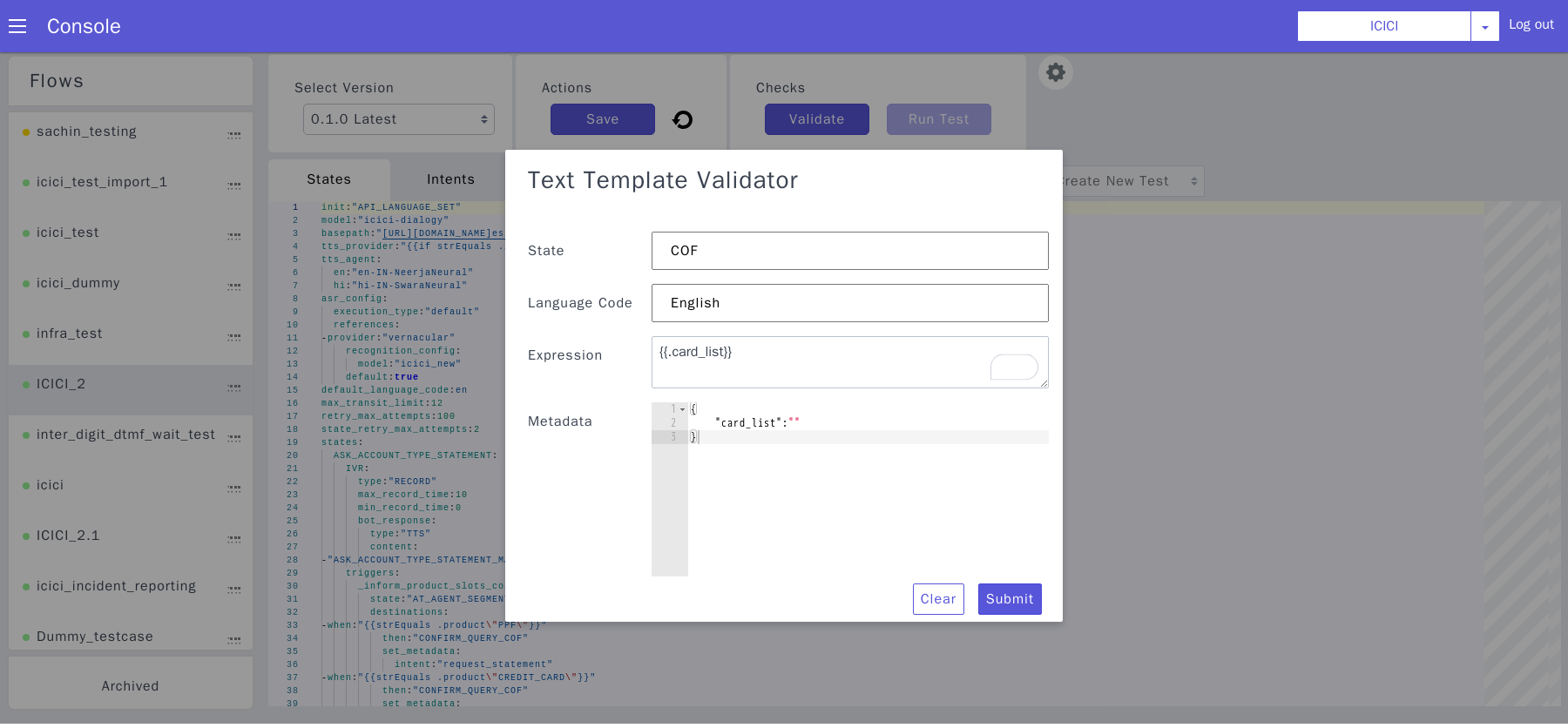 click on "{      "card_list" :  "" }" at bounding box center [868, 503] 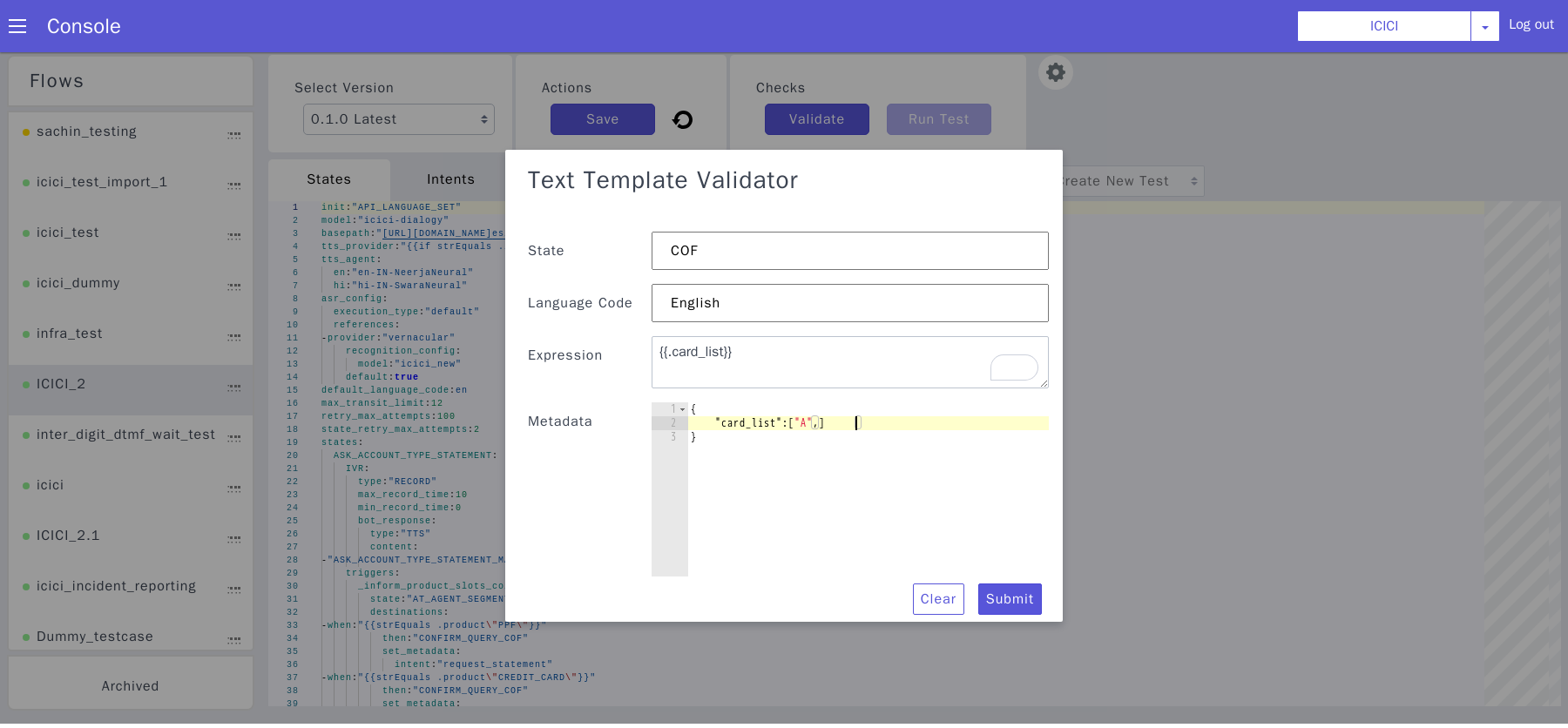 scroll, scrollTop: 0, scrollLeft: 12, axis: horizontal 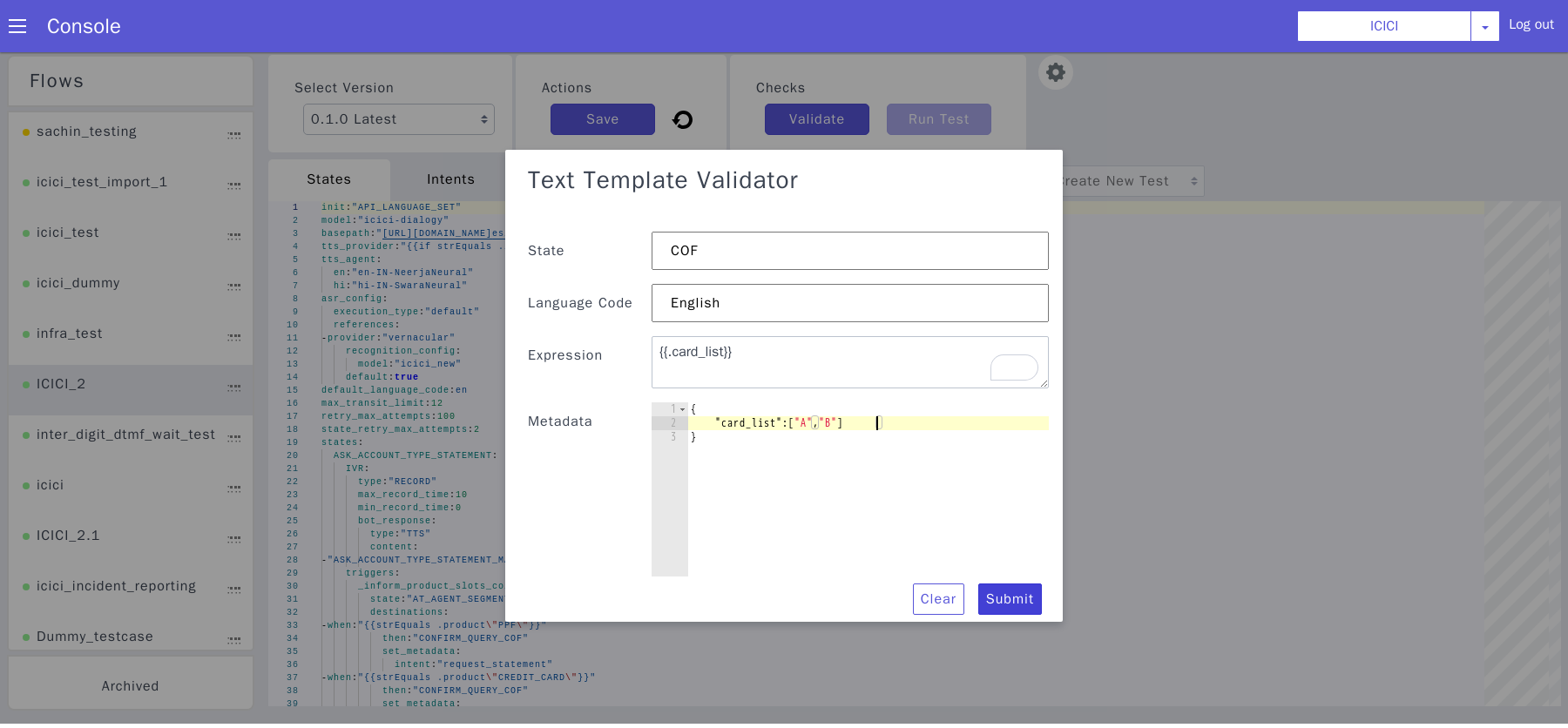 type on ""card_list": ["A", "B"]" 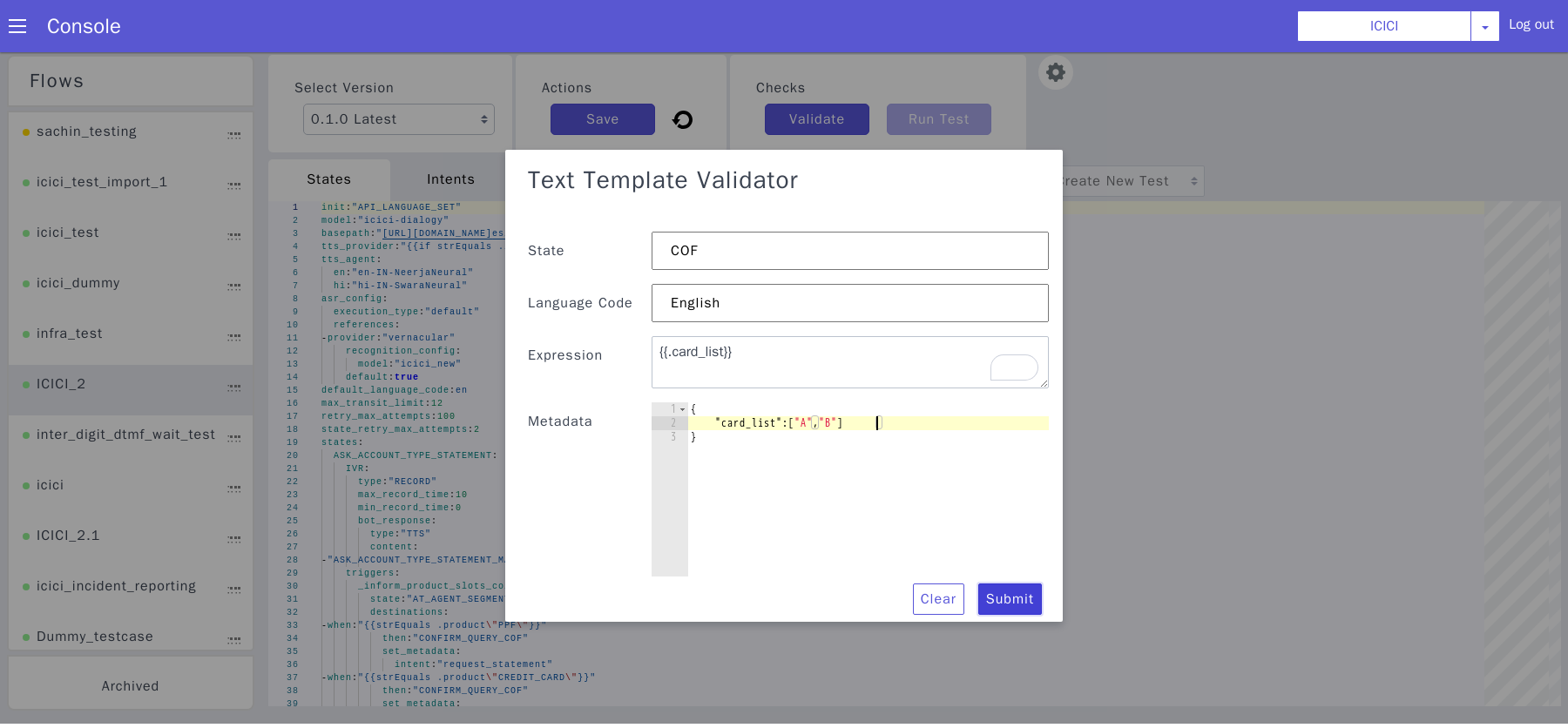 click on "Submit" at bounding box center (1010, 599) 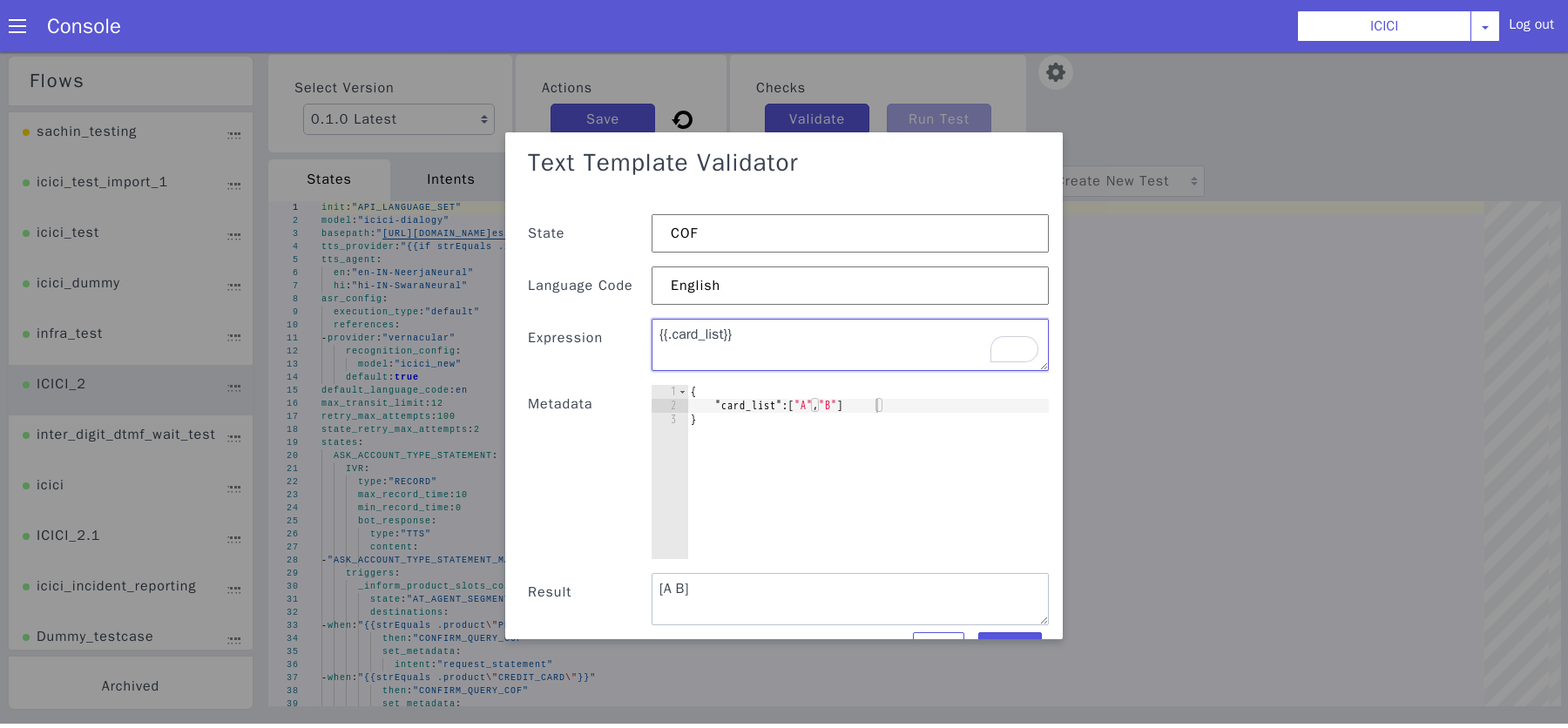 click on "{{.card_list}}" at bounding box center [850, 345] 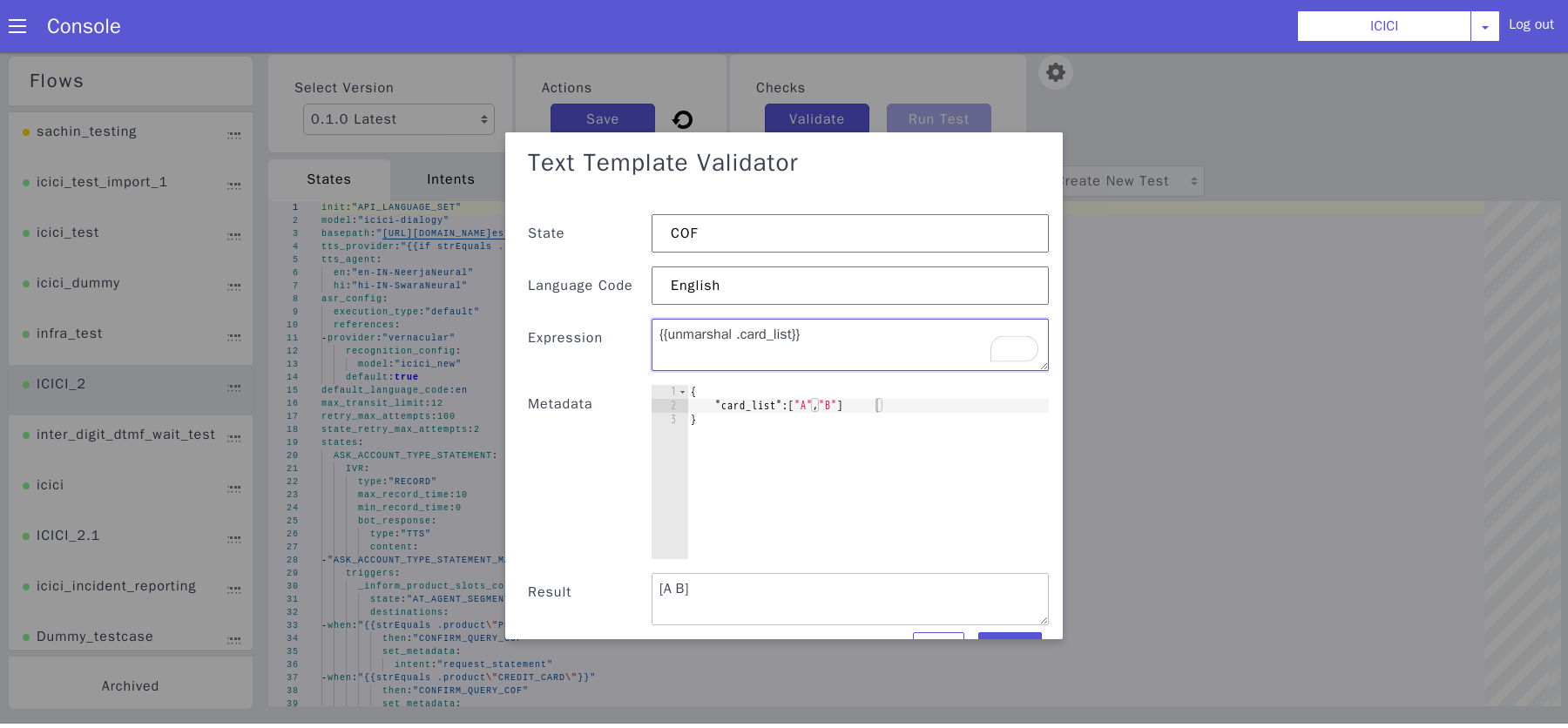 scroll, scrollTop: 29, scrollLeft: 0, axis: vertical 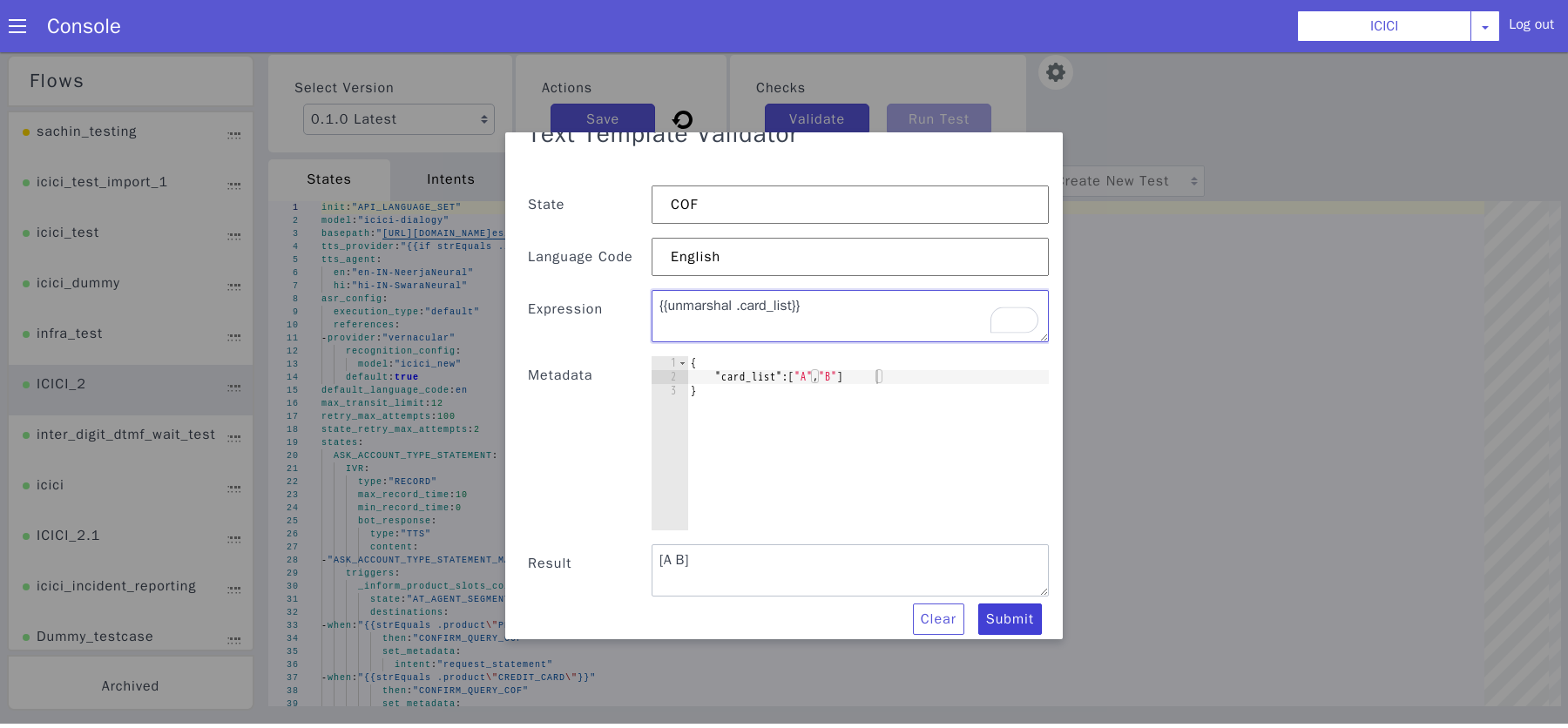 type on "{{unmarshal .card_list}}" 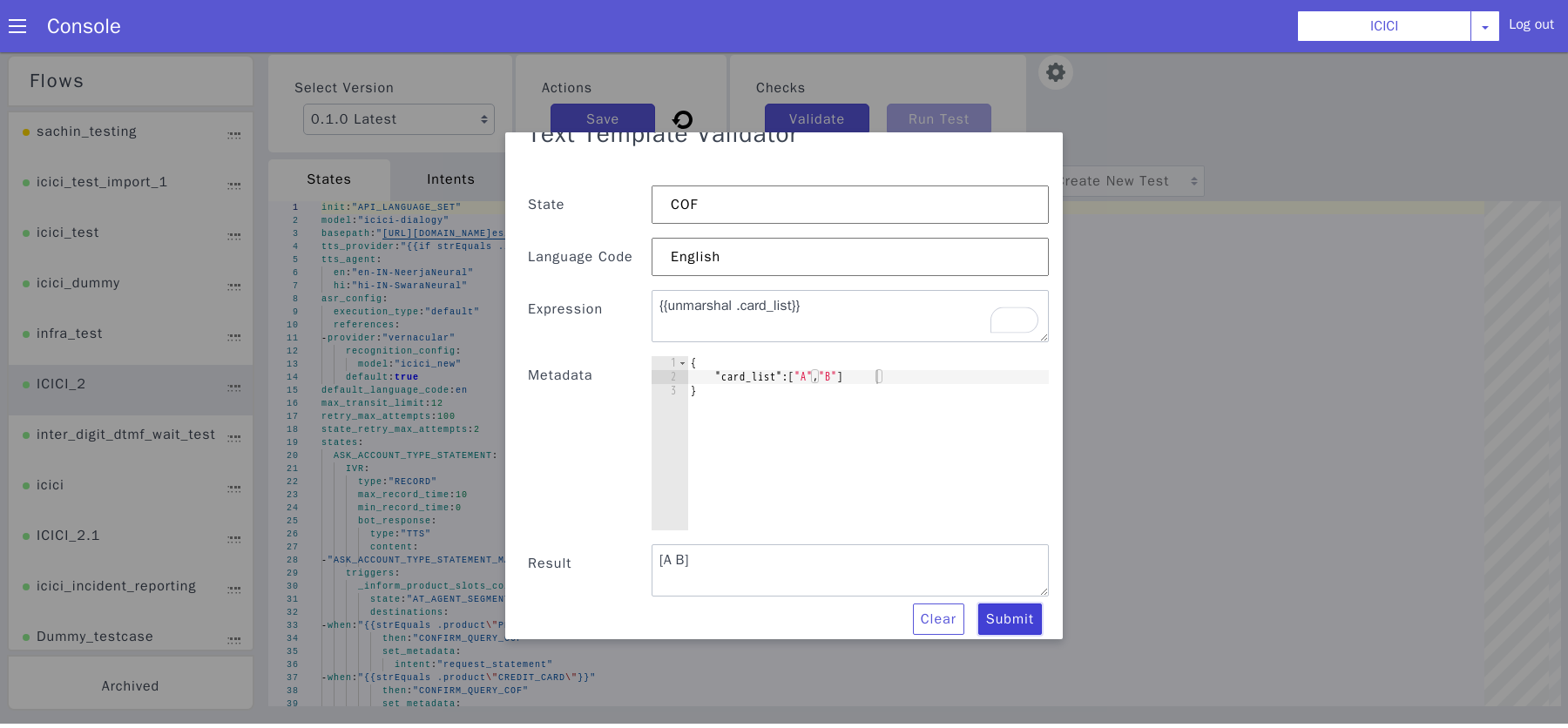 click on "Submit" at bounding box center (1010, 619) 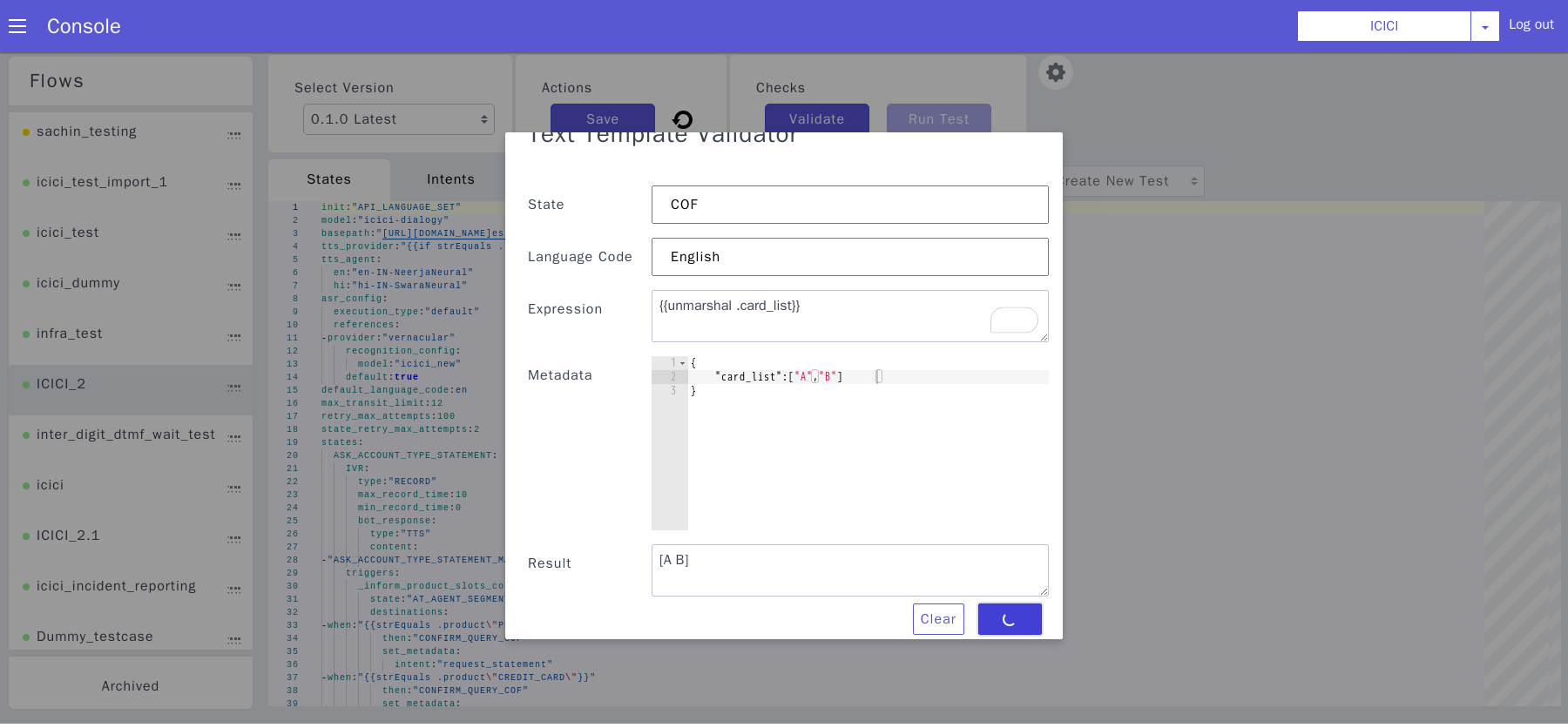 type on "{{unmarshal .card_list}}" 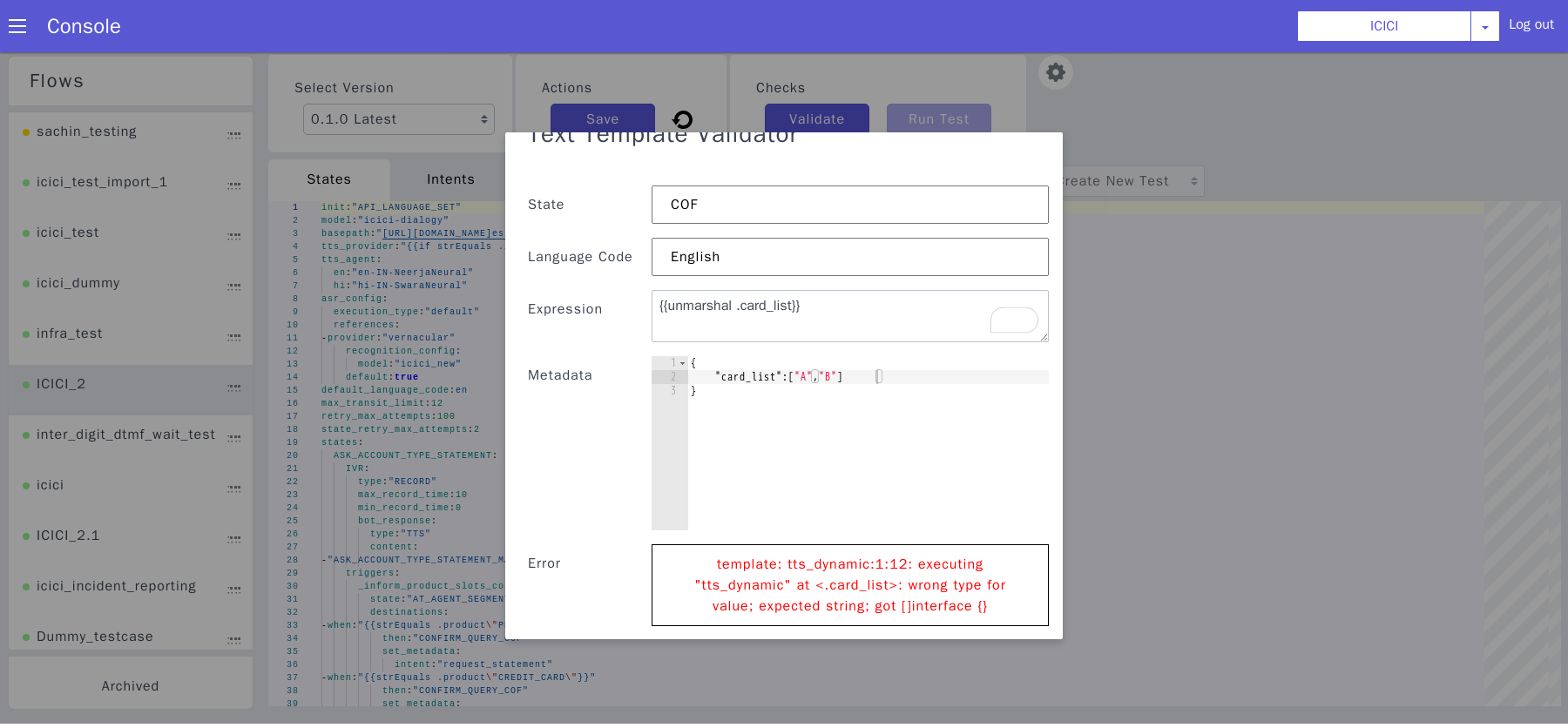 scroll, scrollTop: 61, scrollLeft: 0, axis: vertical 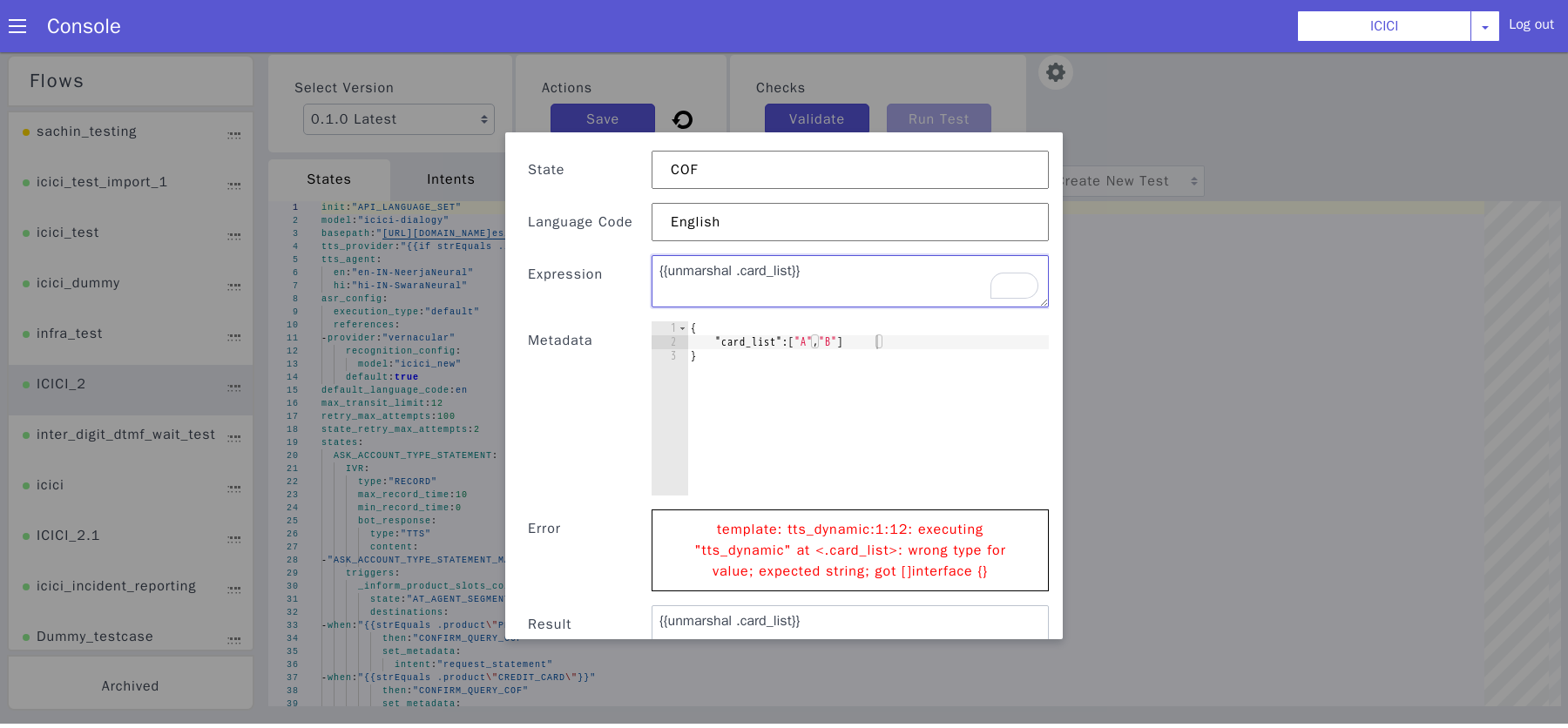 click on "{{unmarshal .card_list}}" at bounding box center (850, 281) 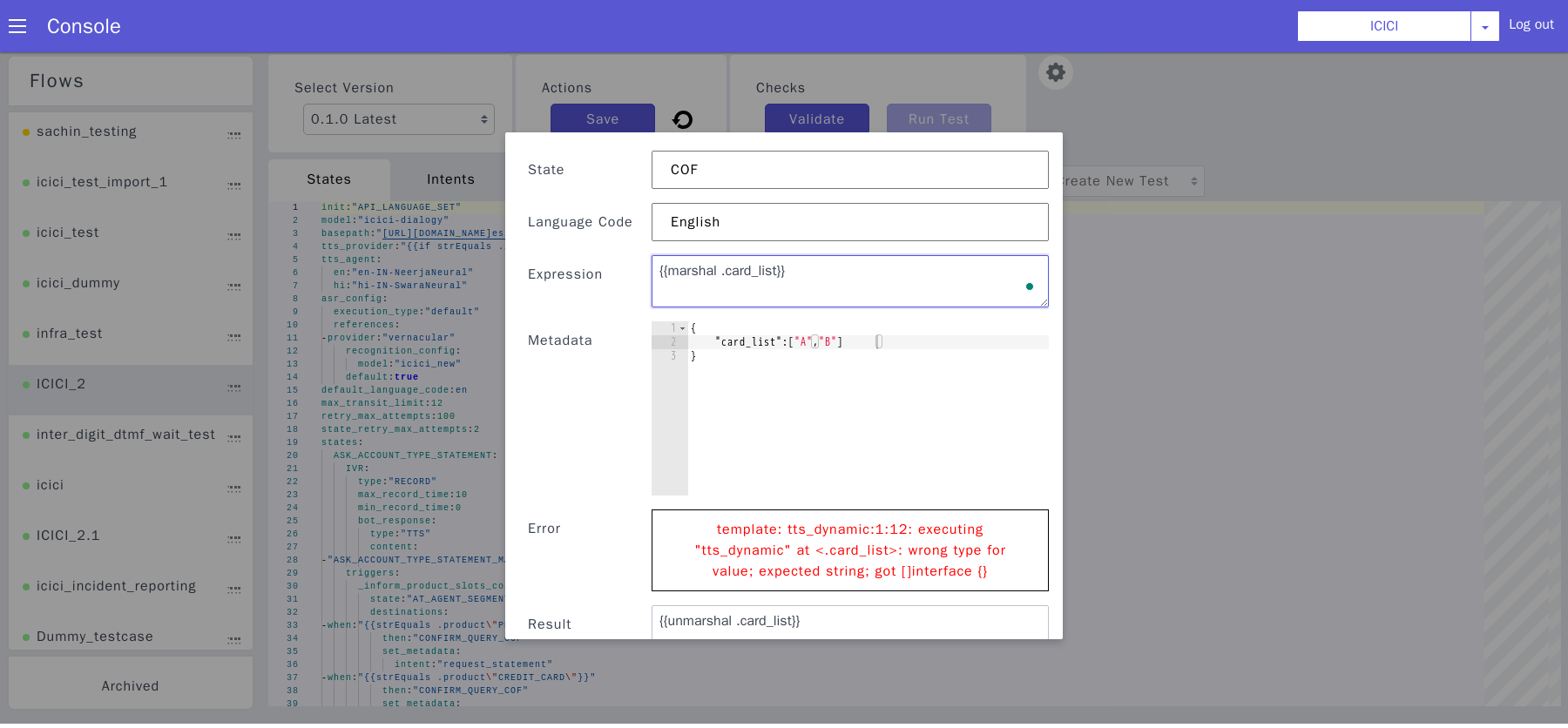 scroll, scrollTop: 124, scrollLeft: 0, axis: vertical 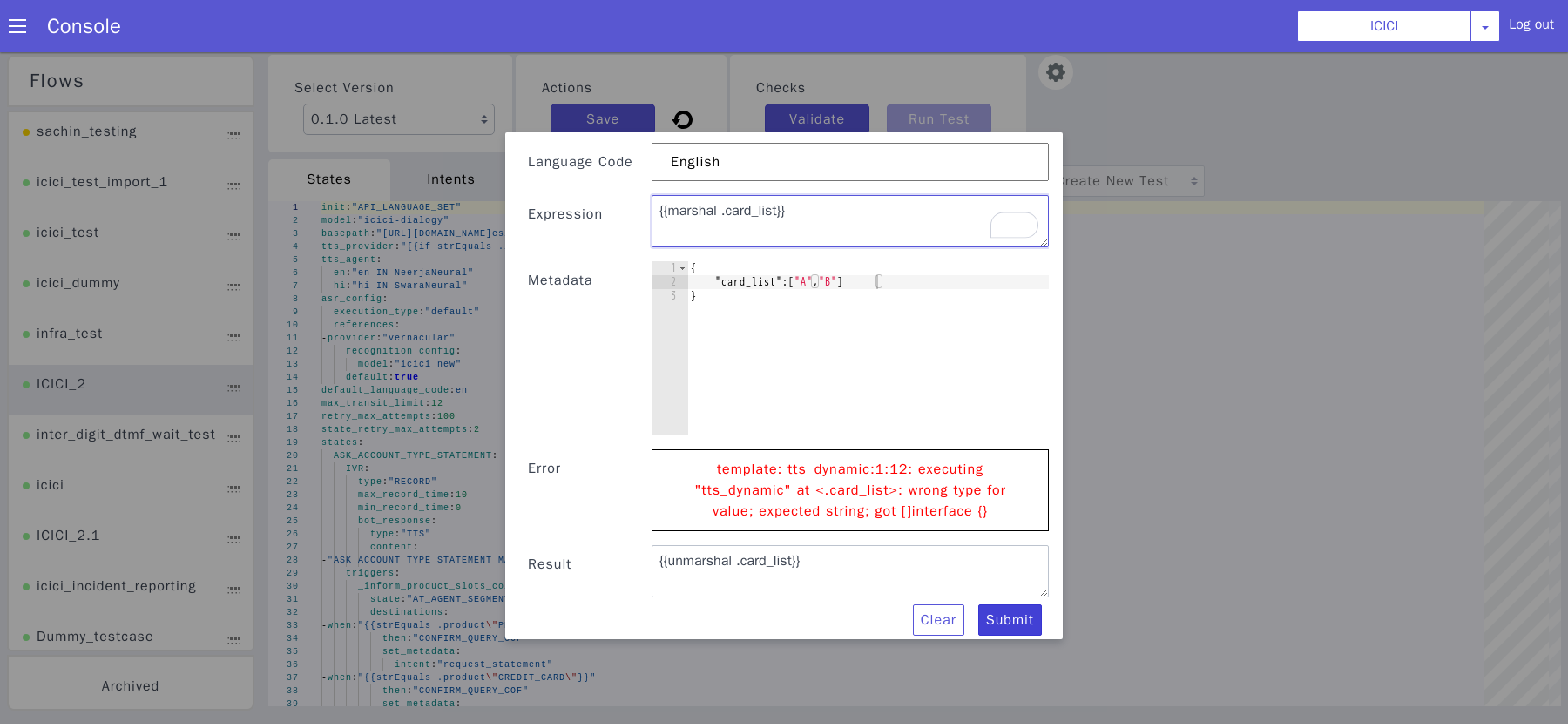 type on "{{marshal .card_list}}" 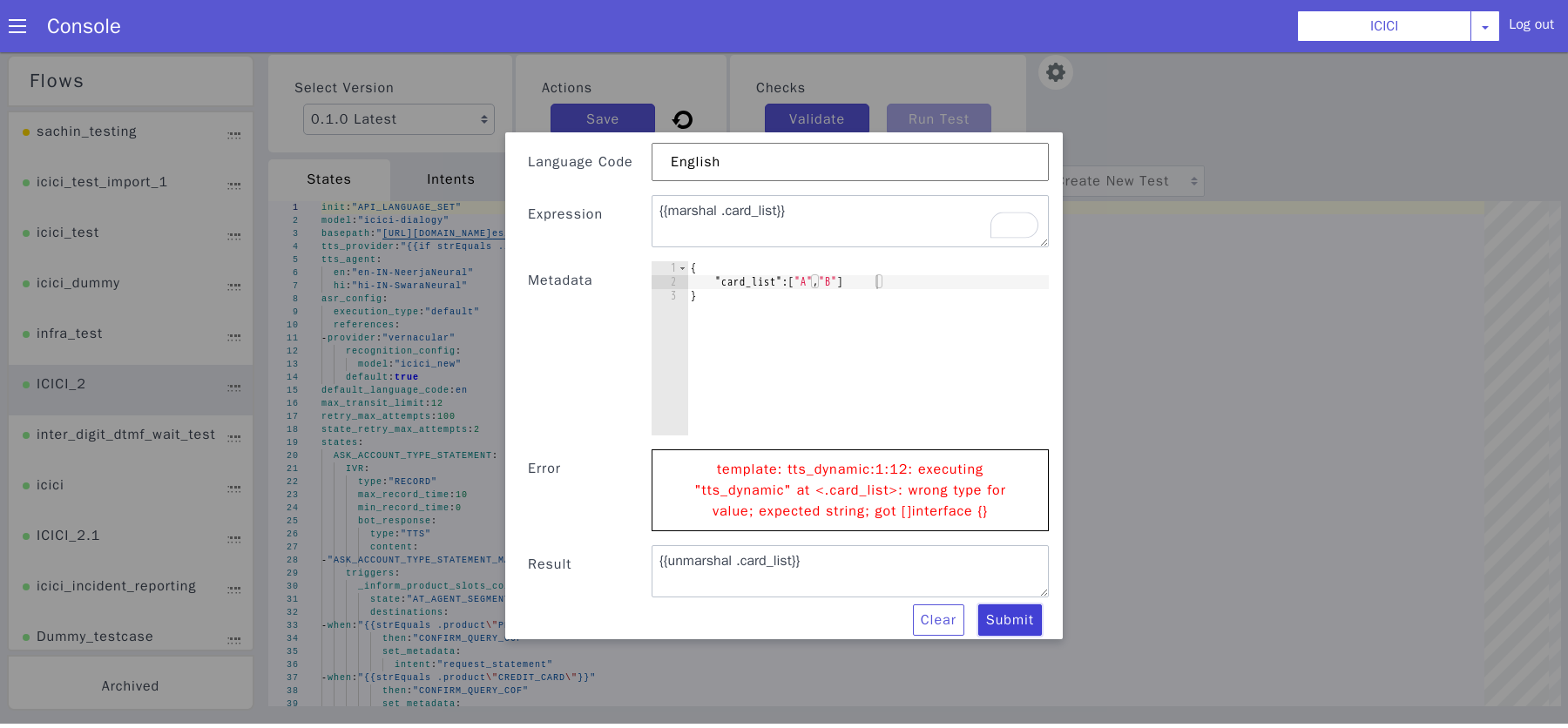 click on "Submit" at bounding box center [1010, 620] 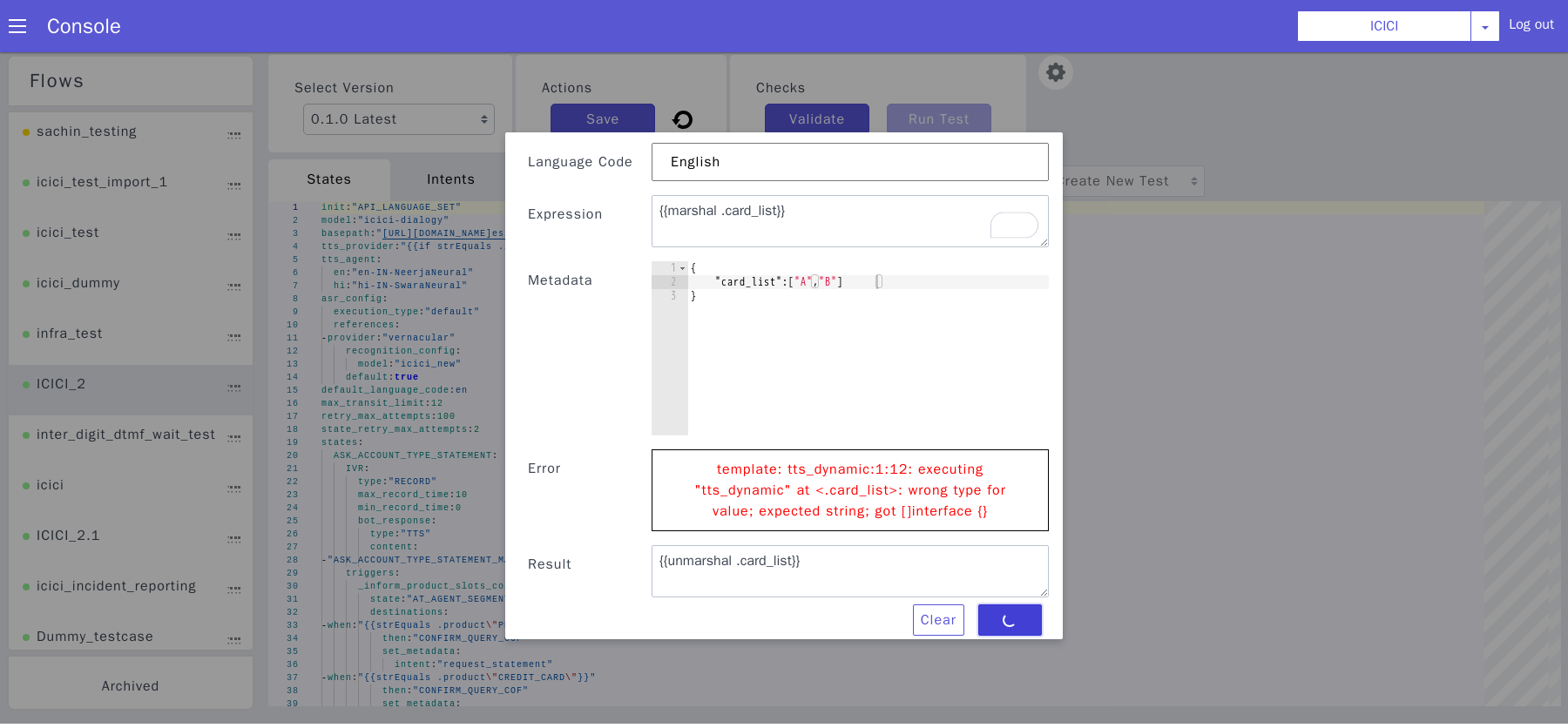 type on "["A","B"]" 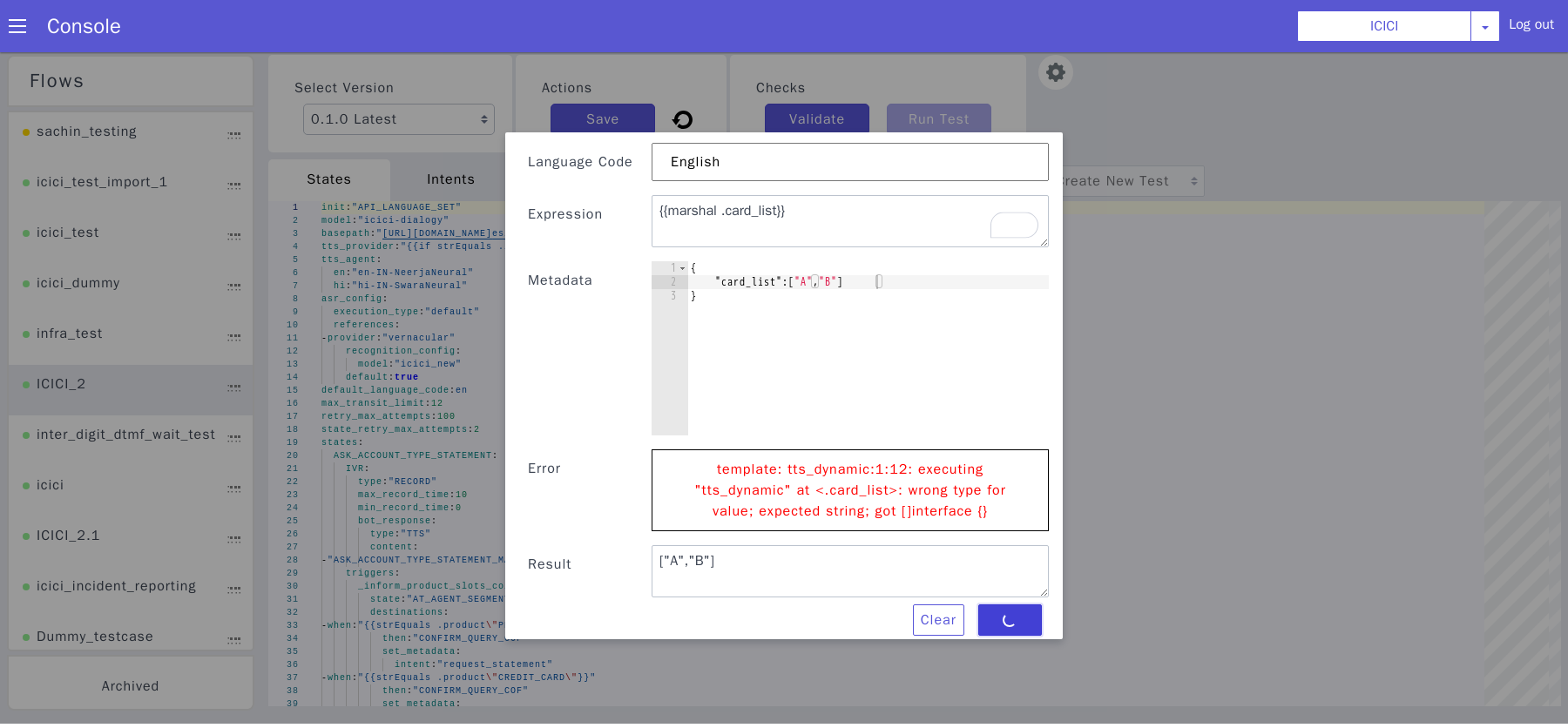 scroll, scrollTop: 29, scrollLeft: 0, axis: vertical 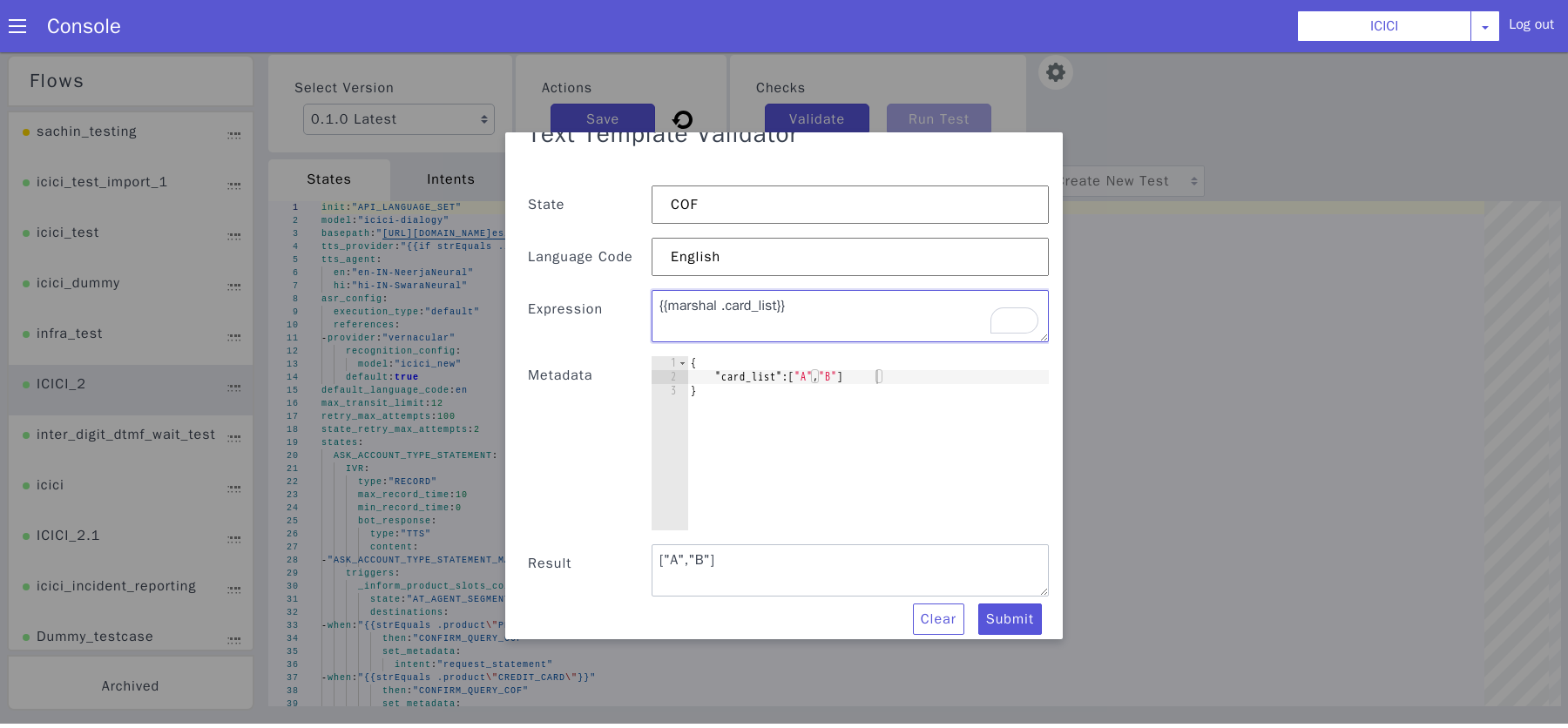 click on "{{marshal .card_list}}" at bounding box center (850, 316) 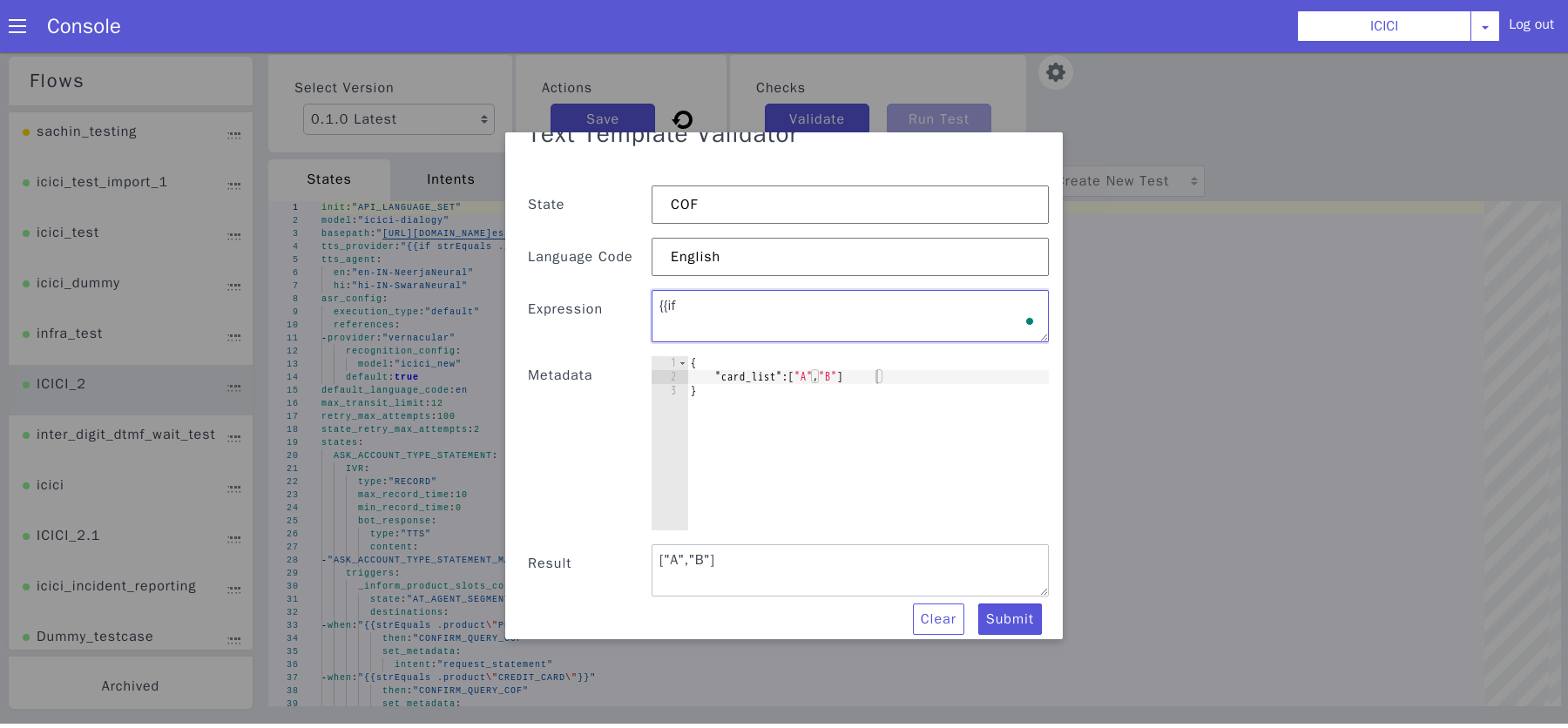paste on "{{gt (len .ib_931503_car_rmn_all_credit_cards) 1}}" 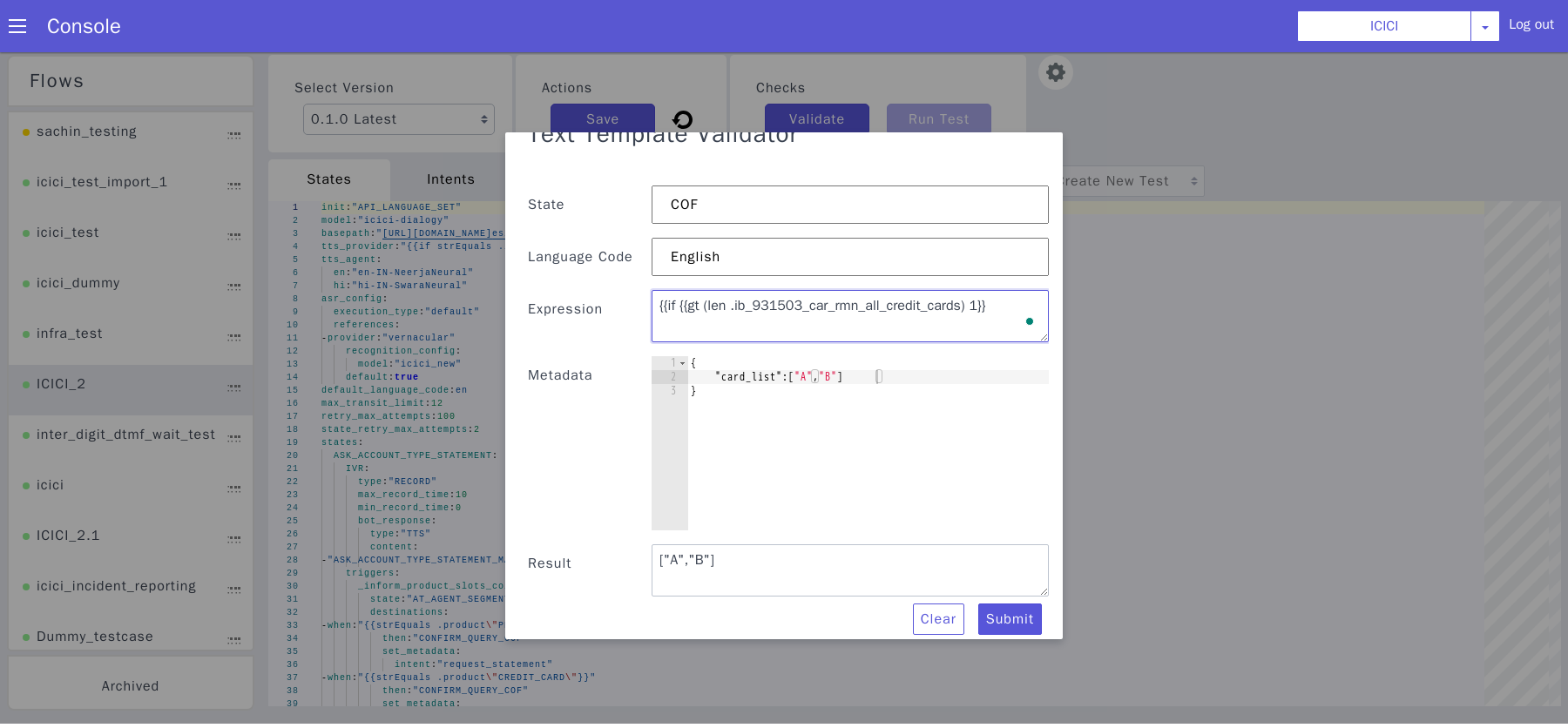 type on "{{if {{gt (len .ib_931503_car_rmn_all_credit_cards) 1}}" 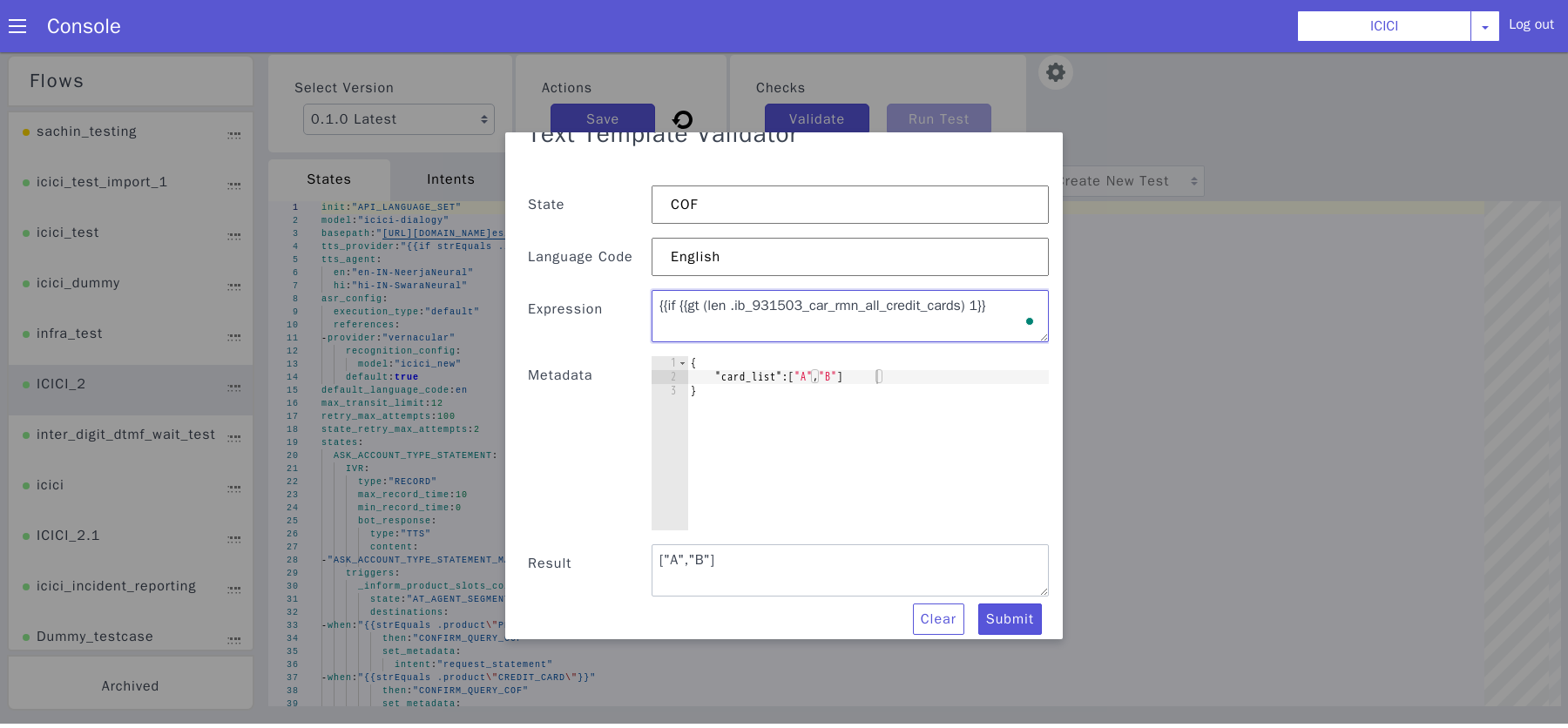 click on "{{if {{gt (len .ib_931503_car_rmn_all_credit_cards) 1}}" at bounding box center (850, 316) 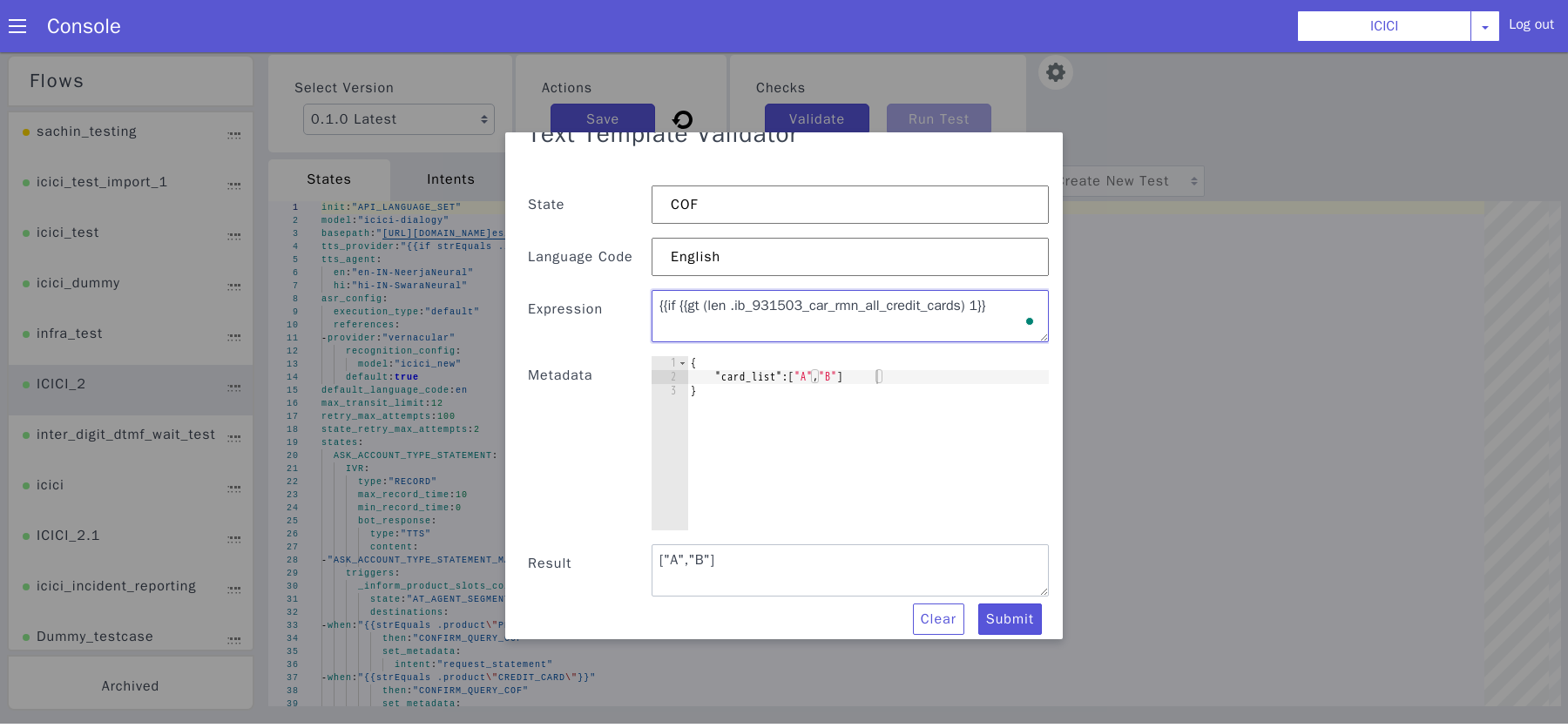 click on "{{if {{gt (len .ib_931503_car_rmn_all_credit_cards) 1}}" at bounding box center [850, 316] 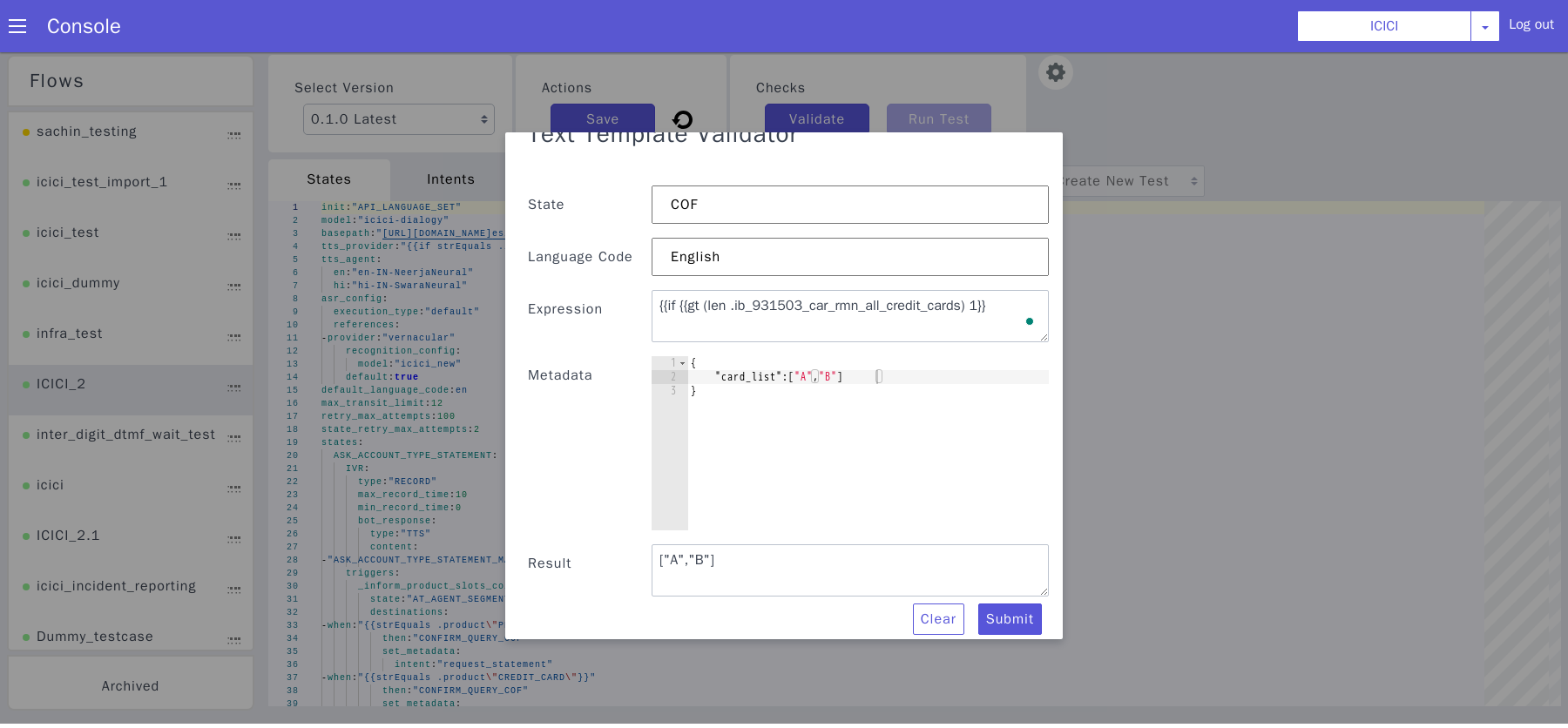 click on "{      "card_list" :  [ "A" ,  "B" ] }" at bounding box center [868, 457] 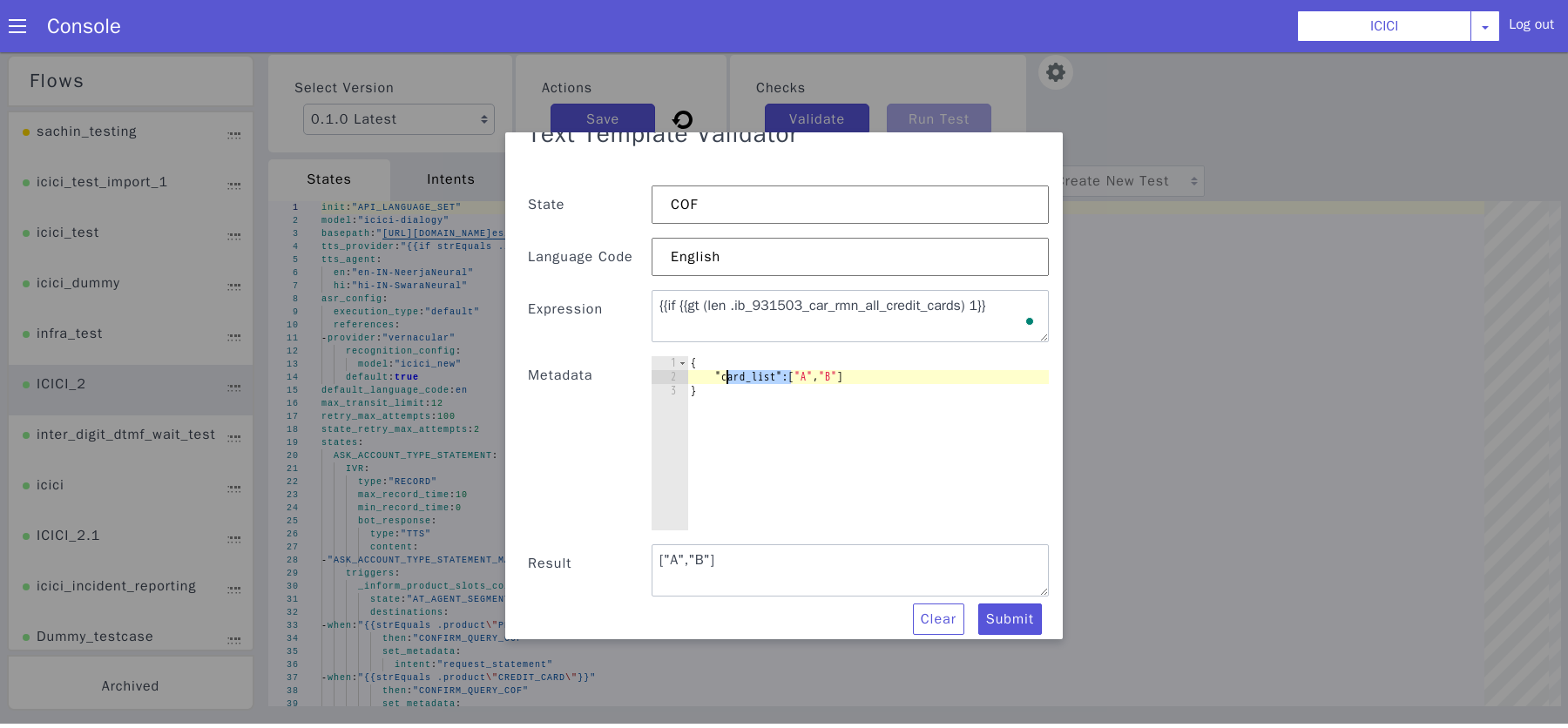 click on "{      "card_list" :  [ "A" ,  "B" ] }" at bounding box center [868, 457] 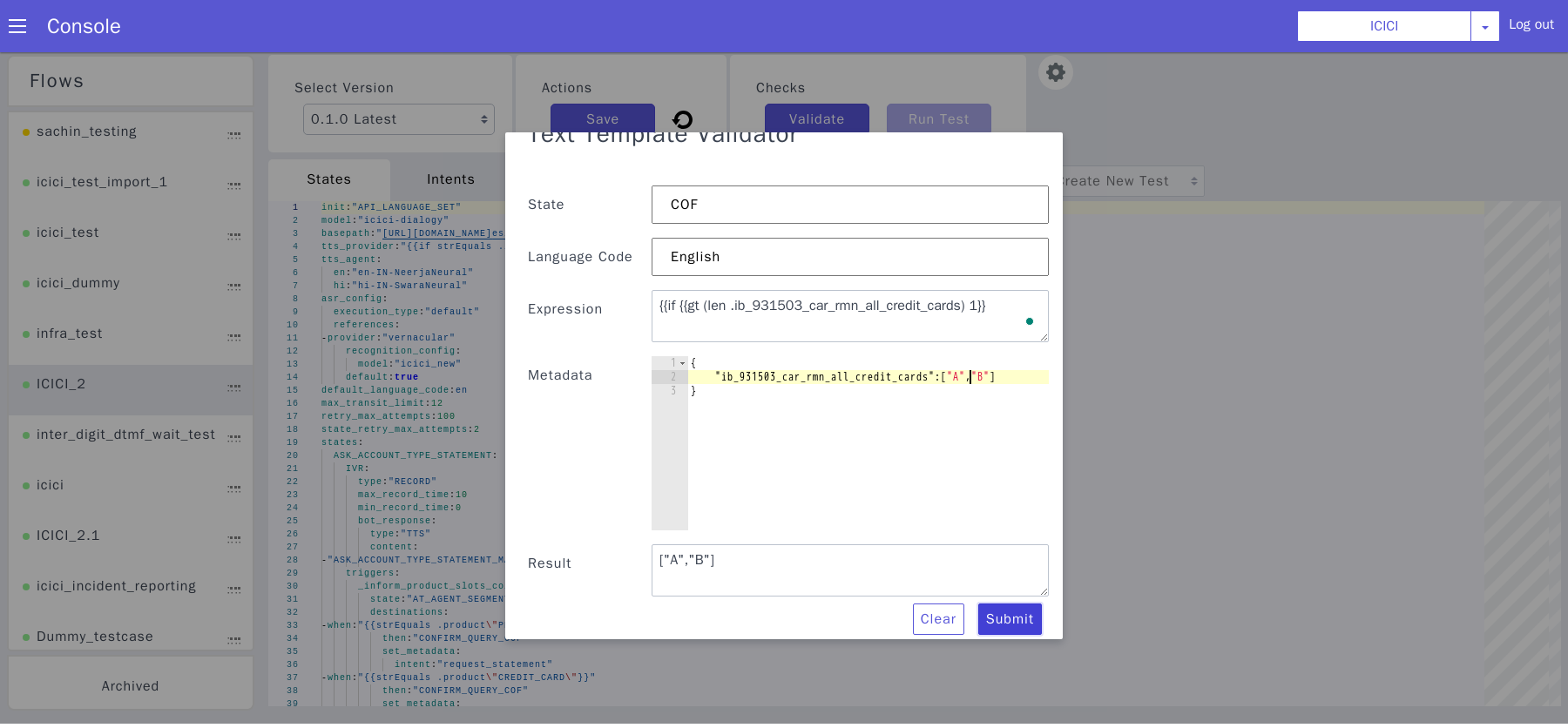click on "Submit" at bounding box center [1010, 619] 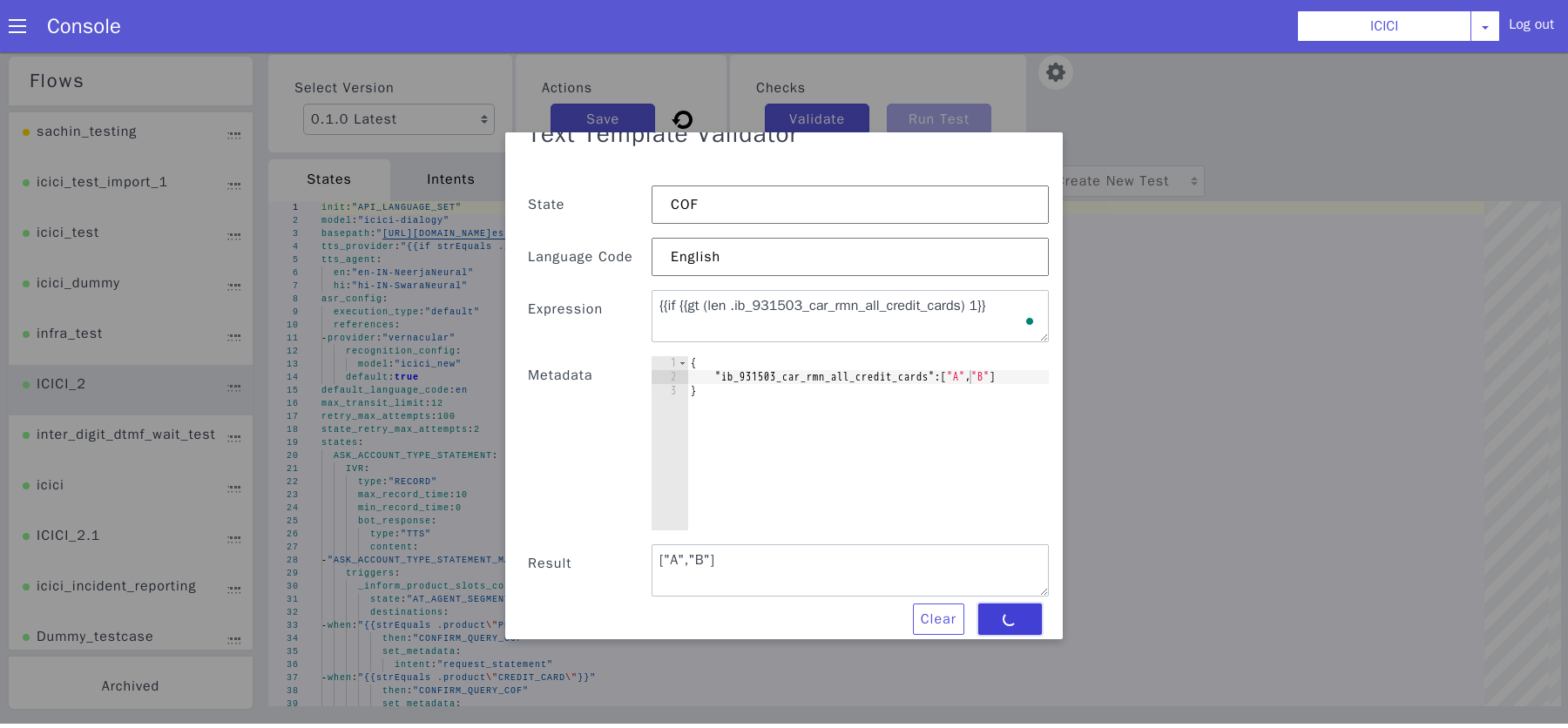 type on "{{if {{gt (len .ib_931503_car_rmn_all_credit_cards) 1}}" 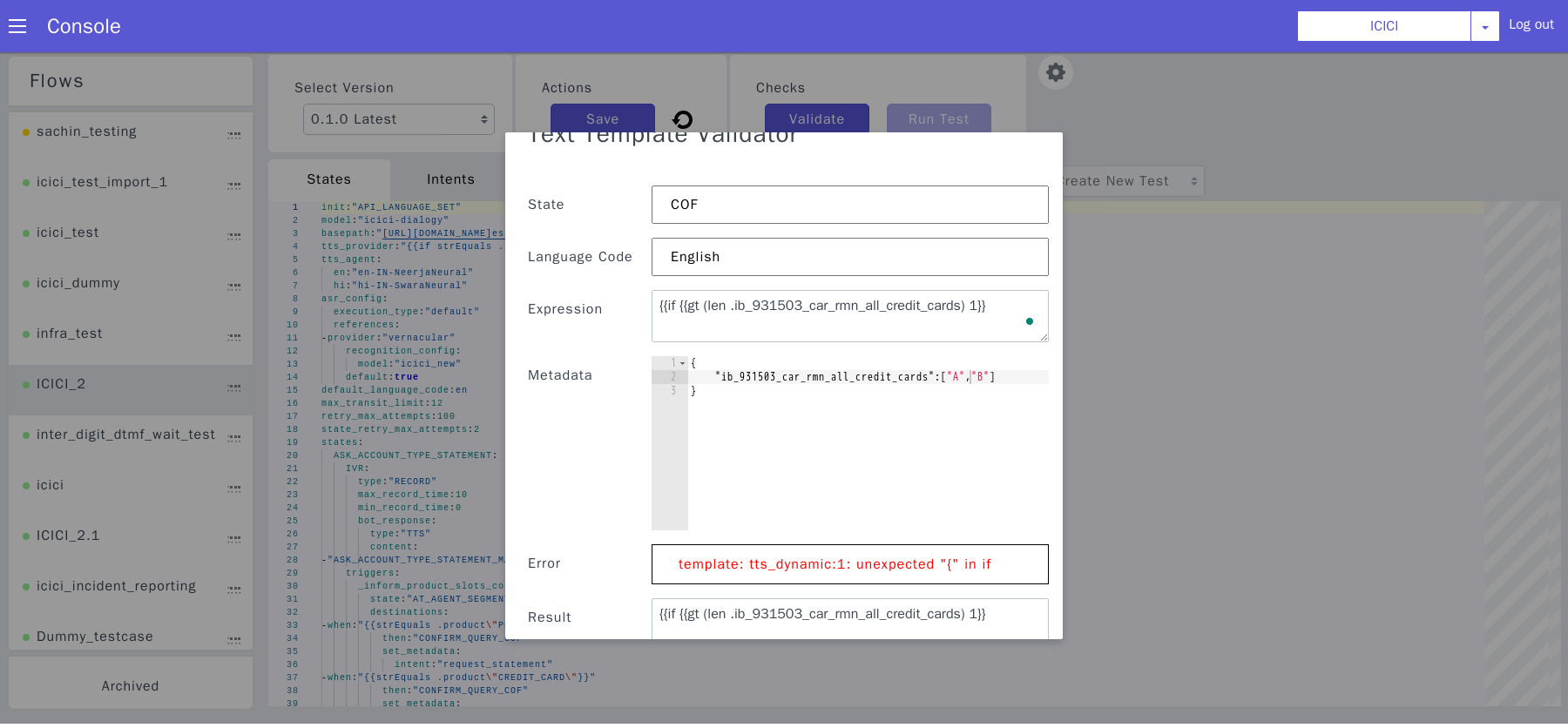 scroll, scrollTop: 83, scrollLeft: 0, axis: vertical 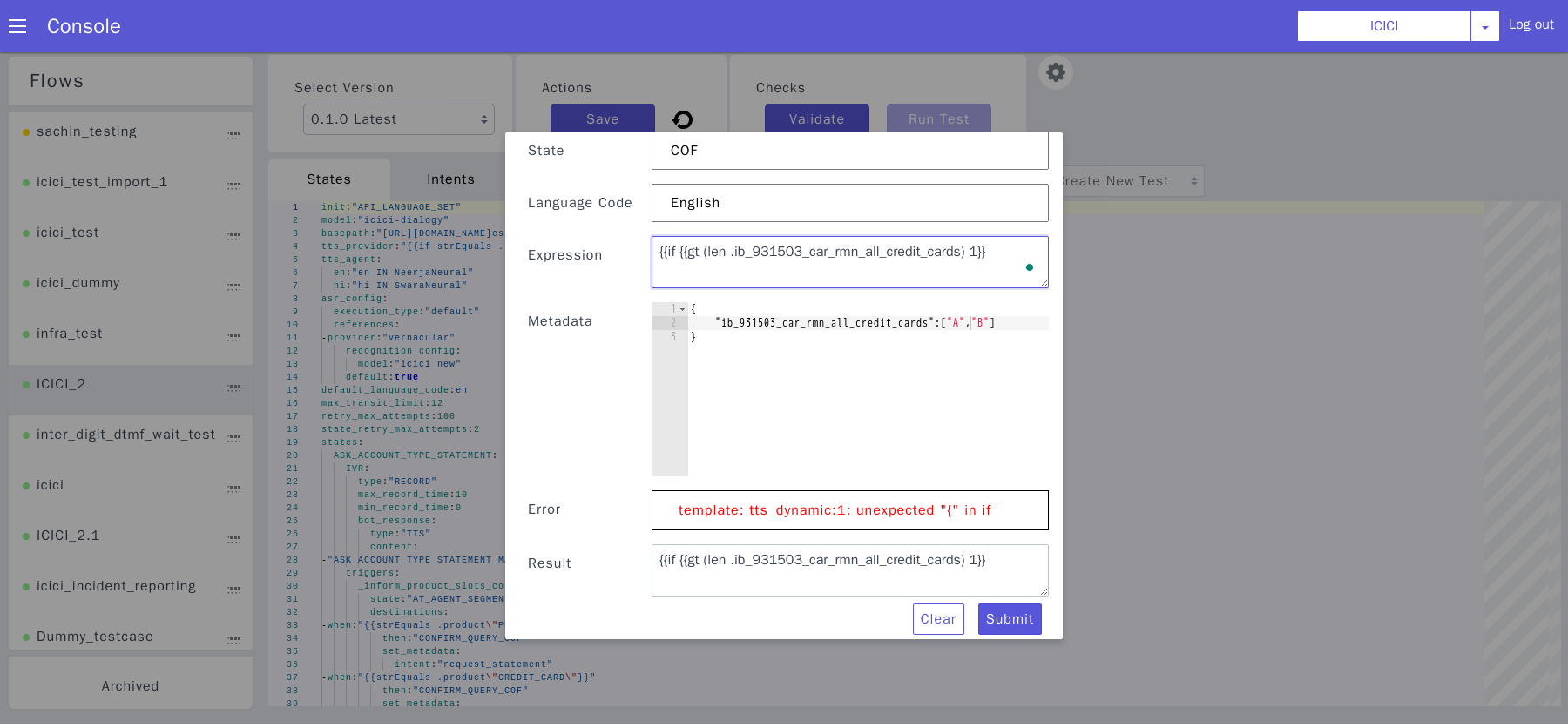 click on "{{if {{gt (len .ib_931503_car_rmn_all_credit_cards) 1}}" at bounding box center [850, 262] 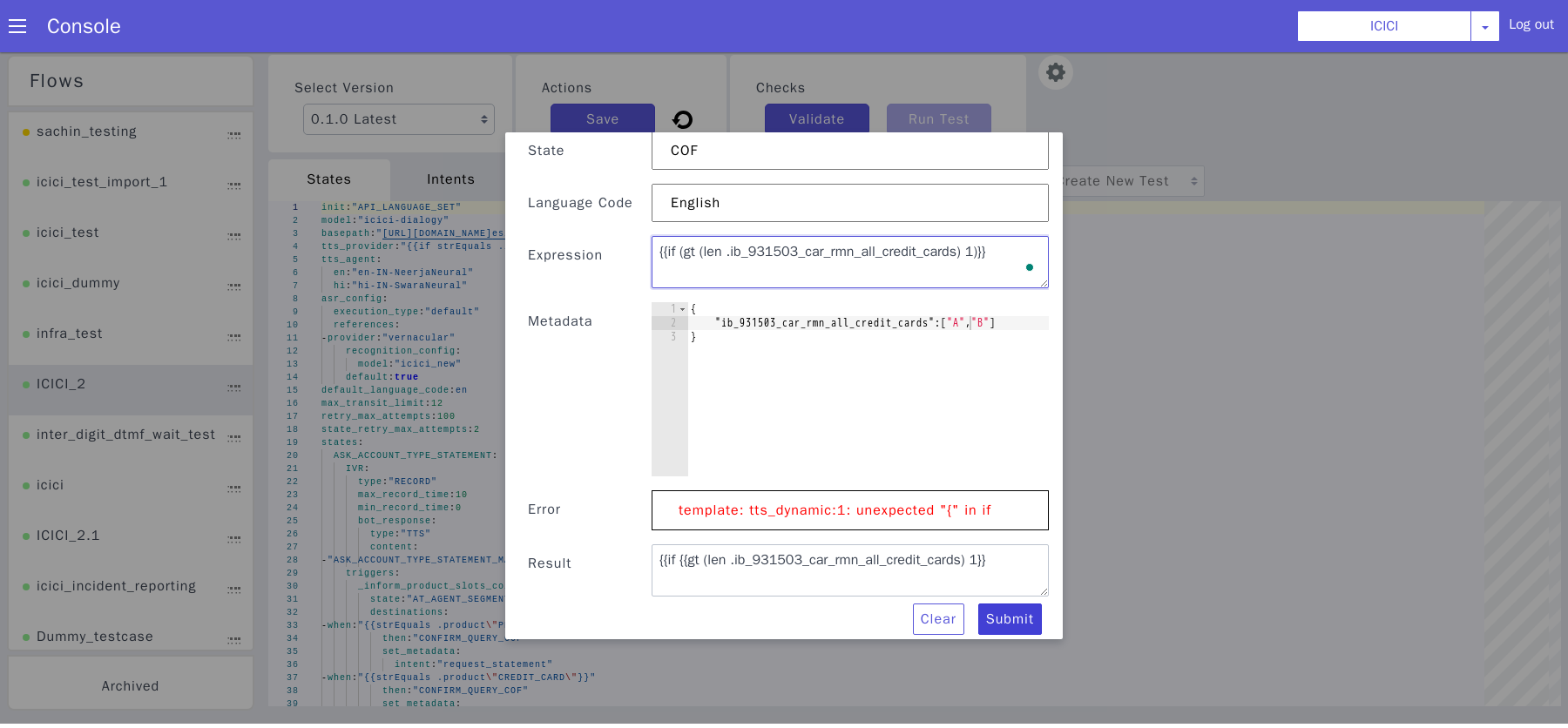 type on "{{if (gt (len .ib_931503_car_rmn_all_credit_cards) 1)}}" 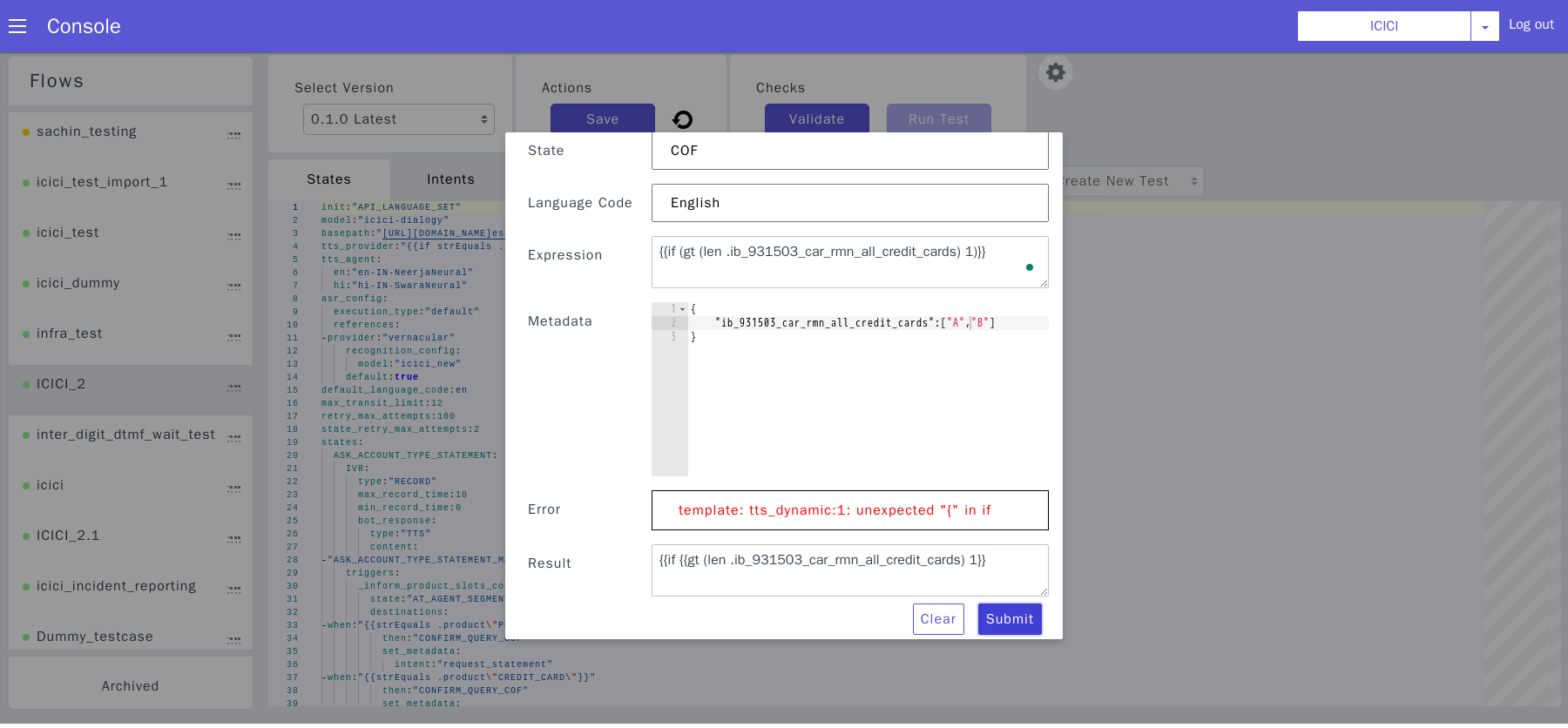 click on "Submit" at bounding box center (1010, 619) 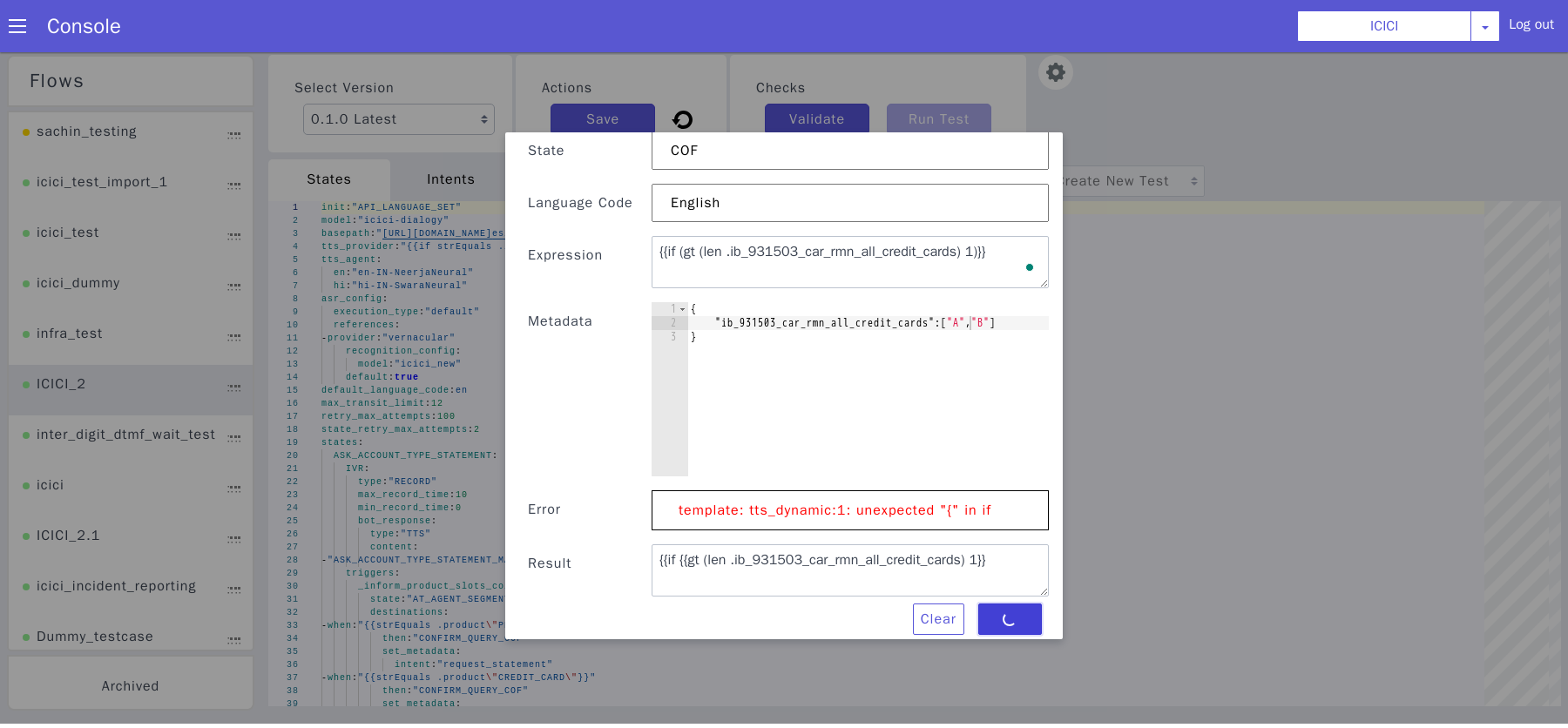 type on "{{if (gt (len .ib_931503_car_rmn_all_credit_cards) 1)}}" 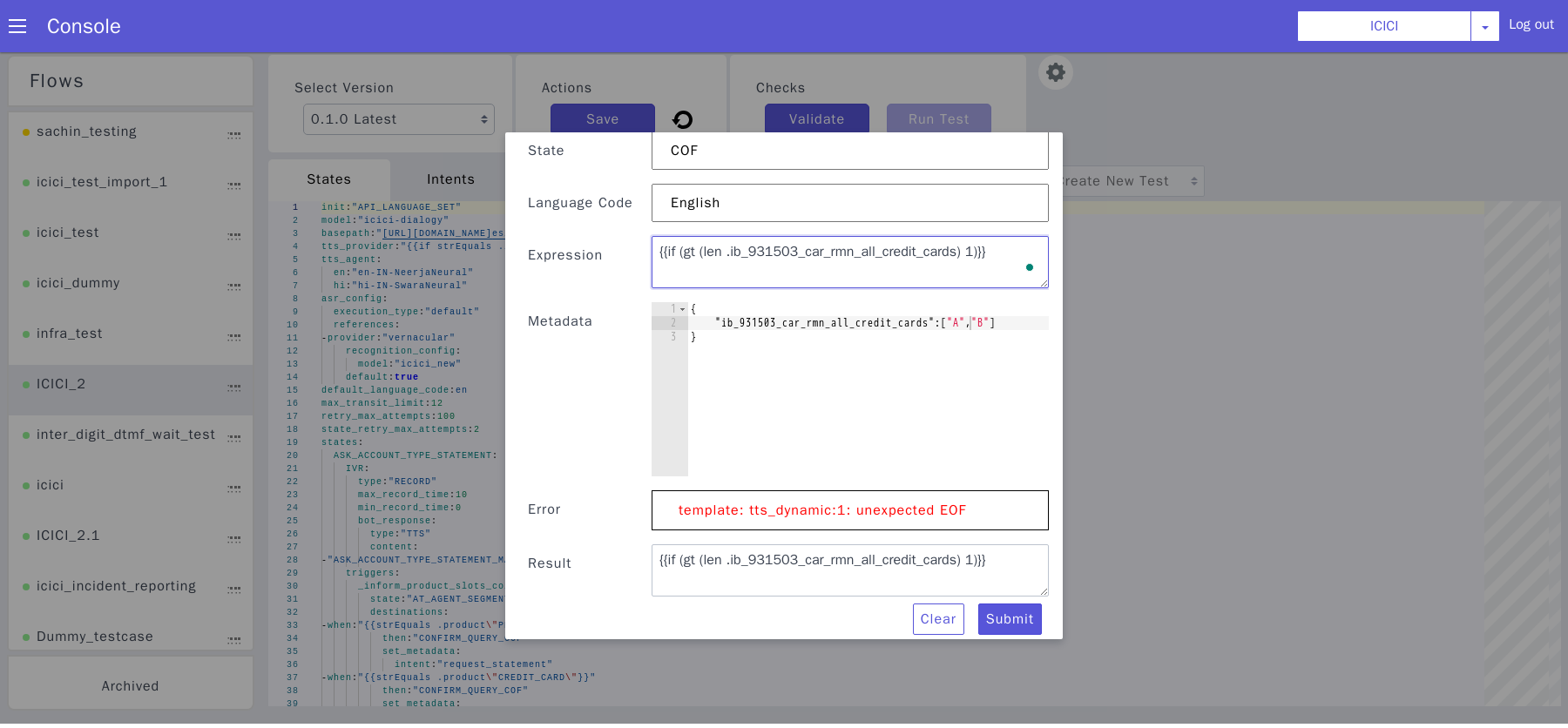 click on "{{if (gt (len .ib_931503_car_rmn_all_credit_cards) 1)}}" at bounding box center (850, 262) 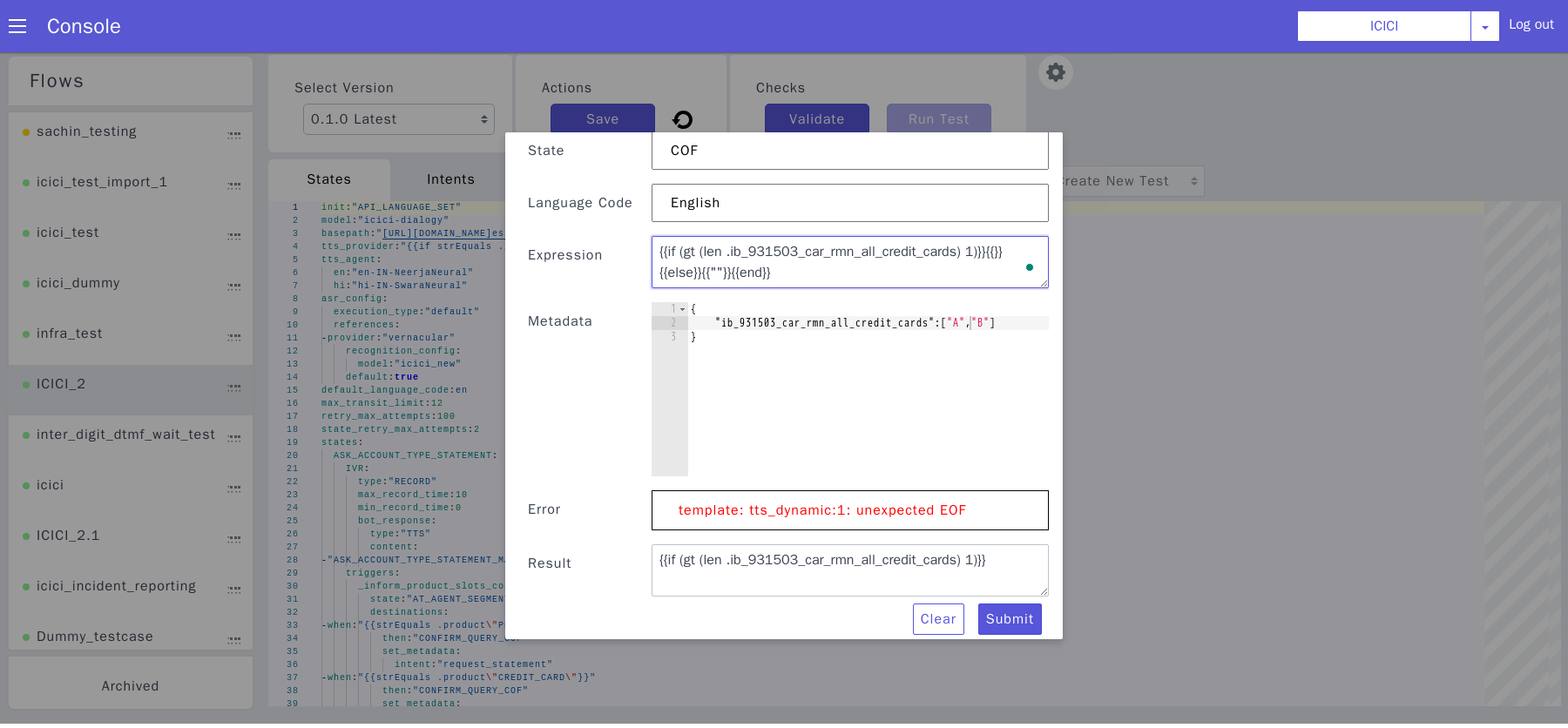 click on "{{if (gt (len .ib_931503_car_rmn_all_credit_cards) 1)}}{{}}{{else}}{{""}}{{end}}" at bounding box center [850, 262] 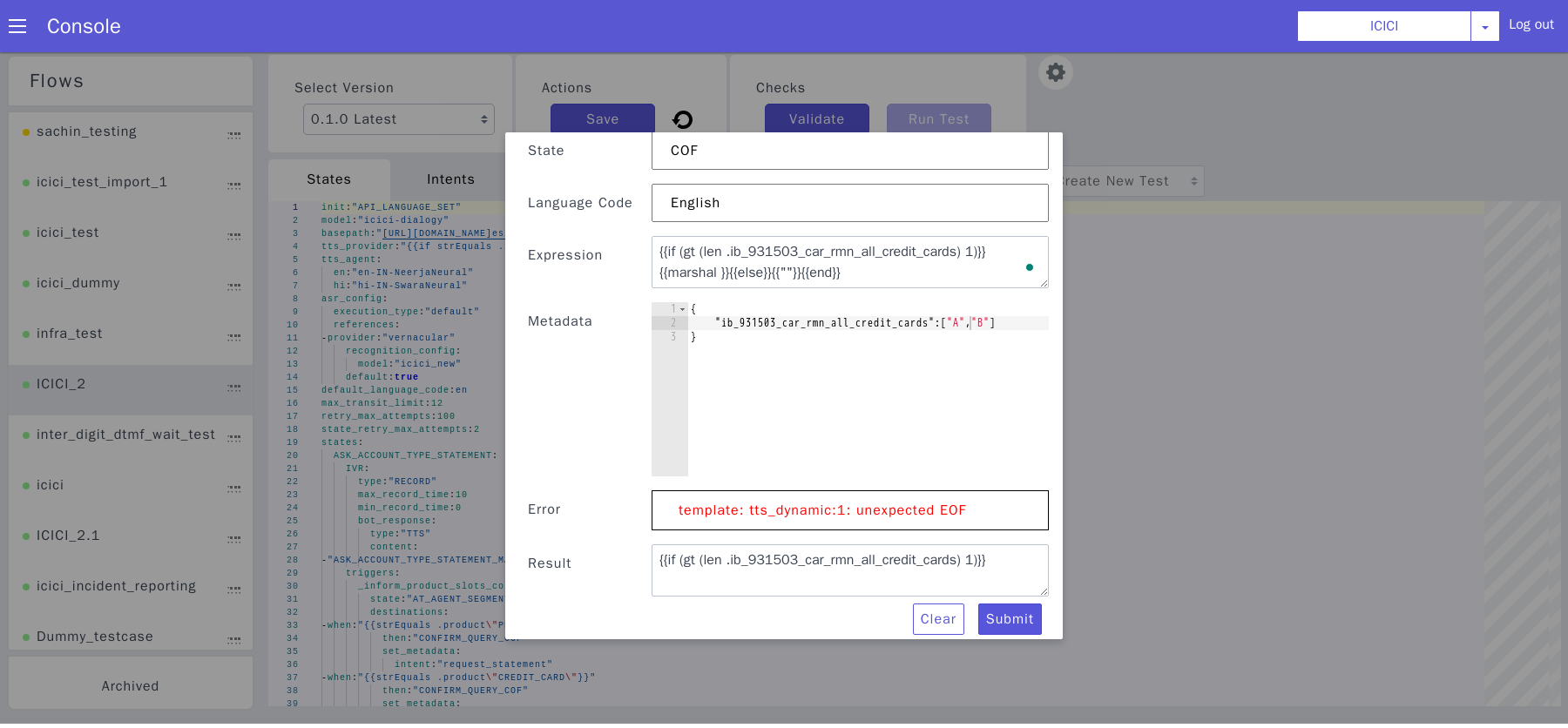 click on "{      "ib_931503_car_rmn_all_credit_cards" :  [ "A" ,  "B" ] }" at bounding box center (876, 403) 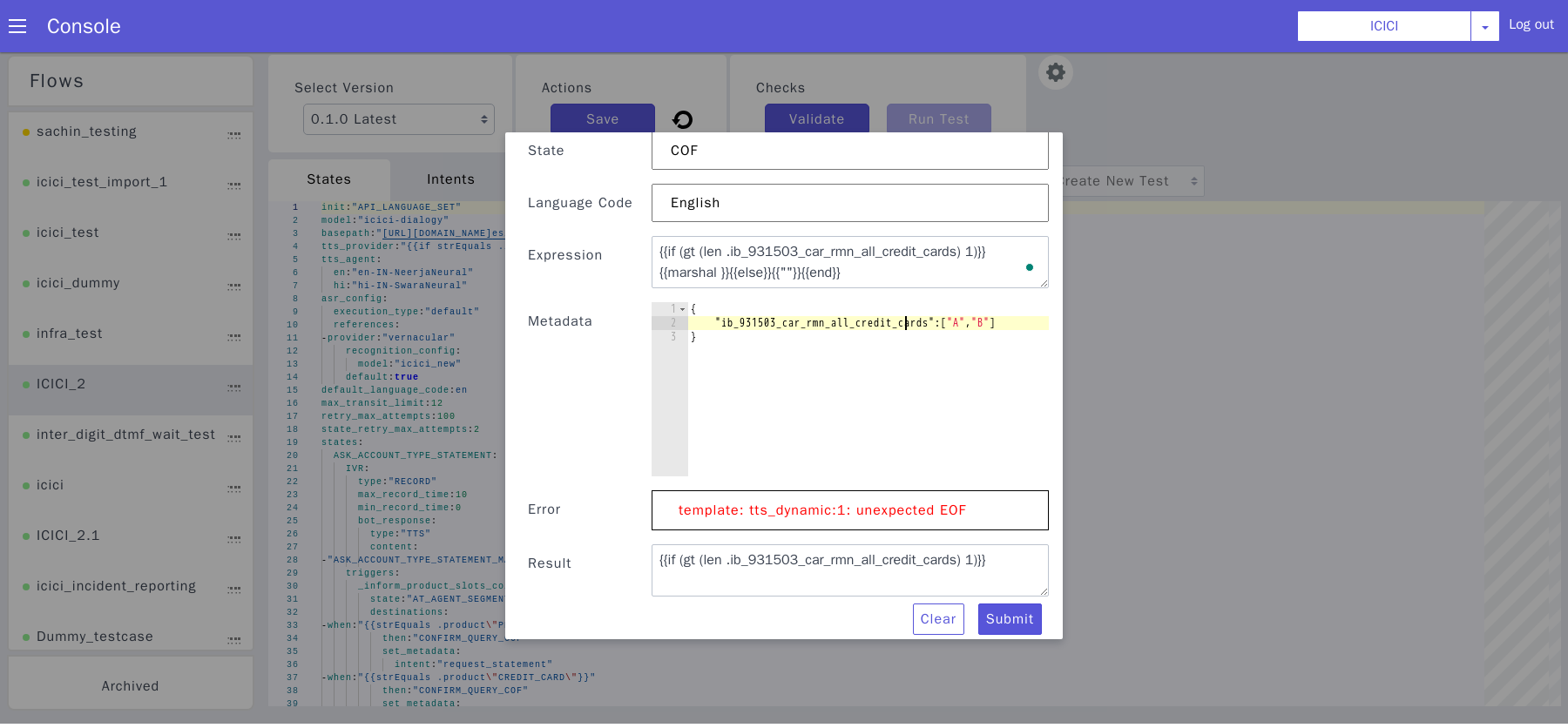 click on "{      "ib_931503_car_rmn_all_credit_cards" :  [ "A" ,  "B" ] }" at bounding box center (876, 403) 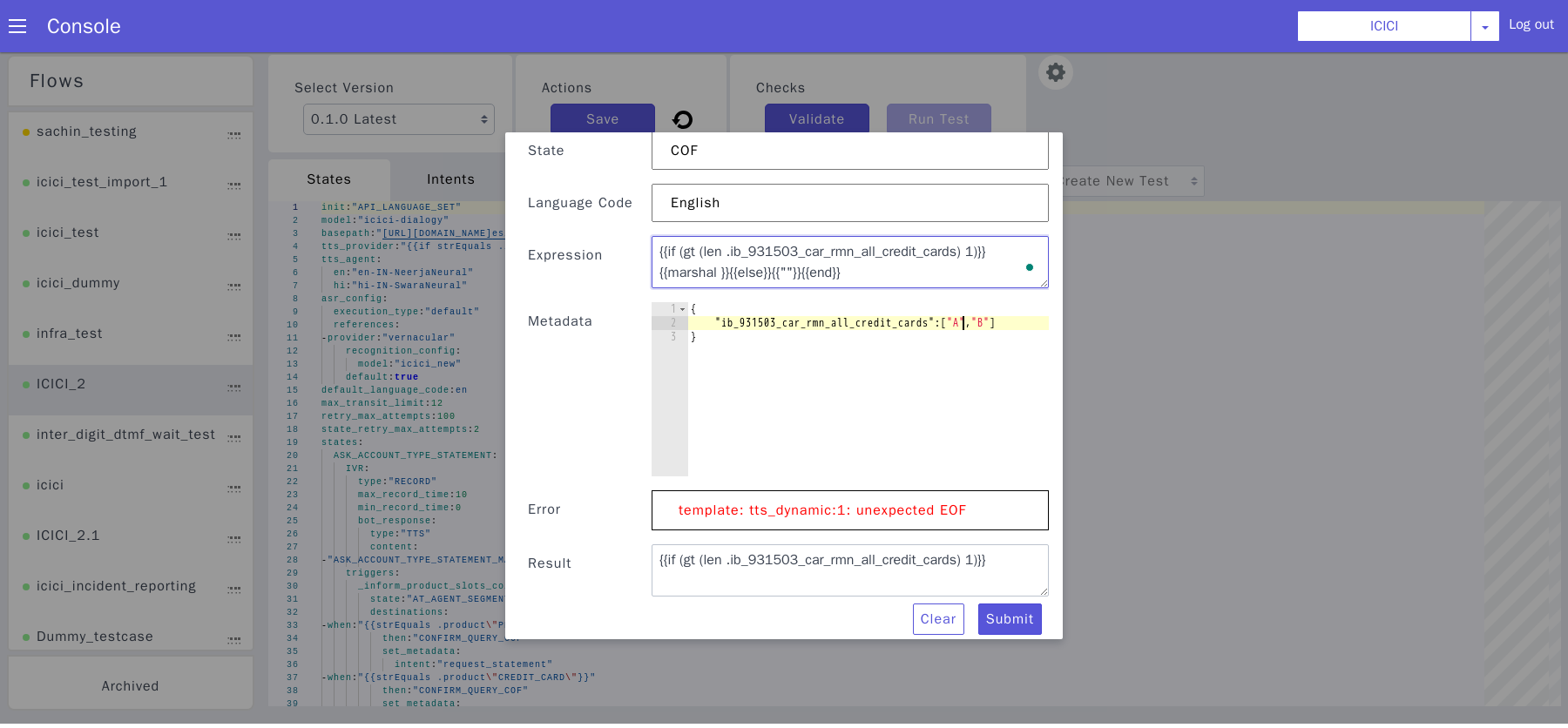 click on "{{if (gt (len .ib_931503_car_rmn_all_credit_cards) 1)}}{{marshal }}{{else}}{{""}}{{end}}" at bounding box center [850, 262] 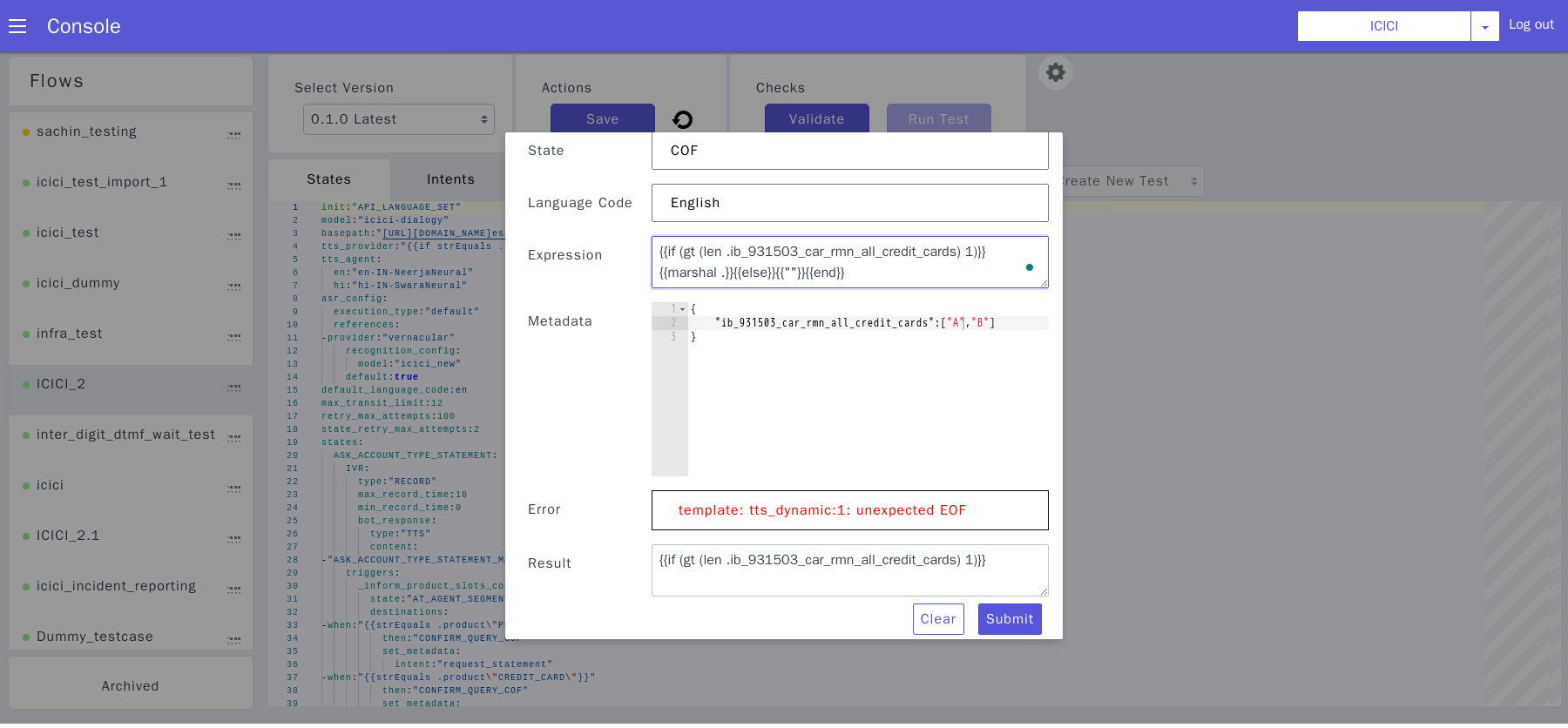 paste on "ib_931503_car_rmn_all_credit_cards" 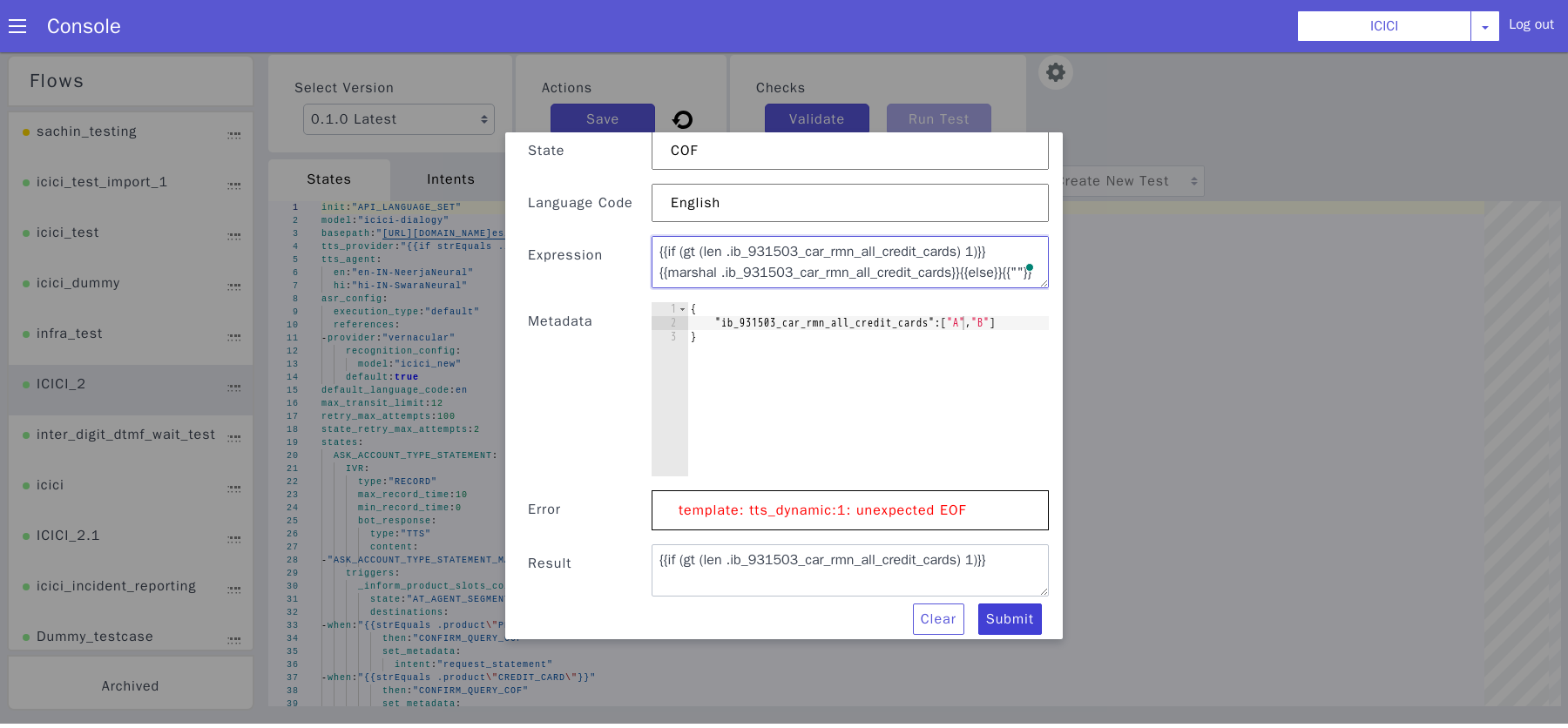 type on "{{if (gt (len .ib_931503_car_rmn_all_credit_cards) 1)}}{{marshal .ib_931503_car_rmn_all_credit_cards}}{{else}}{{""}}{{end}}" 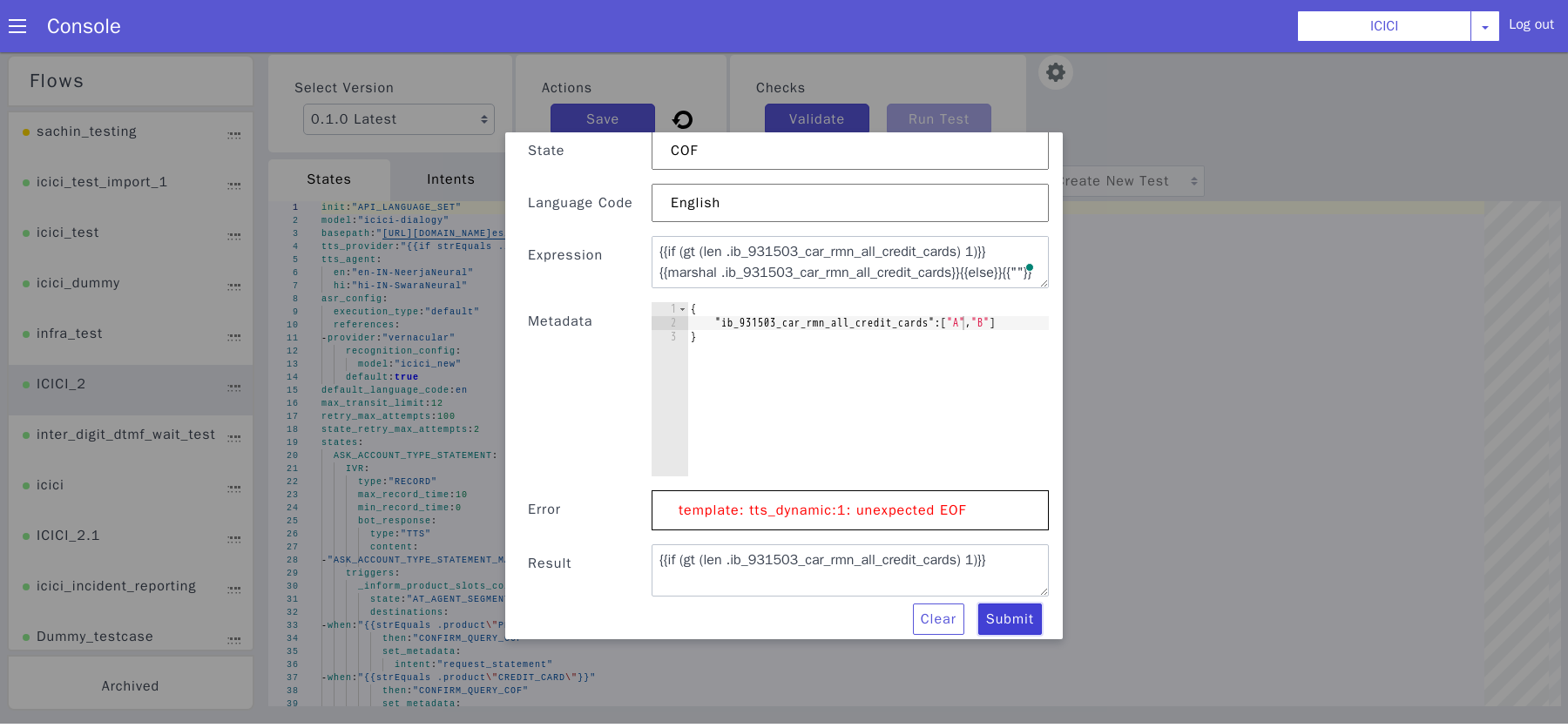 click on "Submit" at bounding box center (1010, 619) 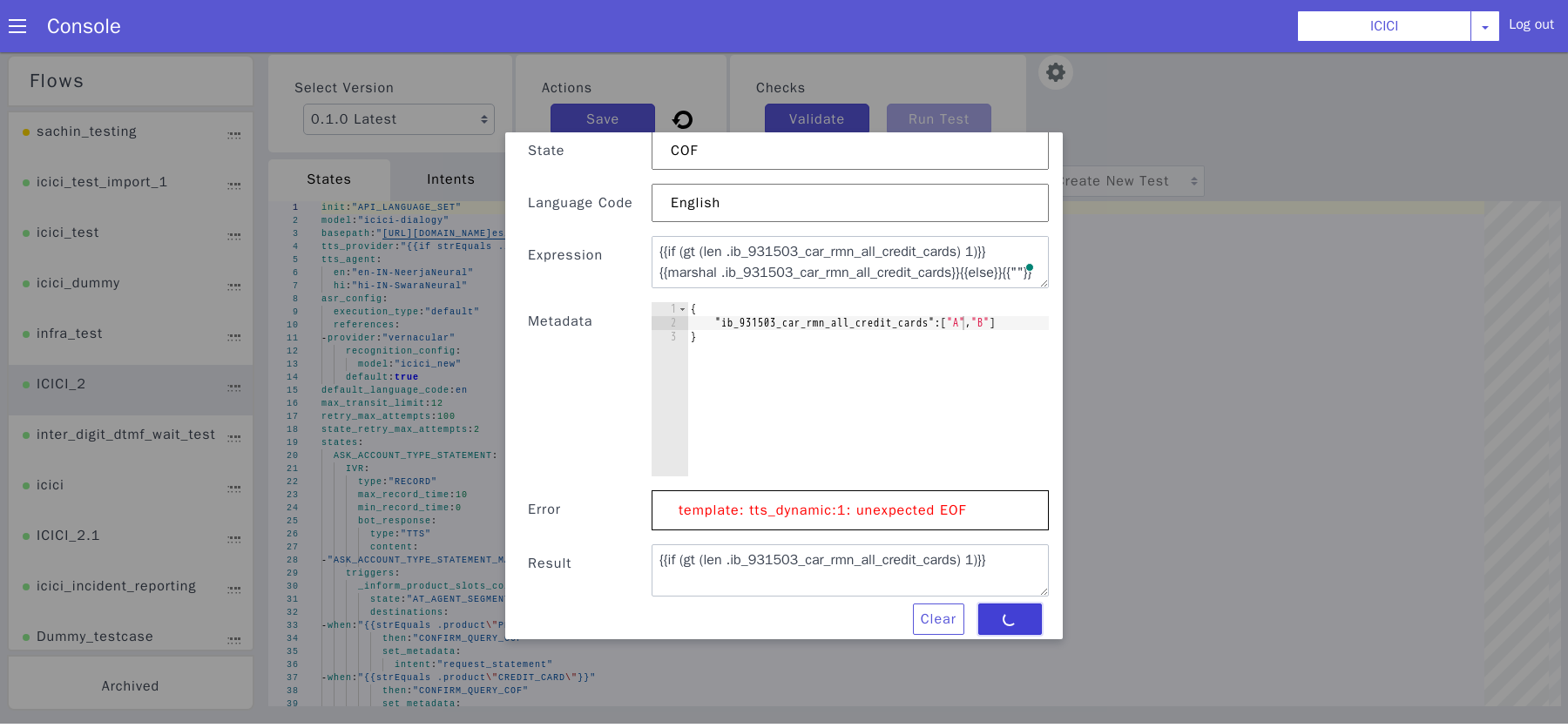 type on "["A","B"]" 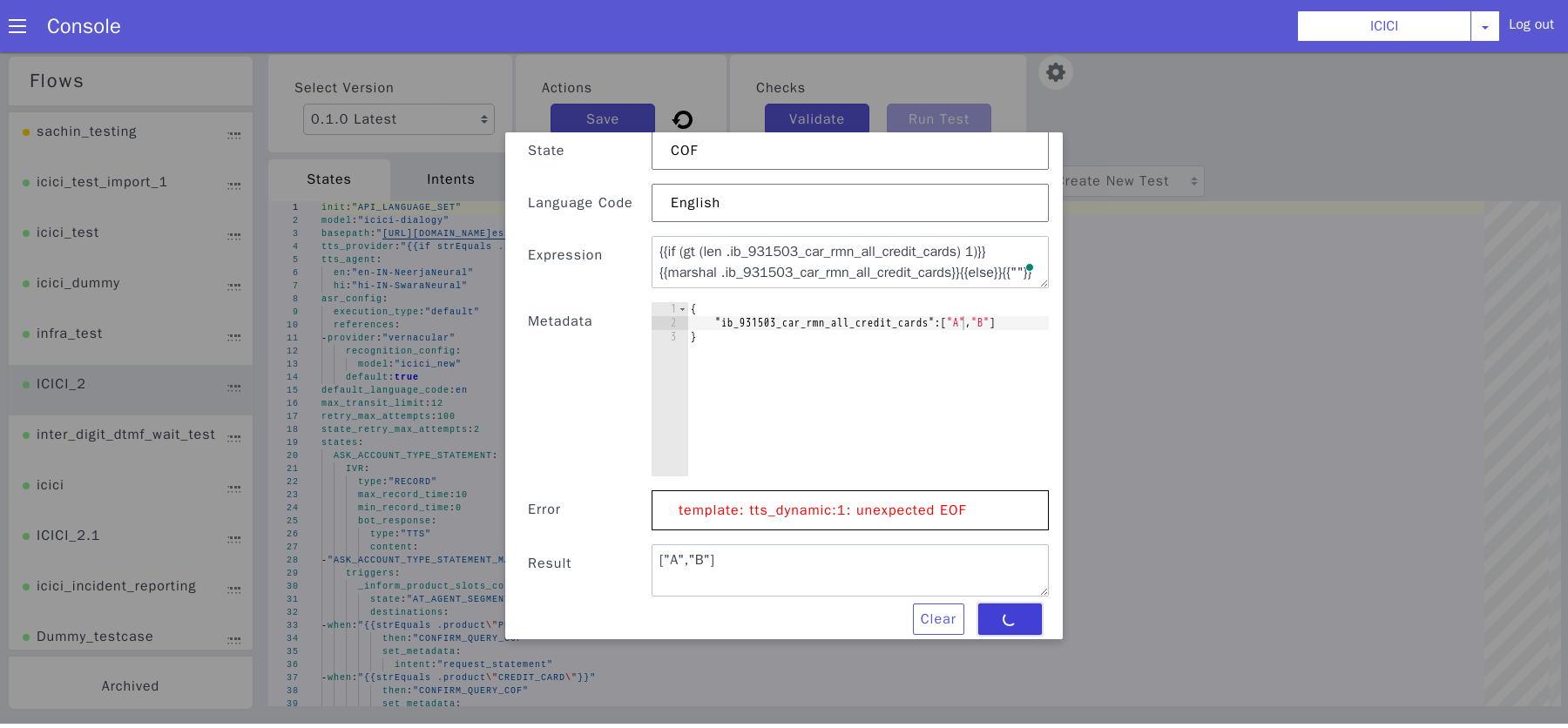 scroll, scrollTop: 29, scrollLeft: 0, axis: vertical 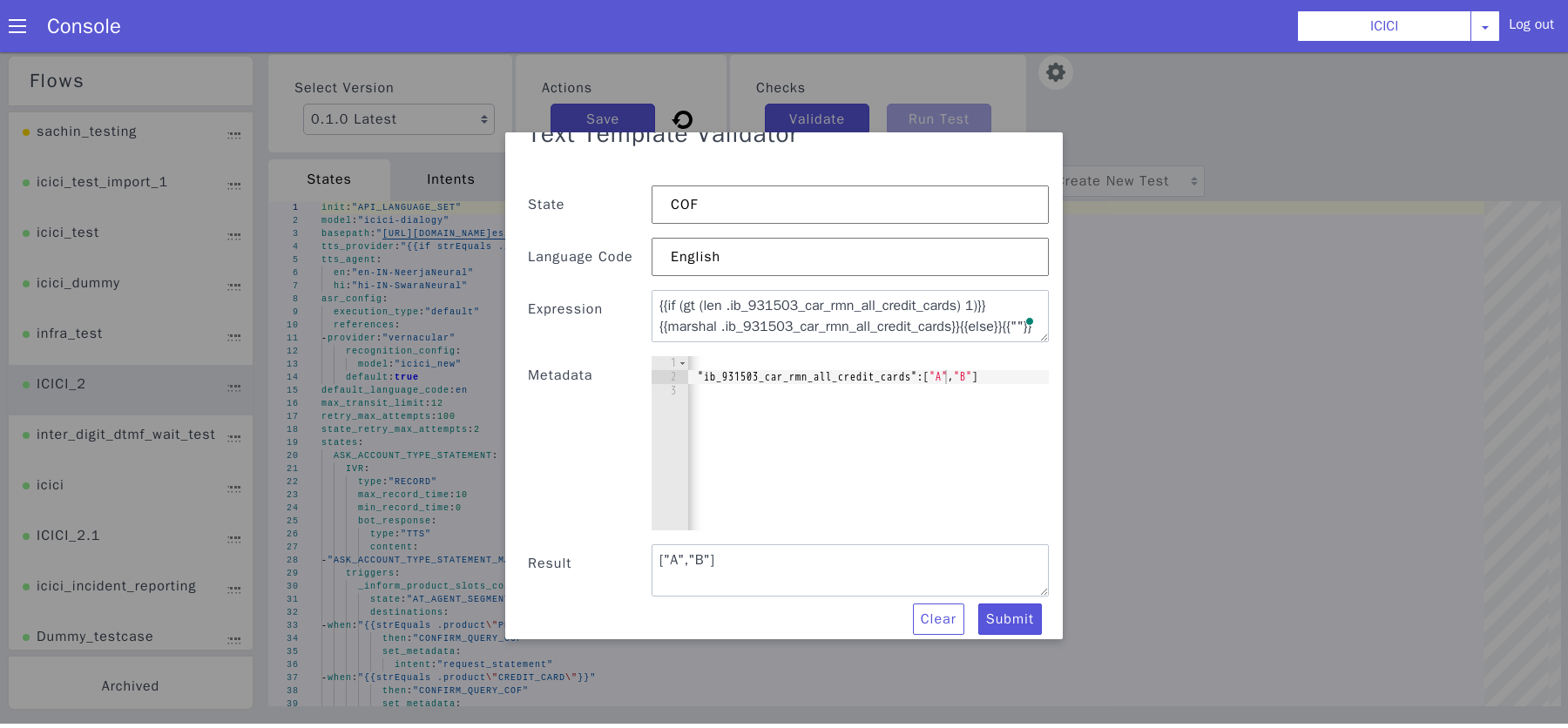 click on "{      "ib_931503_car_rmn_all_credit_cards" :  [ "A" ,  "B" ] }" at bounding box center (859, 457) 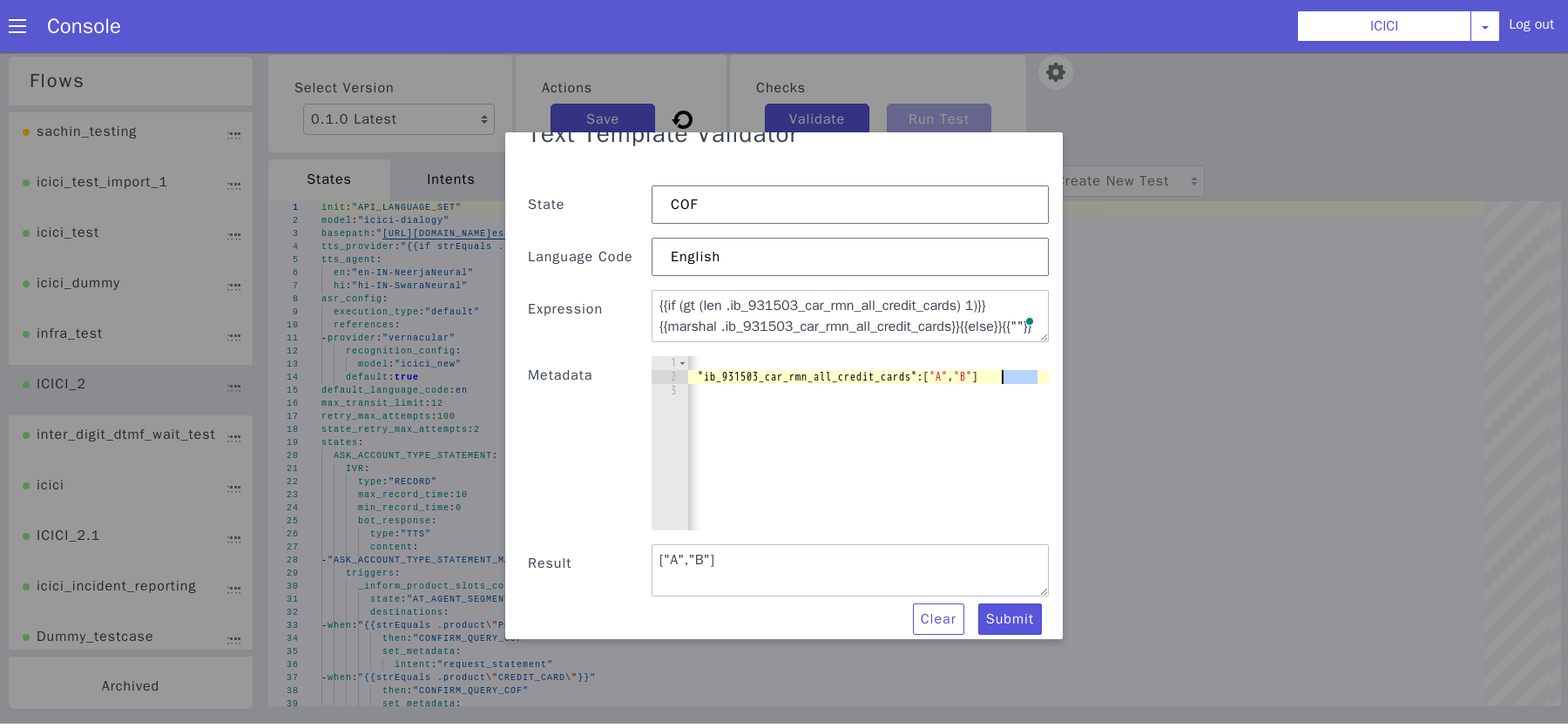 type on ""ib_931503_car_rmn_all_credit_cards": ["A"]" 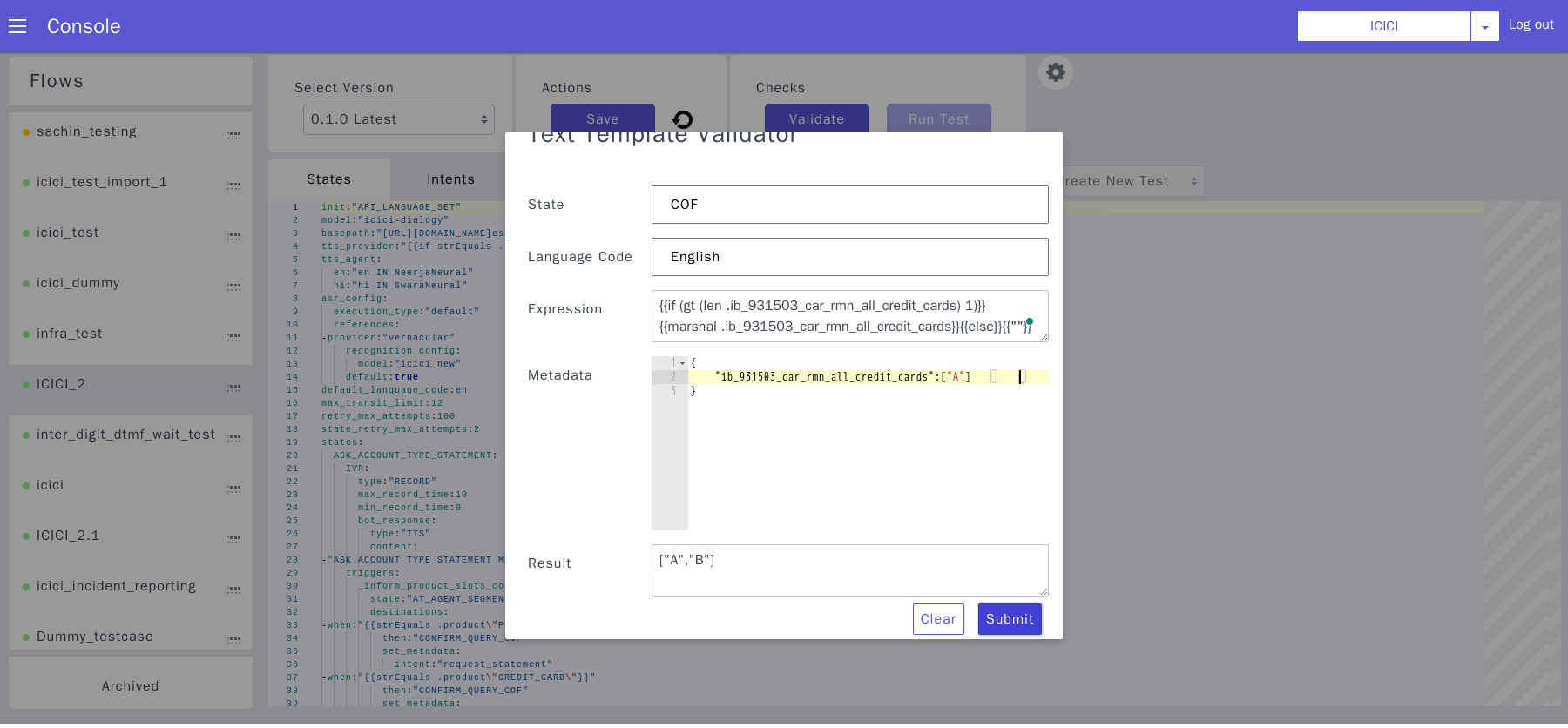click on "Submit" at bounding box center [1010, 619] 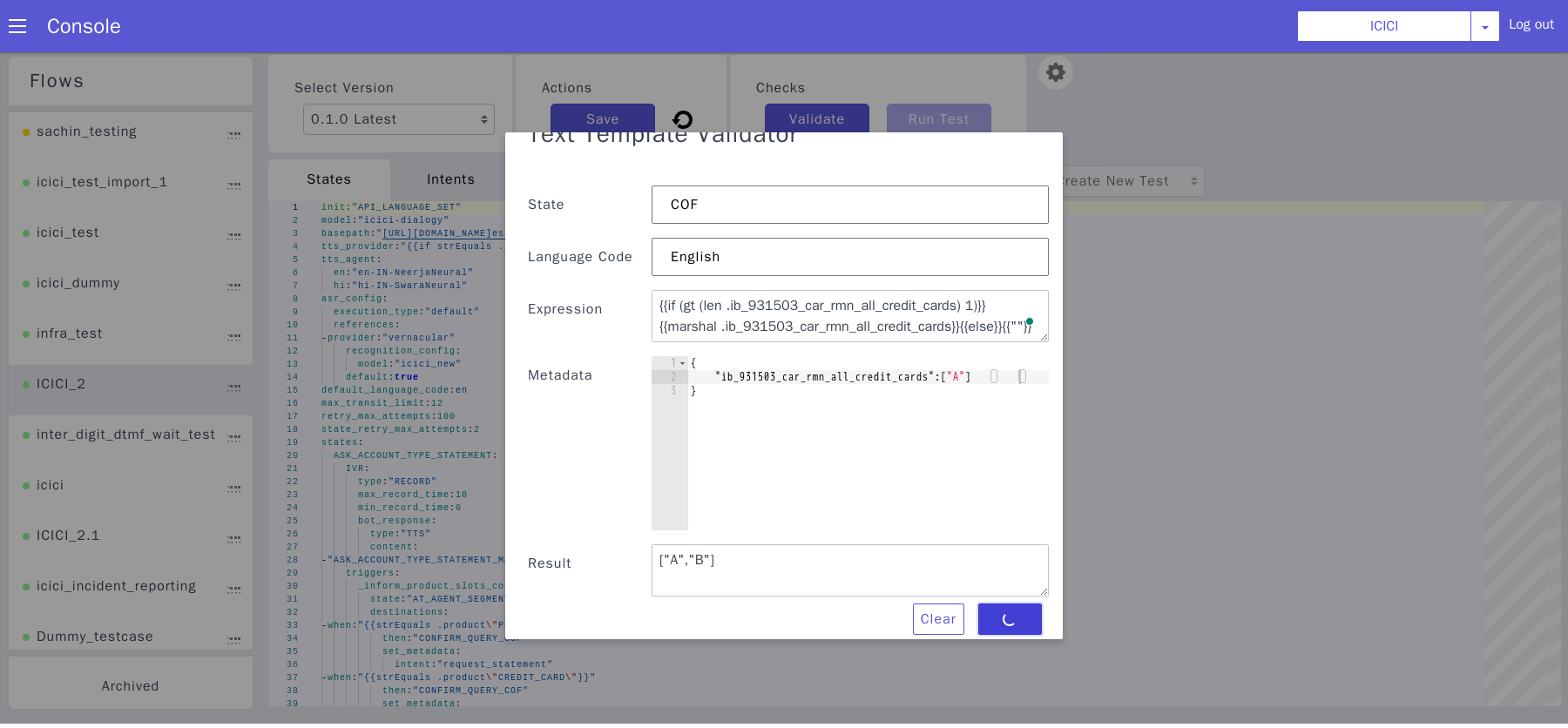 scroll, scrollTop: 0, scrollLeft: 0, axis: both 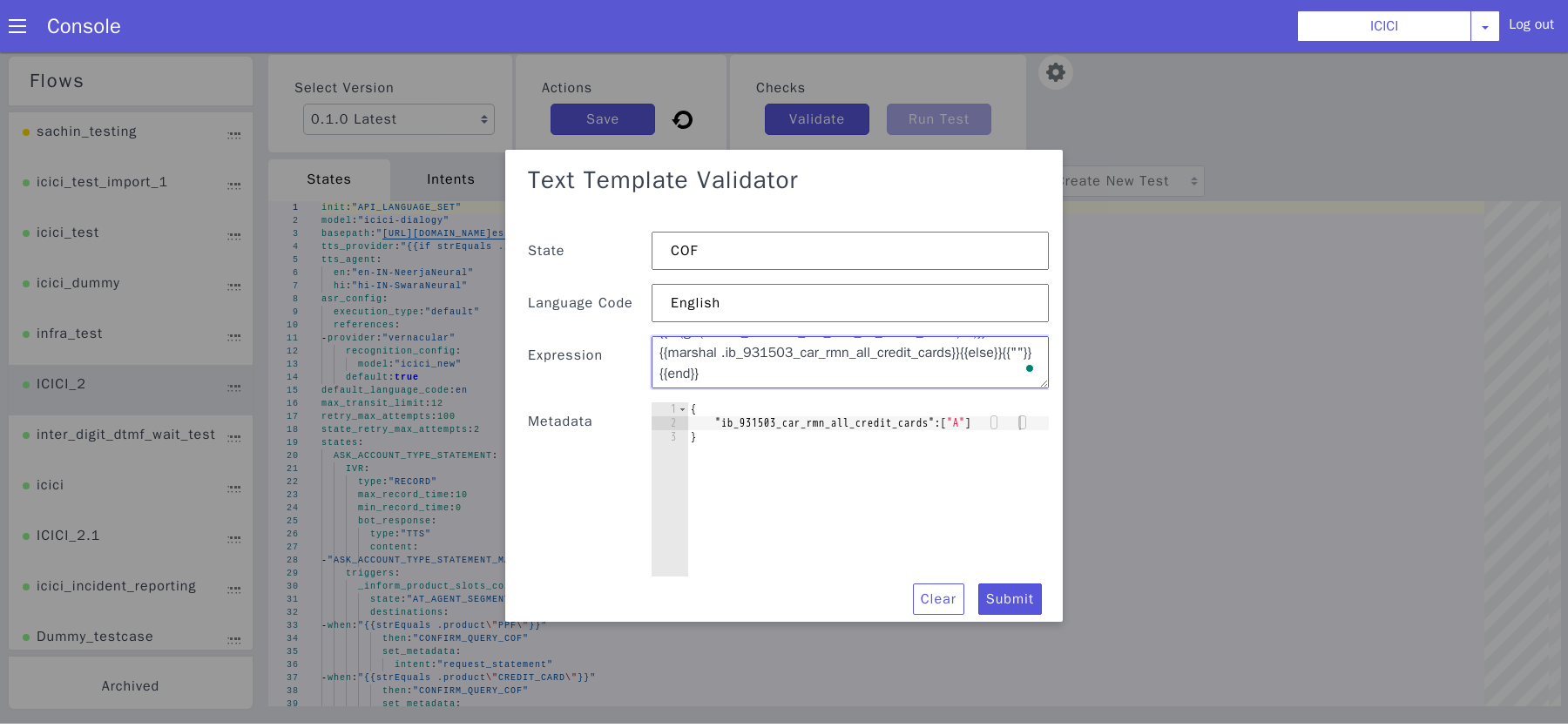 click on "{{if (gt (len .ib_931503_car_rmn_all_credit_cards) 1)}}{{marshal .ib_931503_car_rmn_all_credit_cards}}{{else}}{{""}}{{end}}" at bounding box center [850, 362] 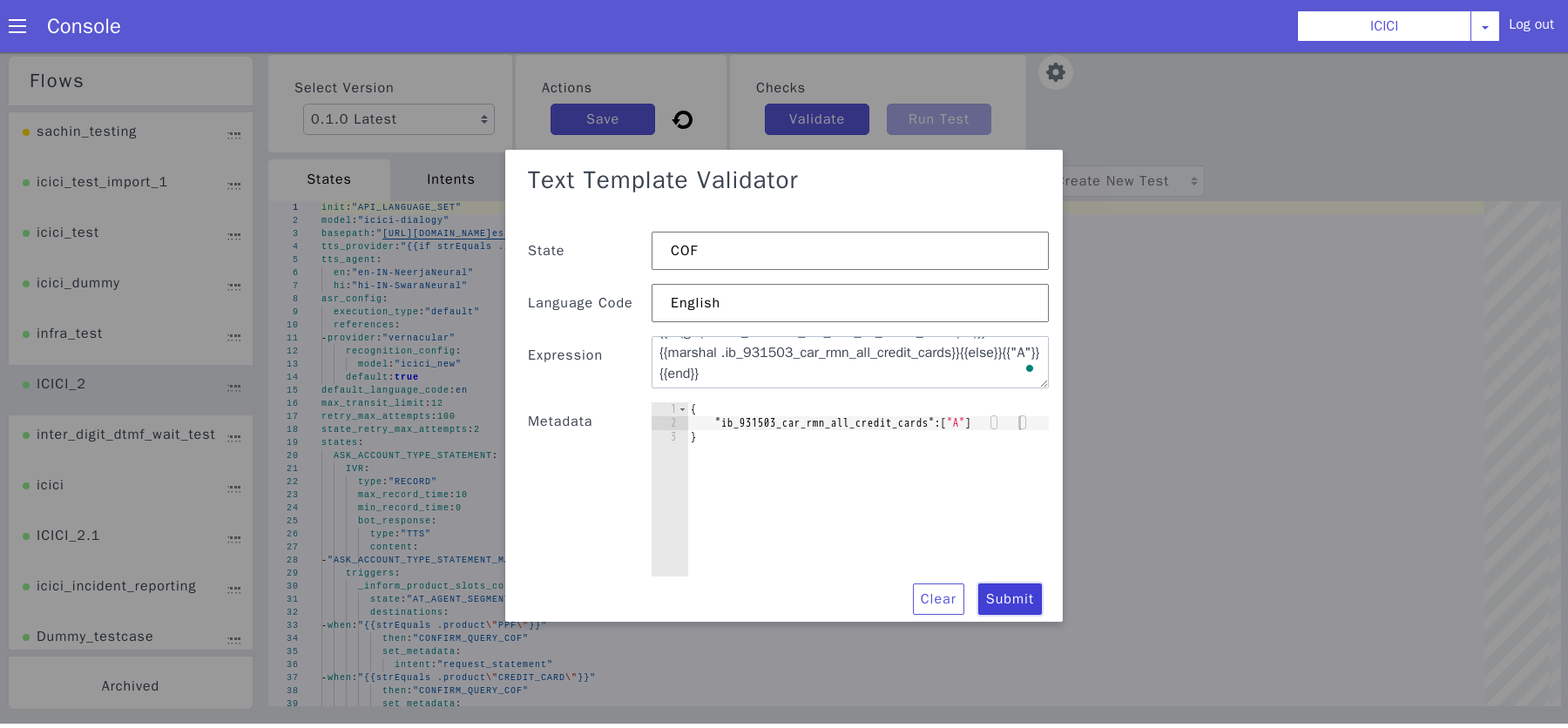click on "Submit" at bounding box center [1010, 599] 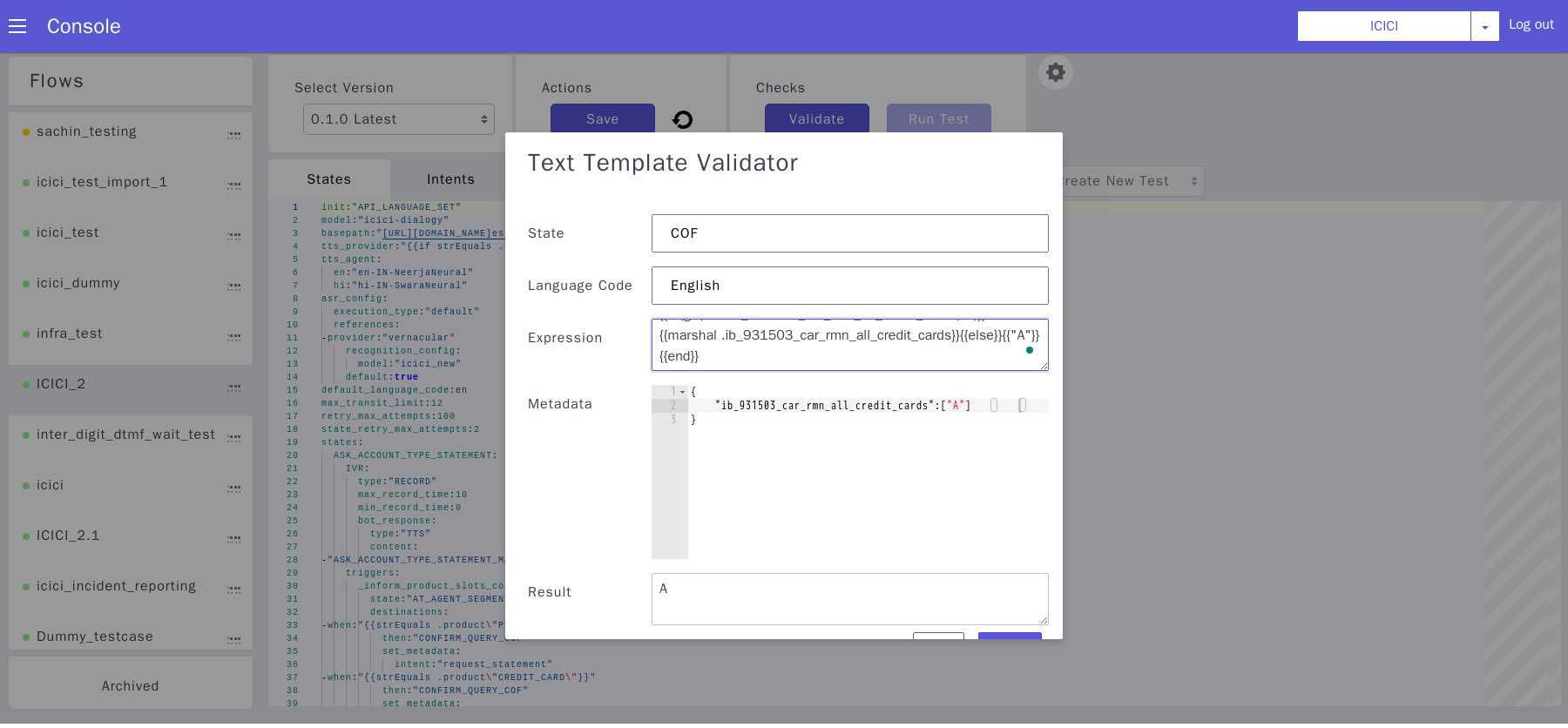 click on "{{if (gt (len .ib_931503_car_rmn_all_credit_cards) 1)}}{{marshal .ib_931503_car_rmn_all_credit_cards}}{{else}}{{"A"}}{{end}}" at bounding box center (850, 345) 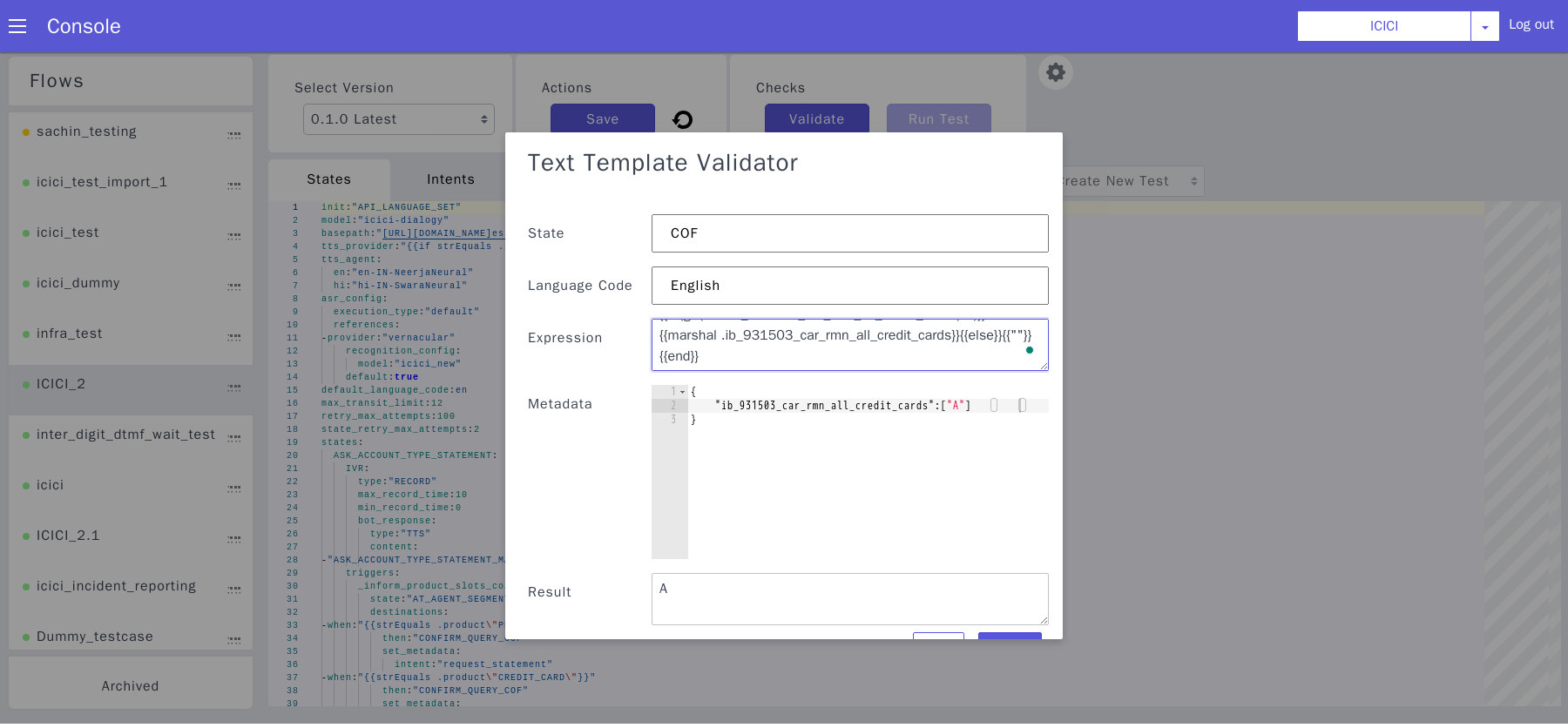 click on "{{if (gt (len .ib_931503_car_rmn_all_credit_cards) 1)}}{{marshal .ib_931503_car_rmn_all_credit_cards}}{{else}}{{""}}{{end}}" at bounding box center (850, 345) 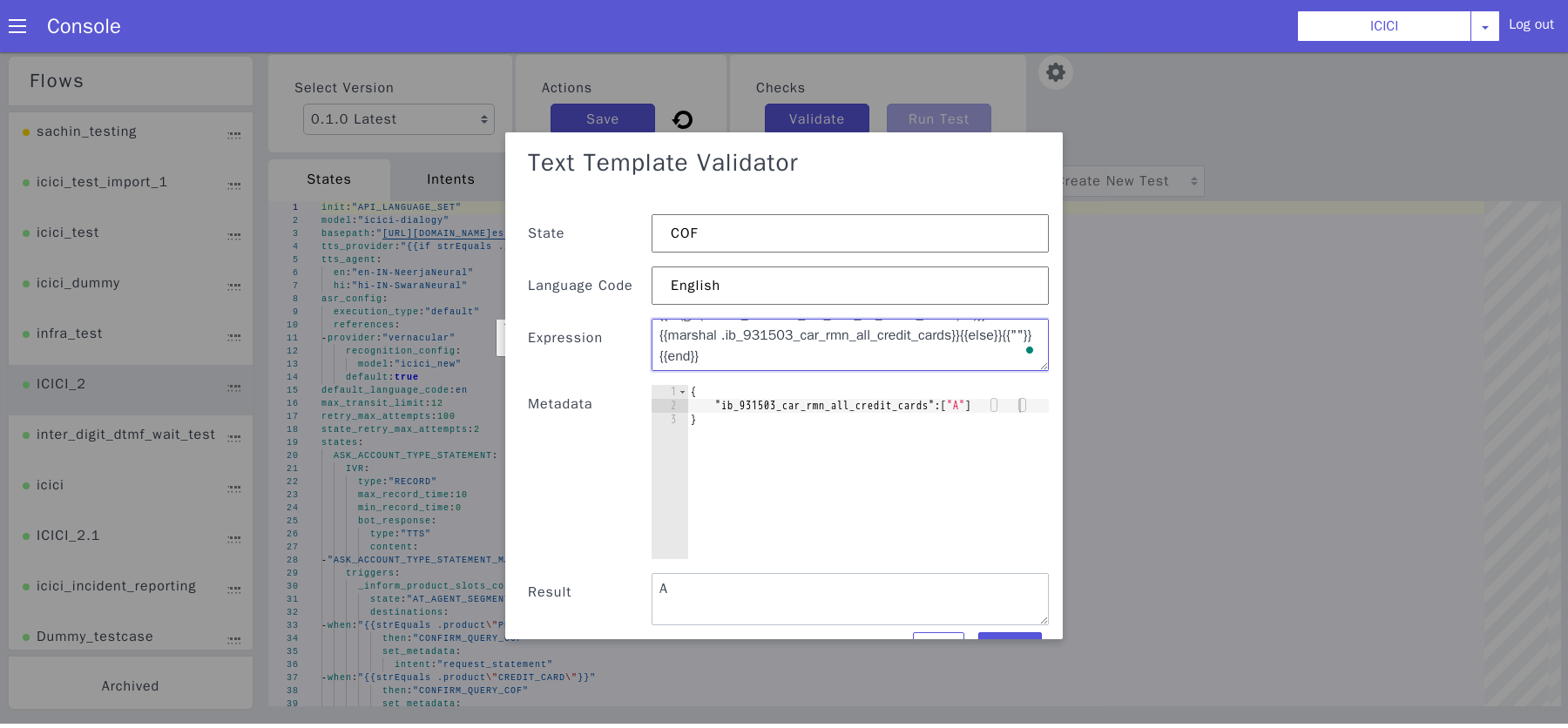 type on "{{if (gt (len .ib_931503_car_rmn_all_credit_cards) 1)}}{{marshal .ib_931503_car_rmn_all_credit_cards}}{{else}}{{""}}{{end}}" 